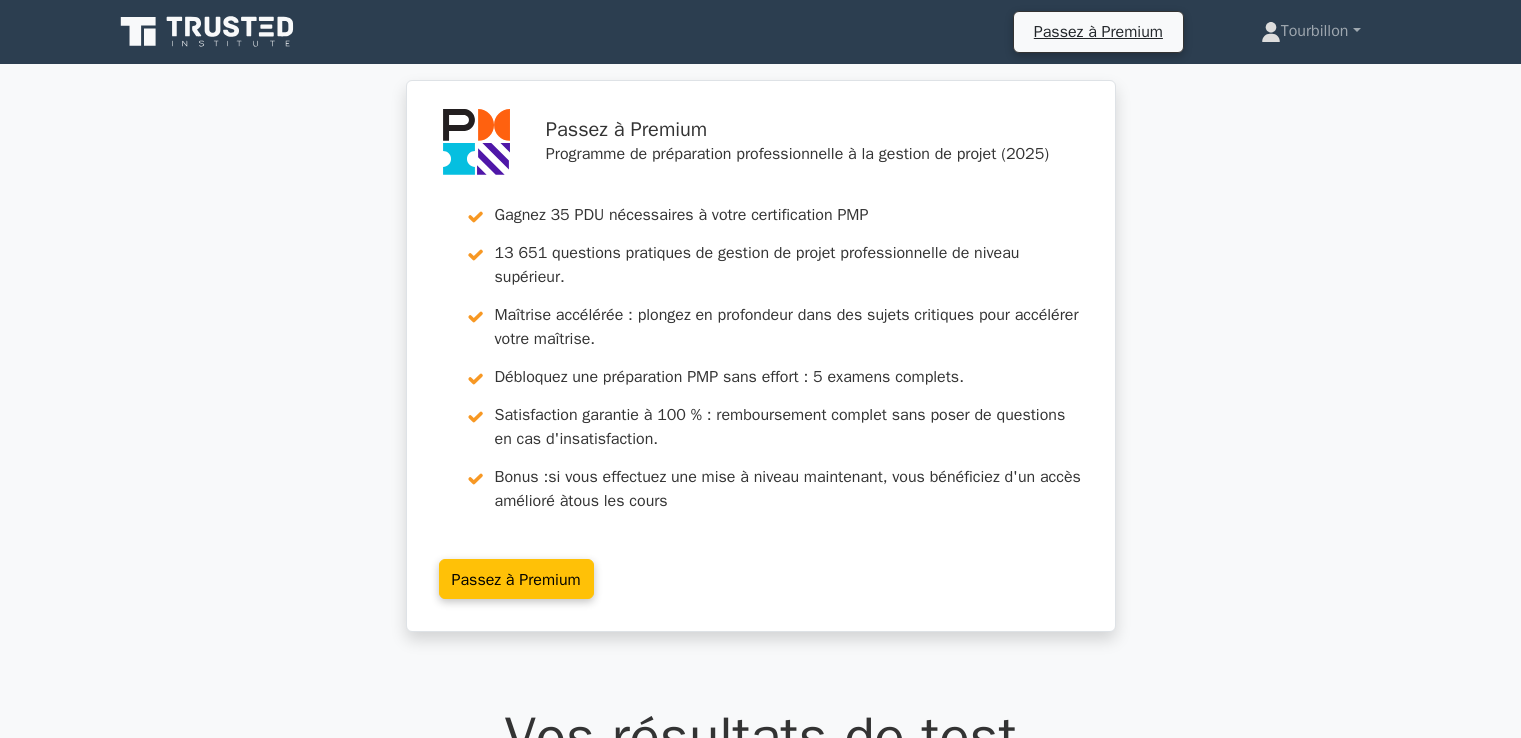 scroll, scrollTop: 996, scrollLeft: 0, axis: vertical 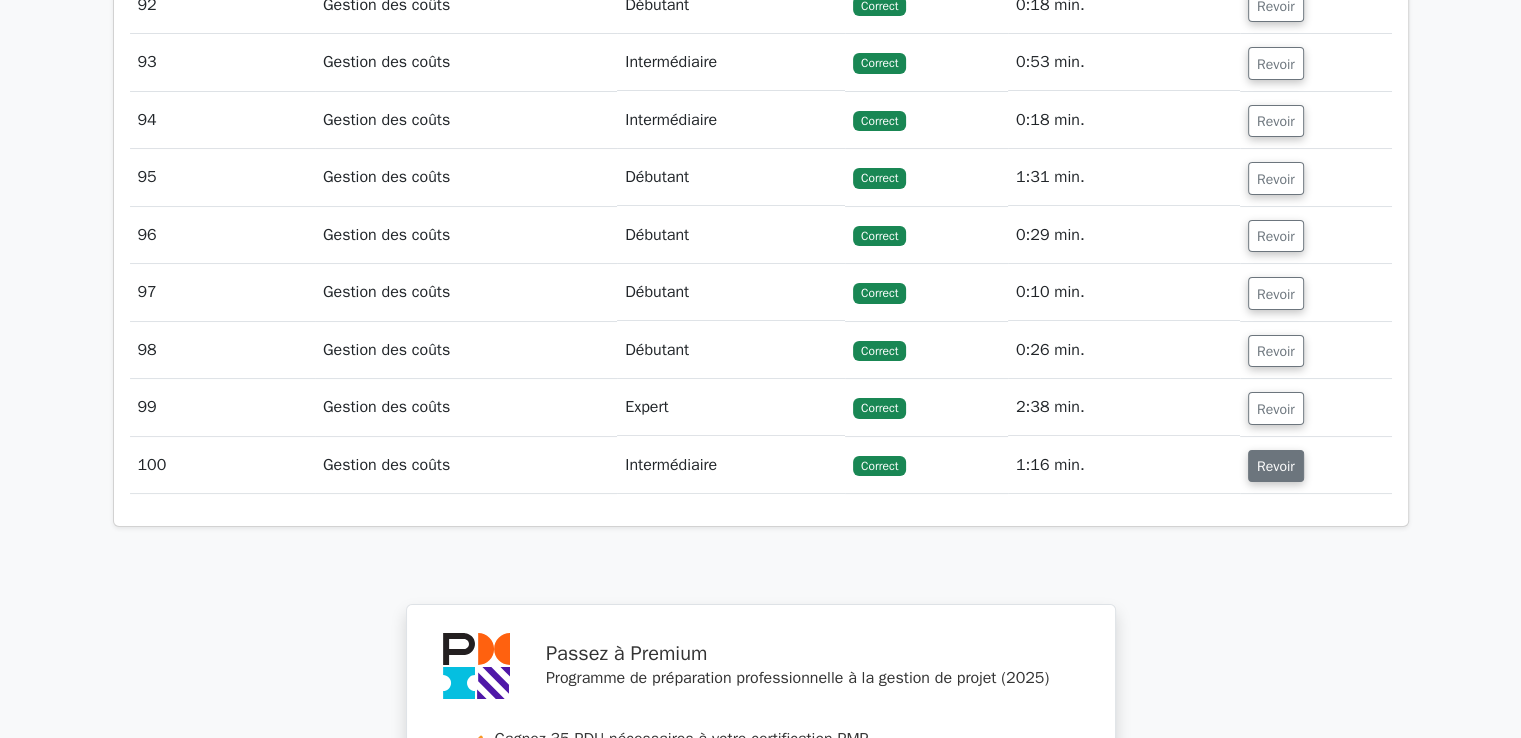 click on "Revoir" at bounding box center [1276, 466] 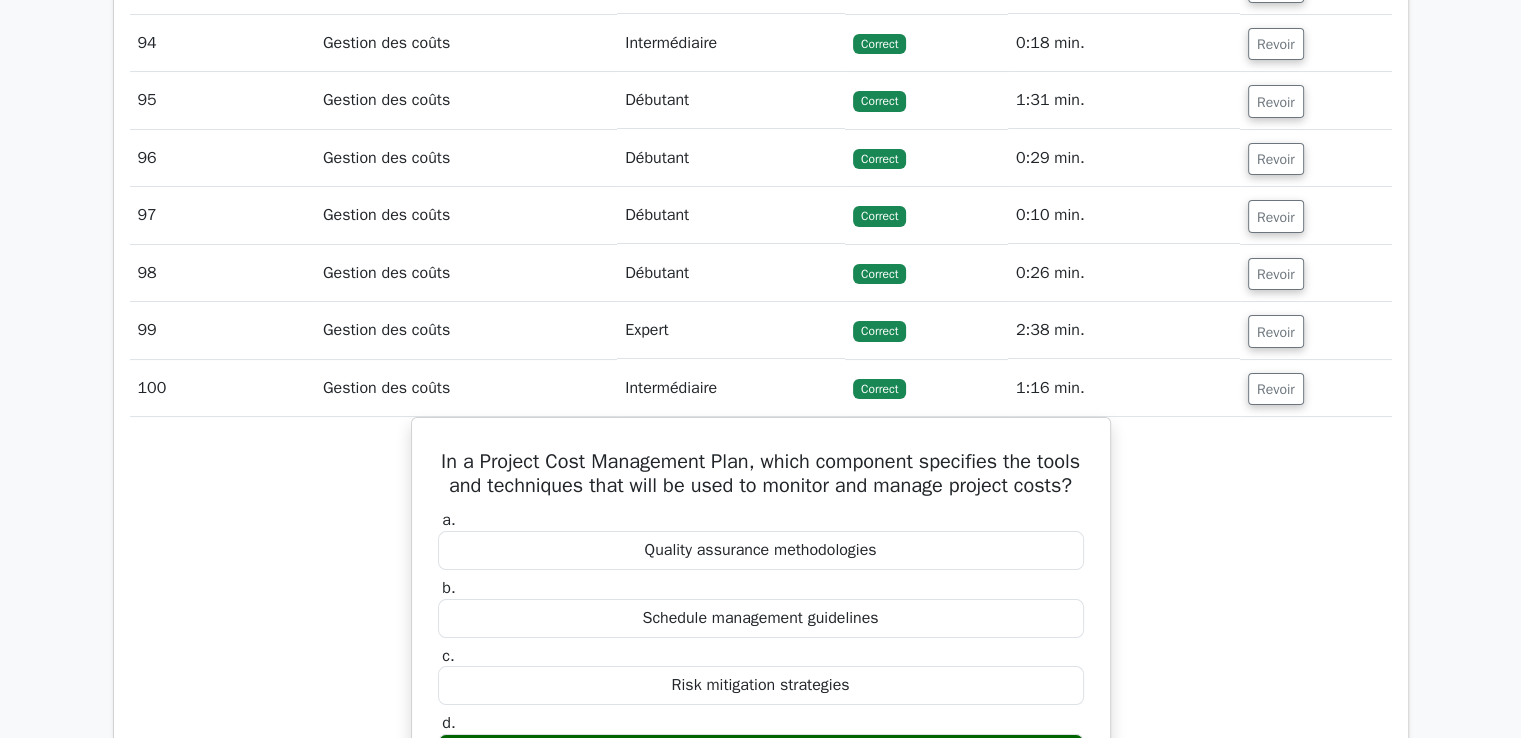 scroll, scrollTop: 7911, scrollLeft: 0, axis: vertical 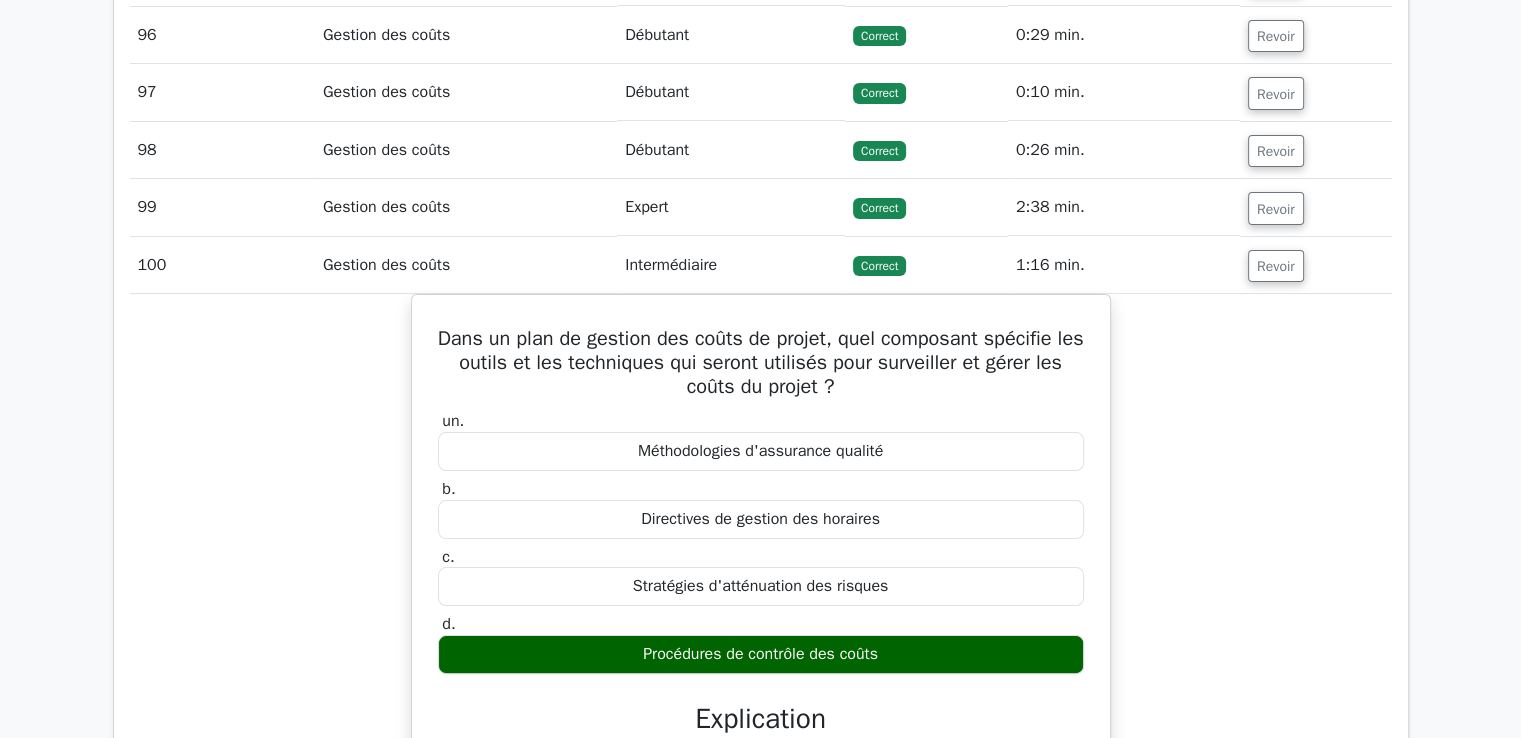 type 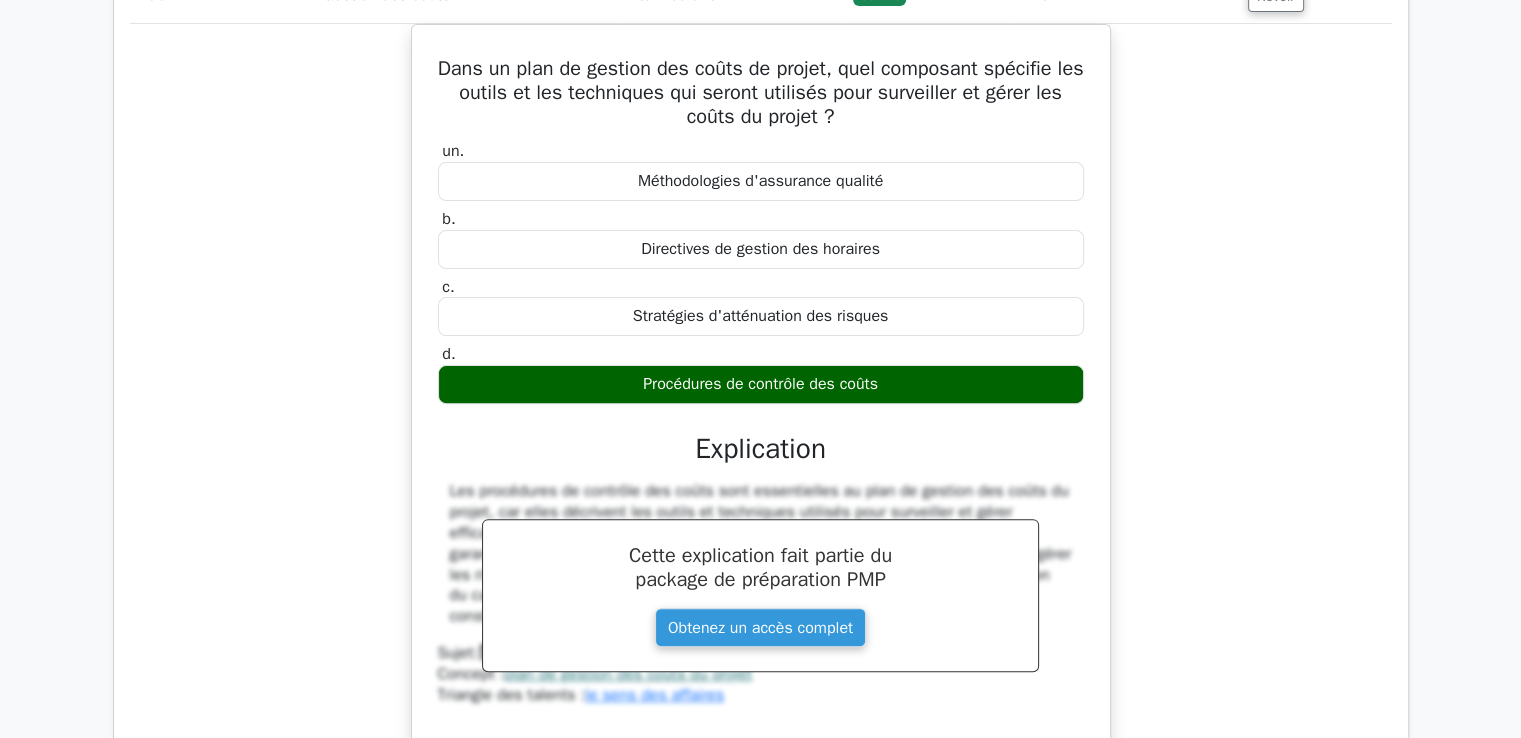 scroll, scrollTop: 8211, scrollLeft: 0, axis: vertical 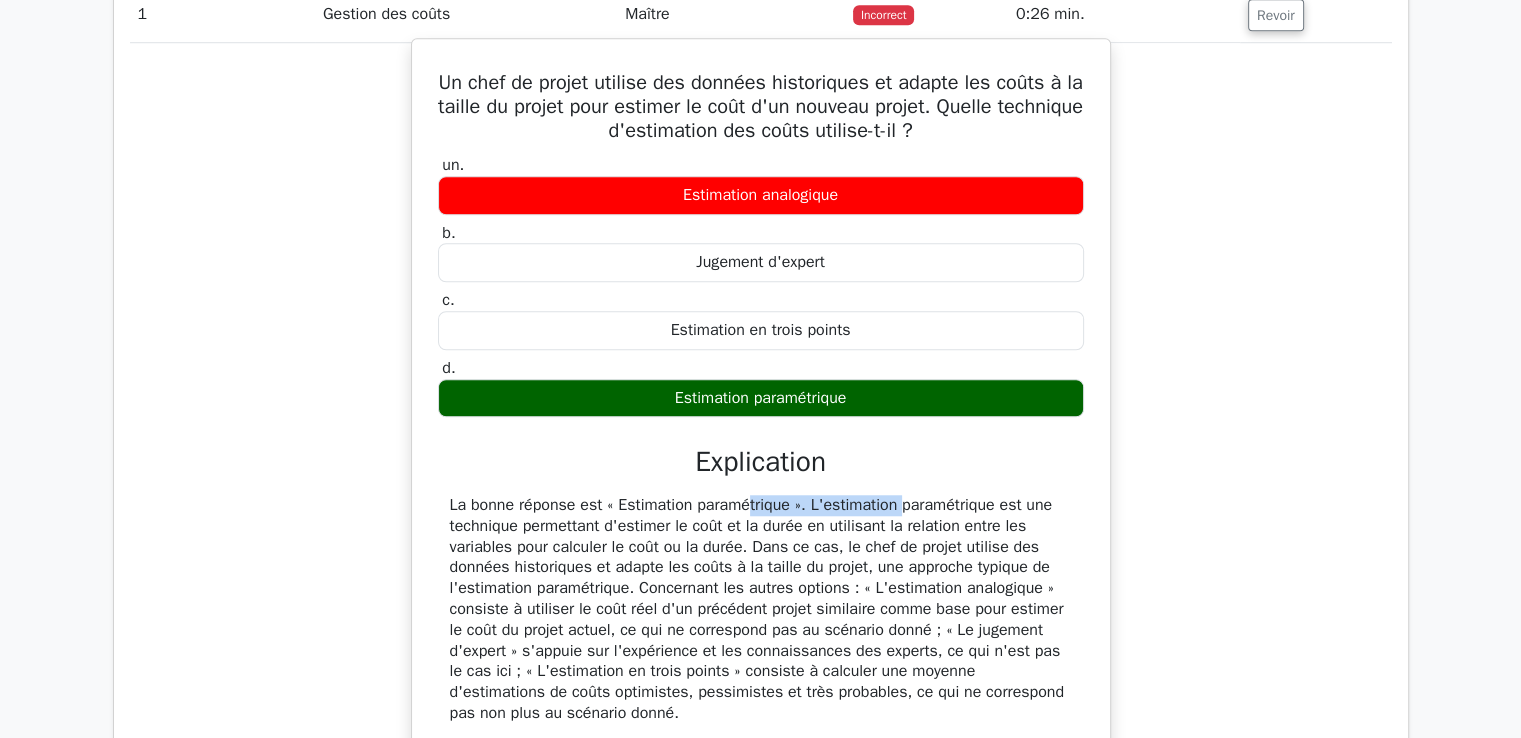 drag, startPoint x: 617, startPoint y: 505, endPoint x: 788, endPoint y: 506, distance: 171.00293 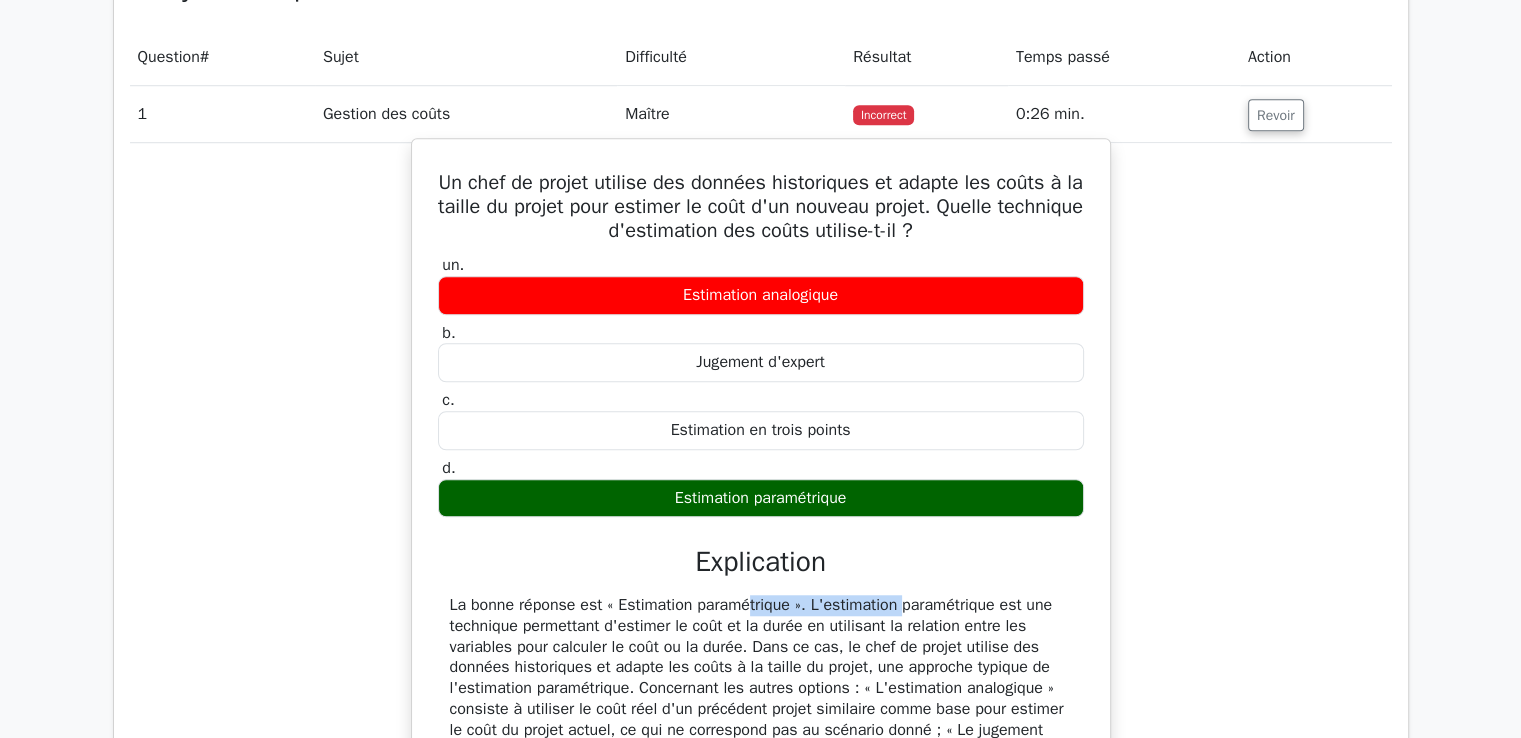 scroll, scrollTop: 1612, scrollLeft: 0, axis: vertical 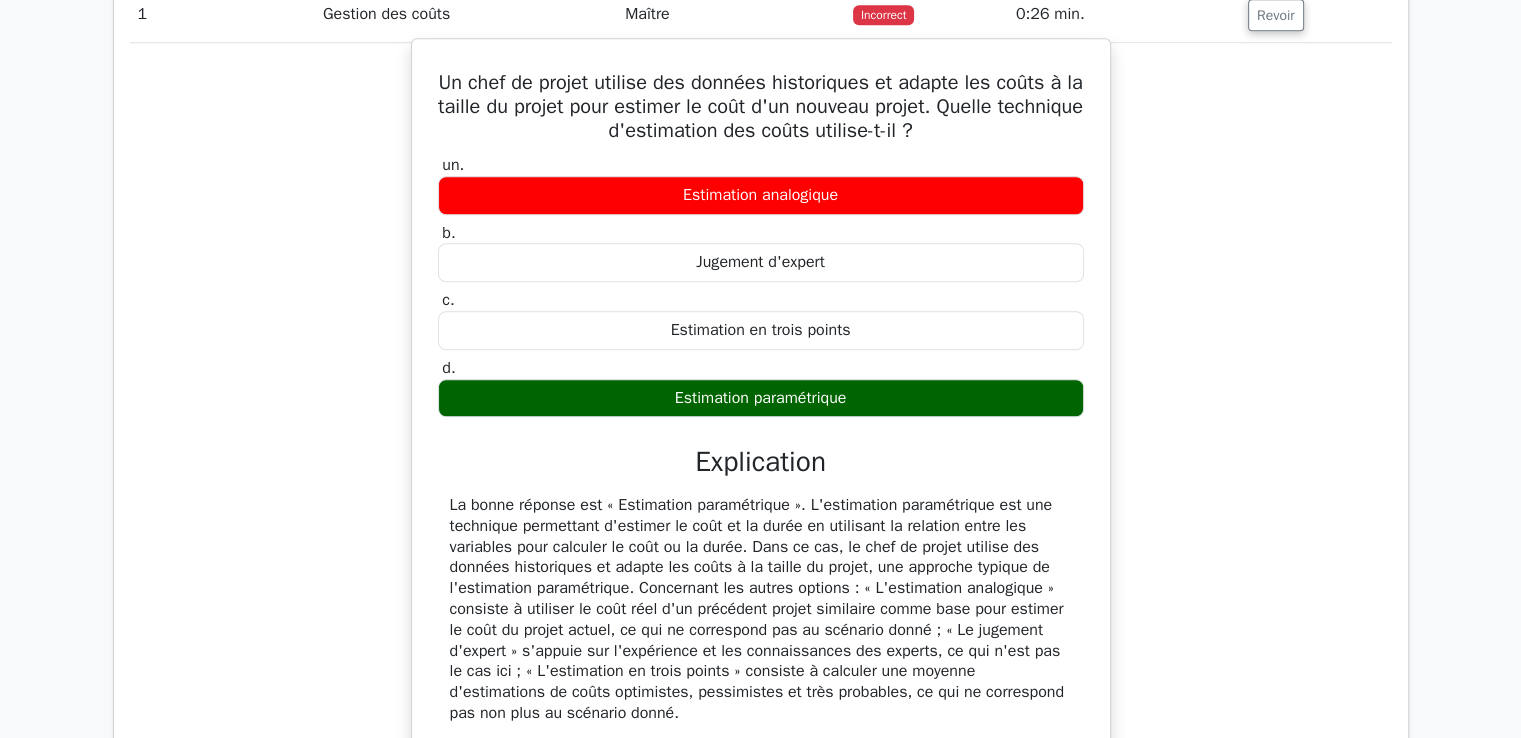 click on "Explication" at bounding box center [761, 462] 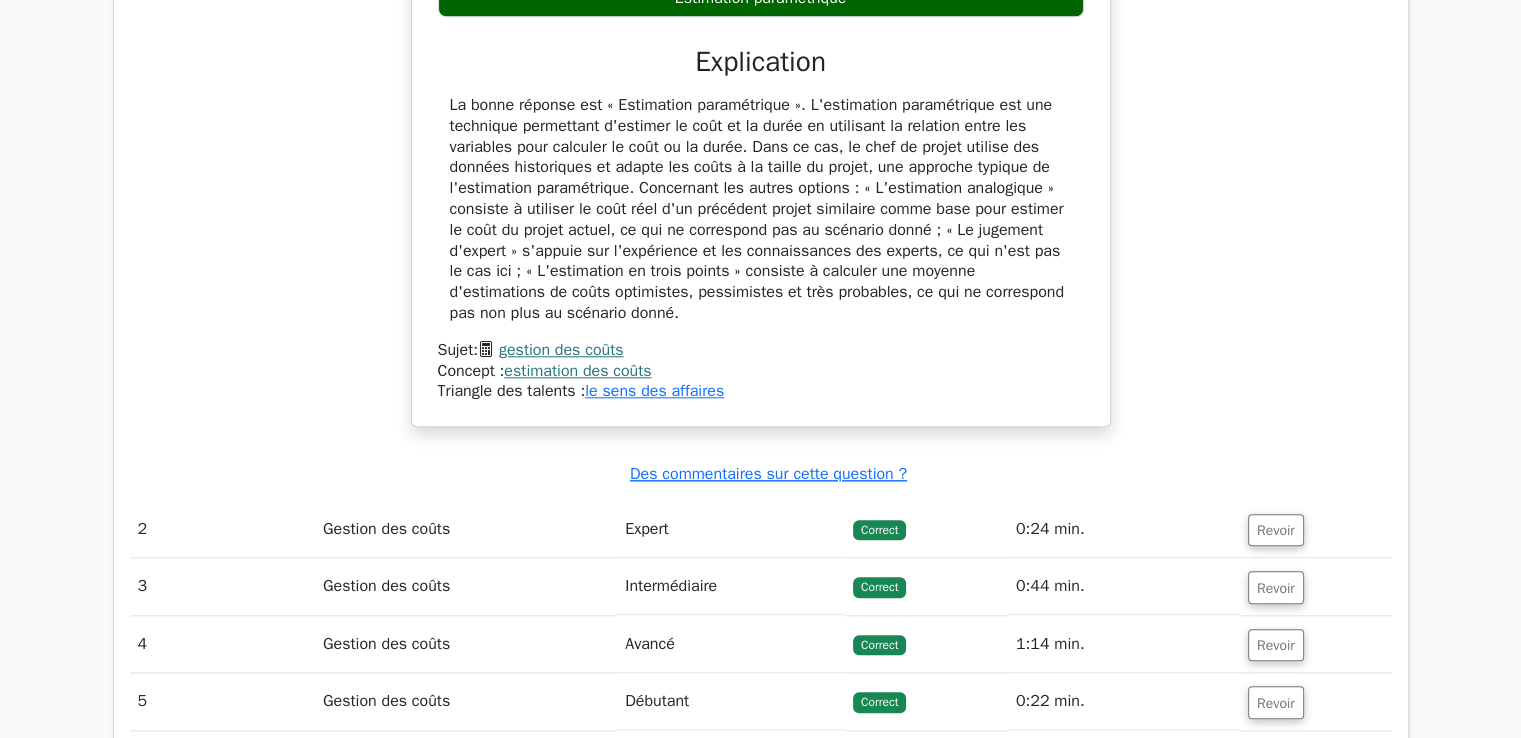 scroll, scrollTop: 2112, scrollLeft: 0, axis: vertical 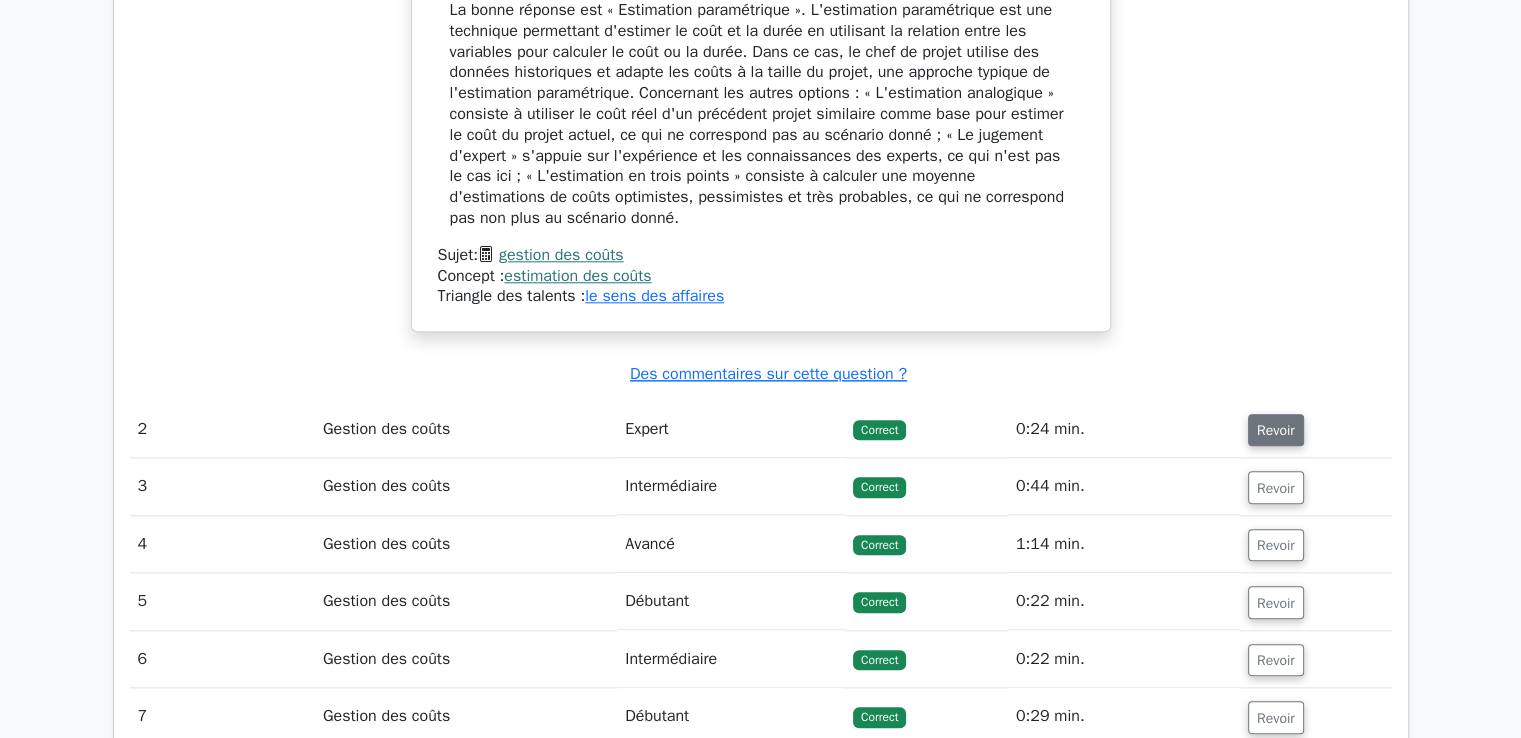 click on "Revoir" at bounding box center [1276, 430] 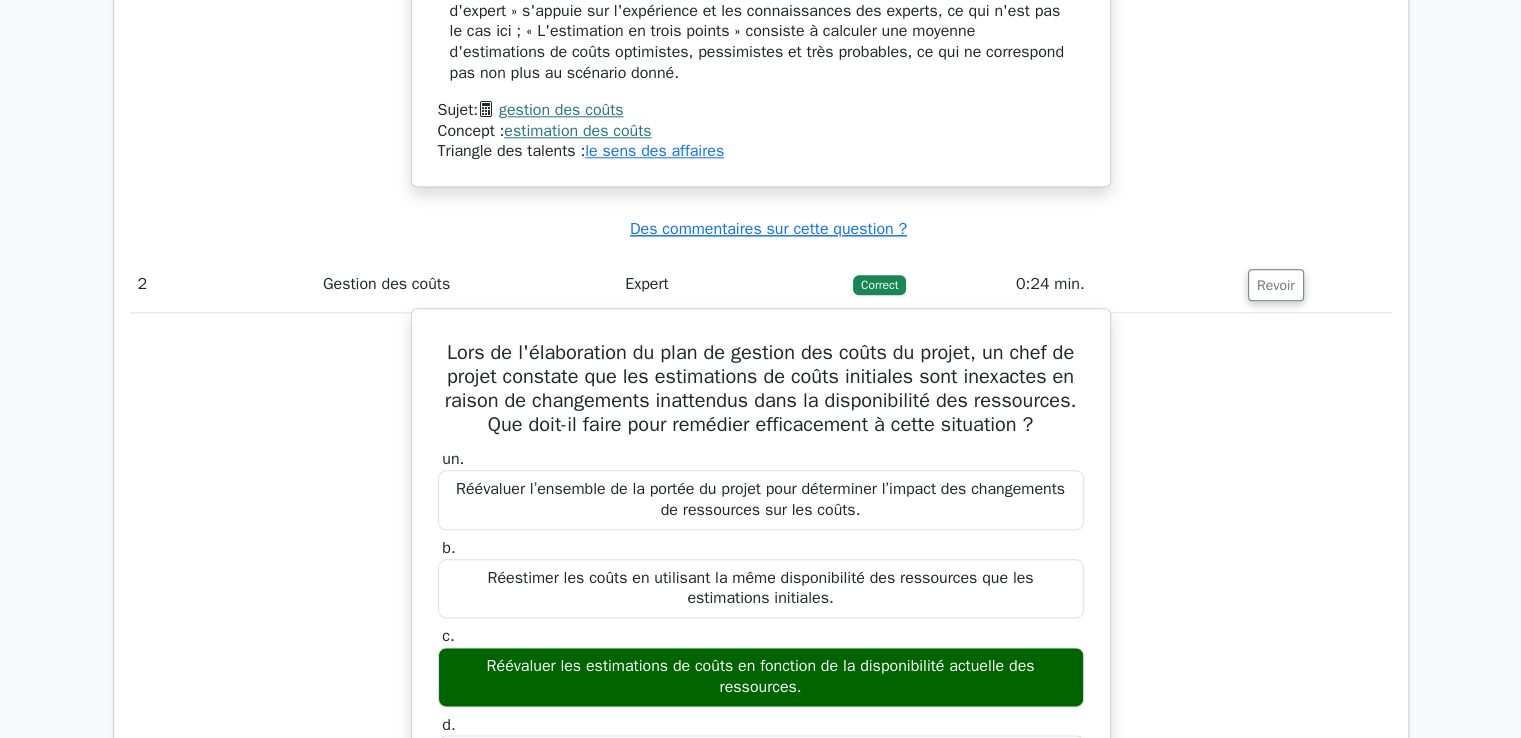 scroll, scrollTop: 2412, scrollLeft: 0, axis: vertical 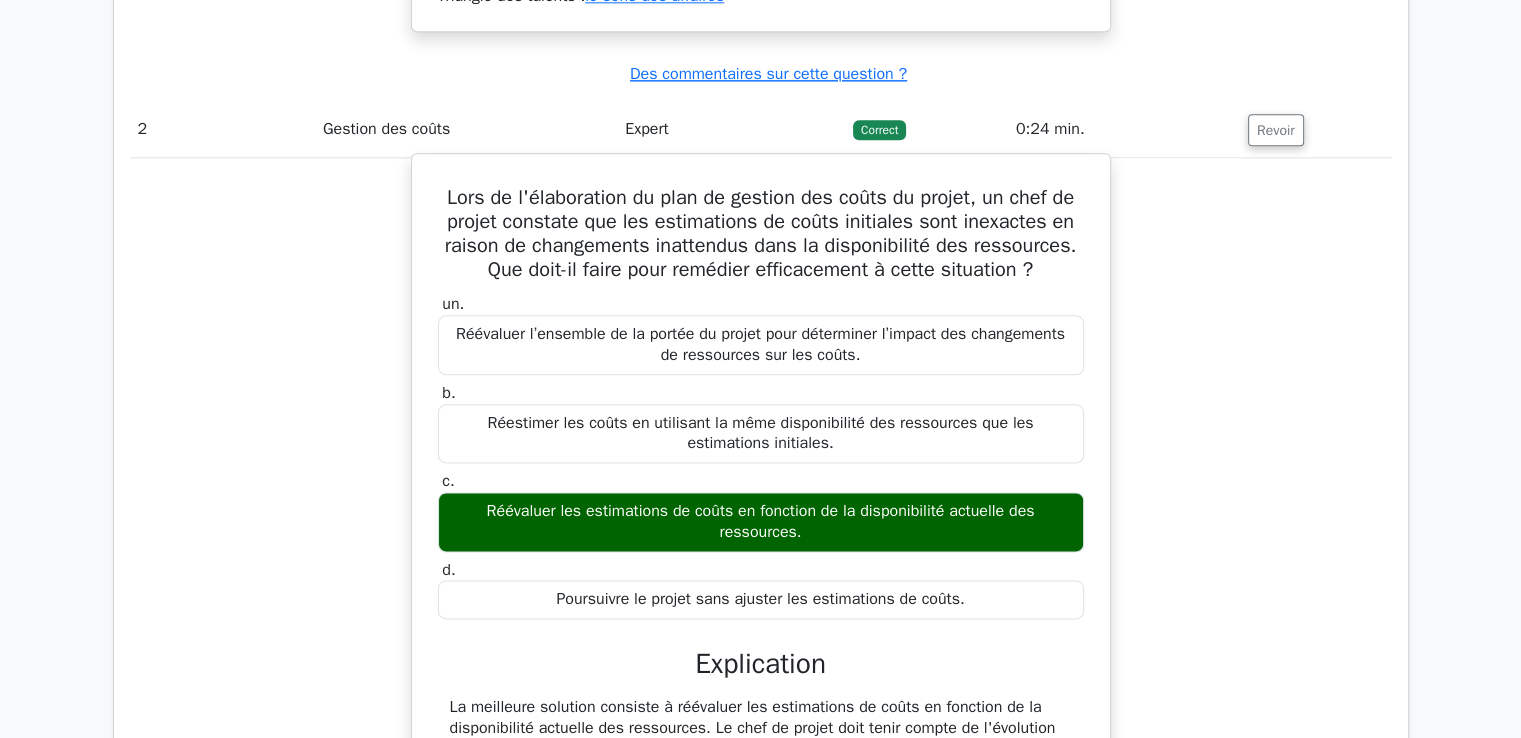 type 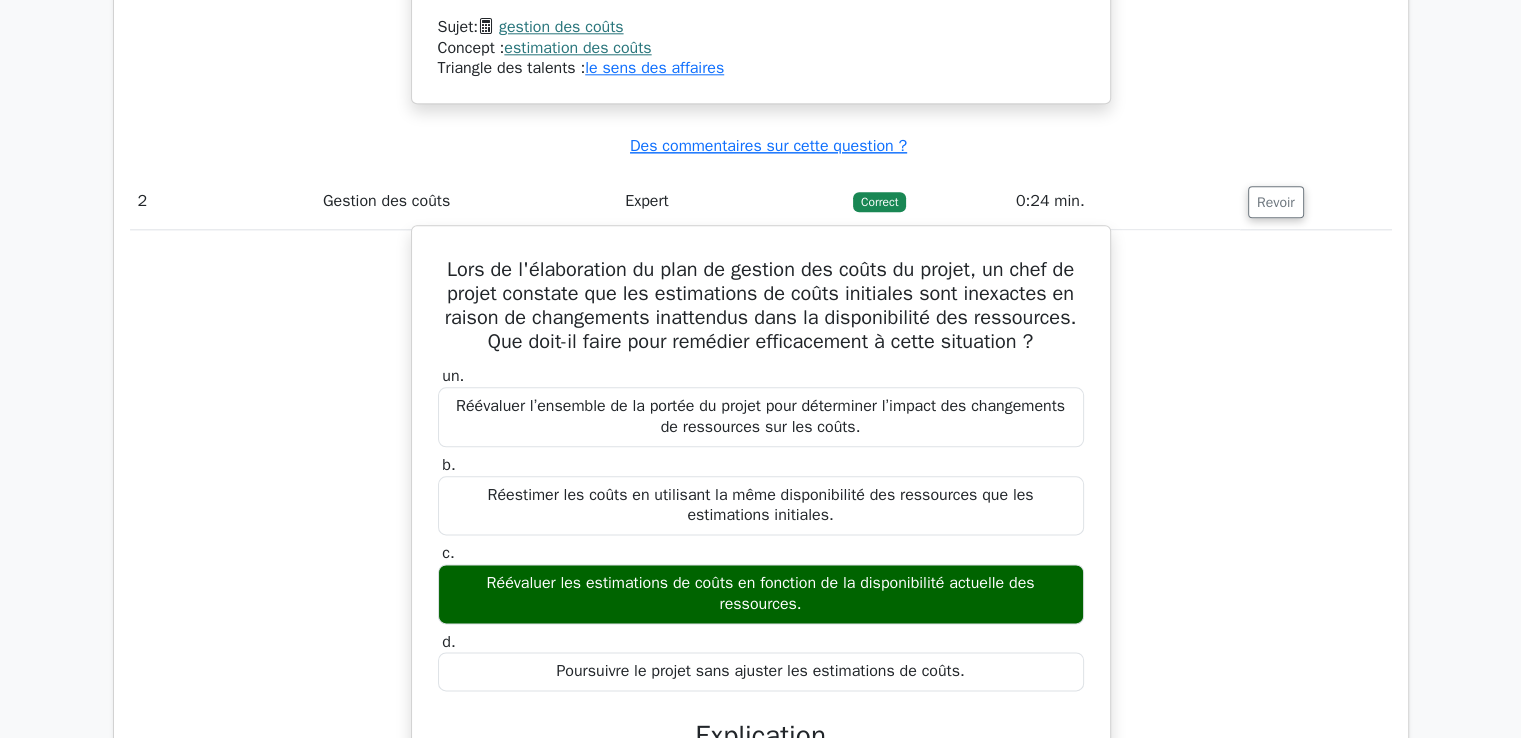 scroll, scrollTop: 2312, scrollLeft: 0, axis: vertical 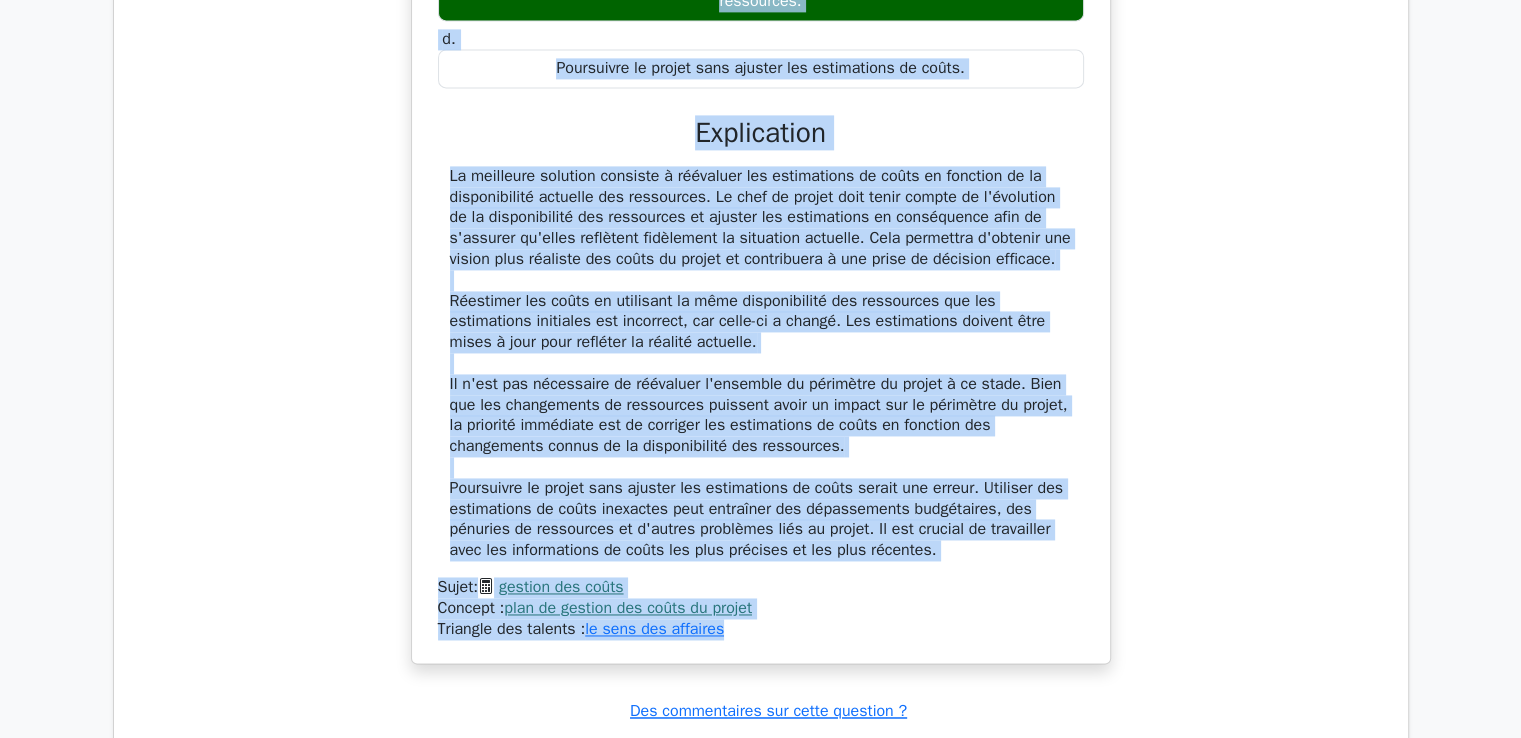 drag, startPoint x: 437, startPoint y: 293, endPoint x: 899, endPoint y: 623, distance: 567.7535 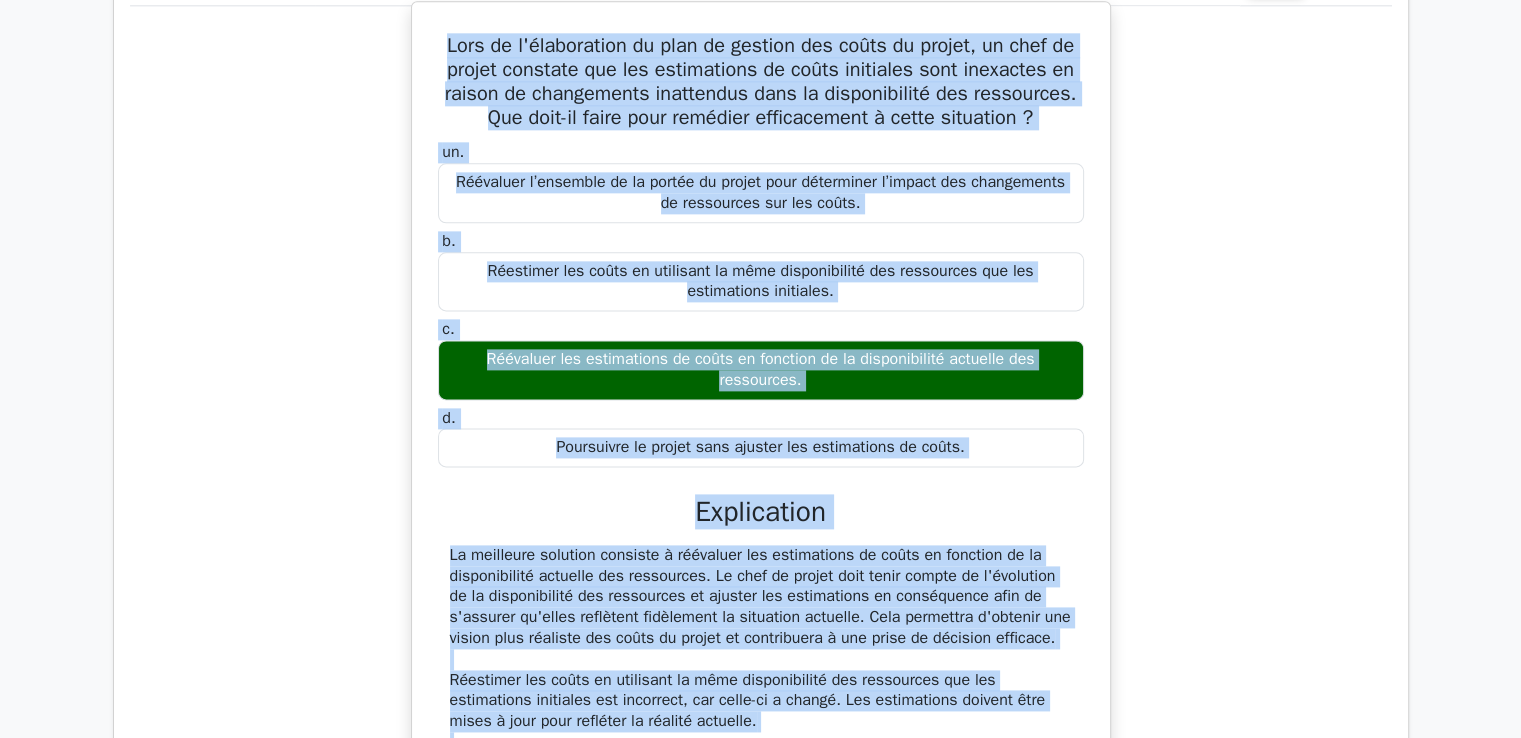 scroll, scrollTop: 2543, scrollLeft: 0, axis: vertical 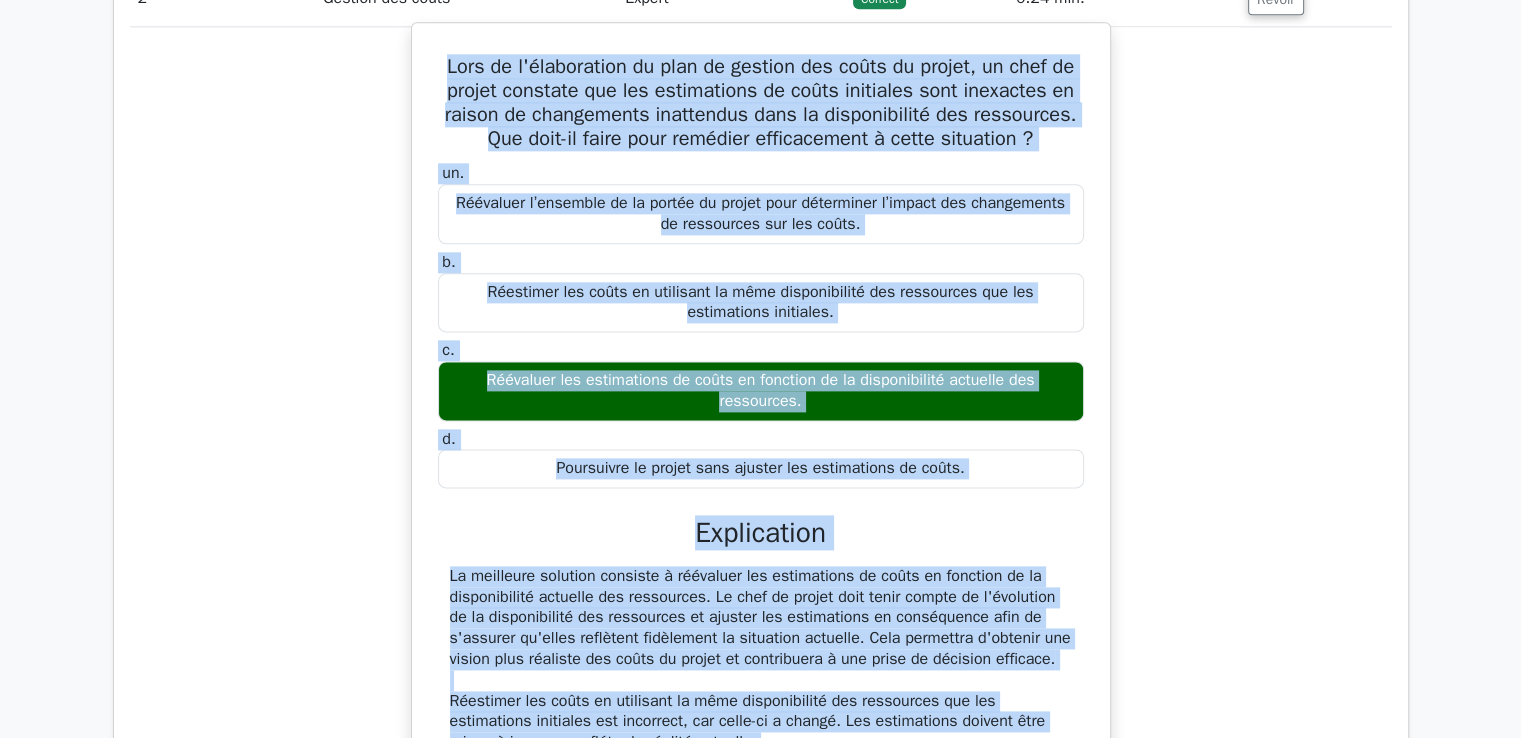 click on "Réestimer les coûts en utilisant la même disponibilité des ressources que les estimations initiales." at bounding box center [761, 303] 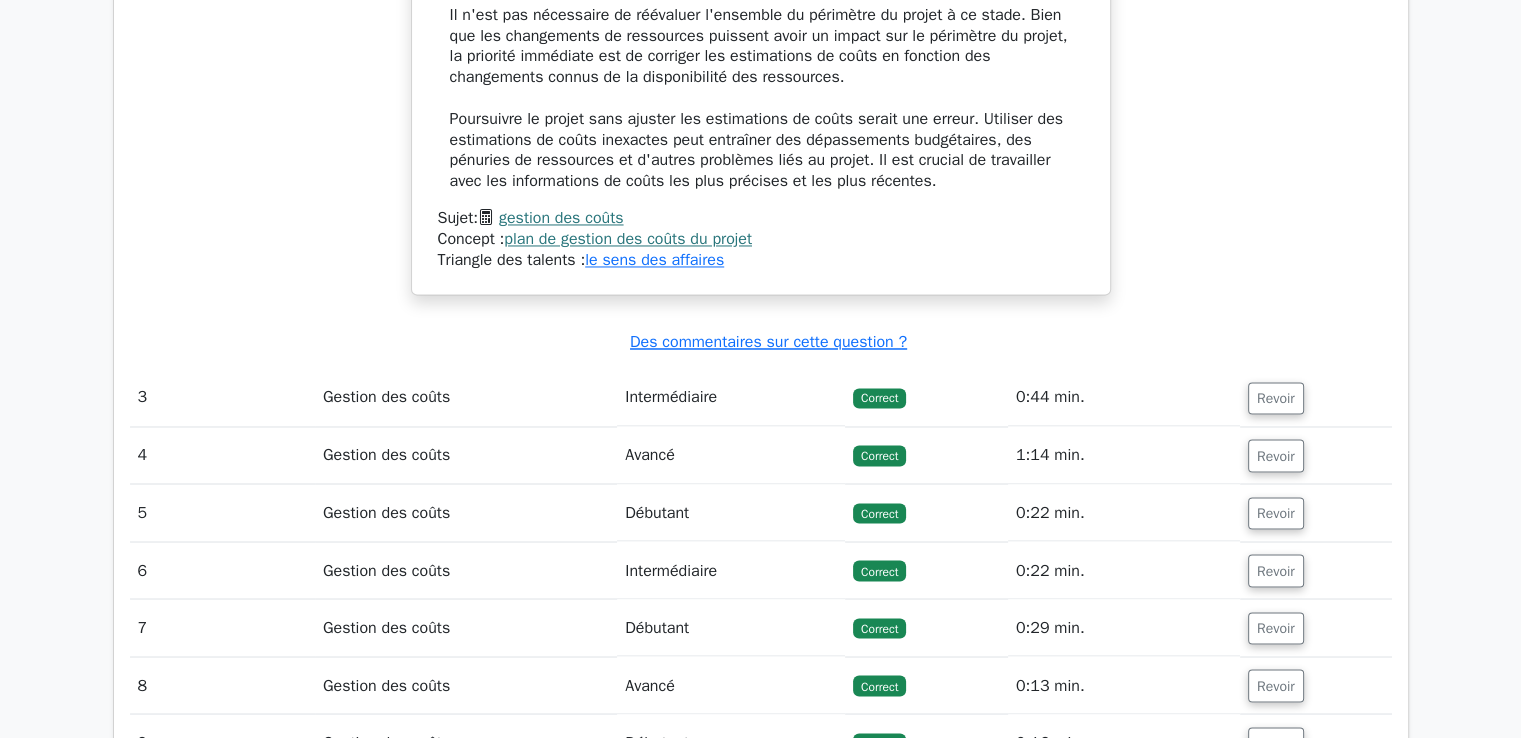 scroll, scrollTop: 3443, scrollLeft: 0, axis: vertical 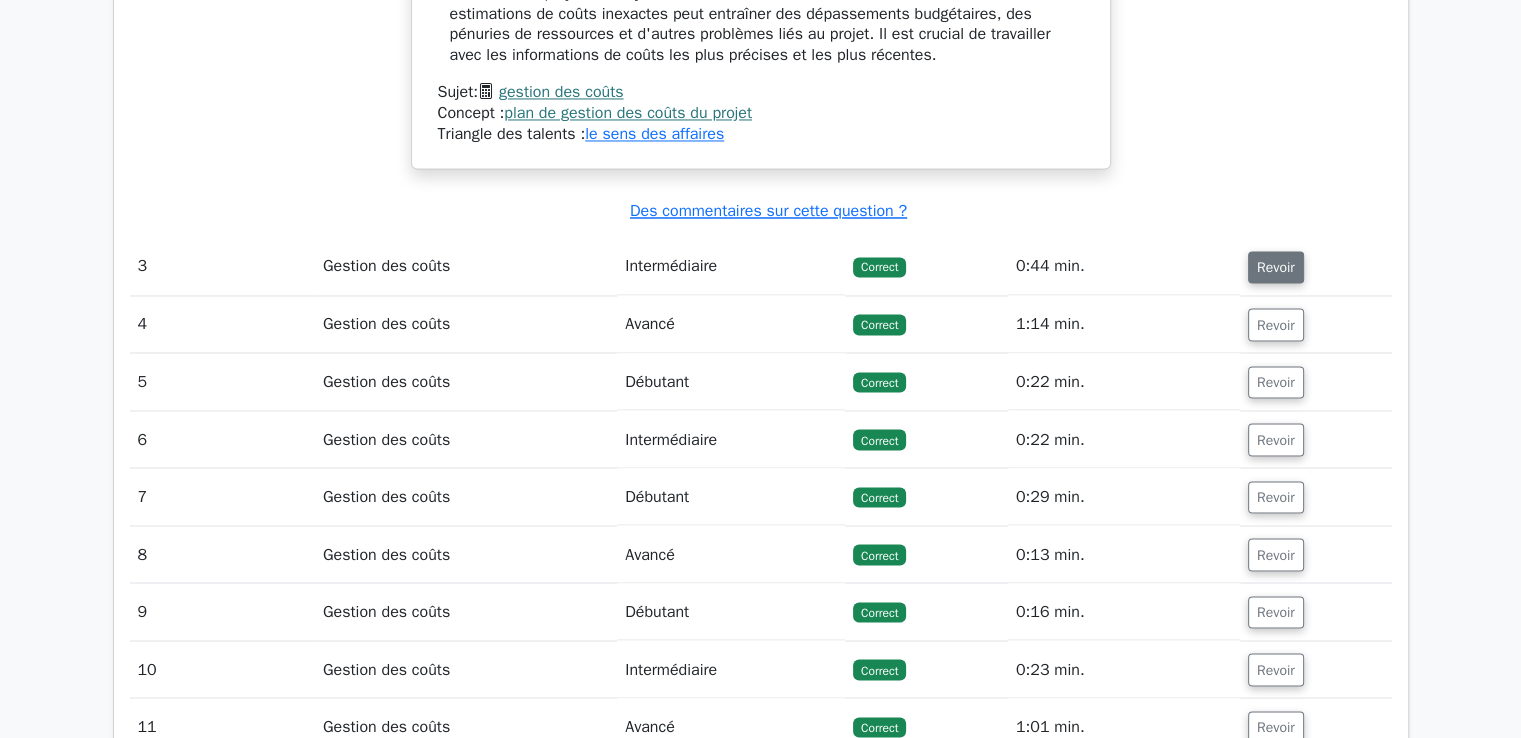 click on "Revoir" at bounding box center (1276, 267) 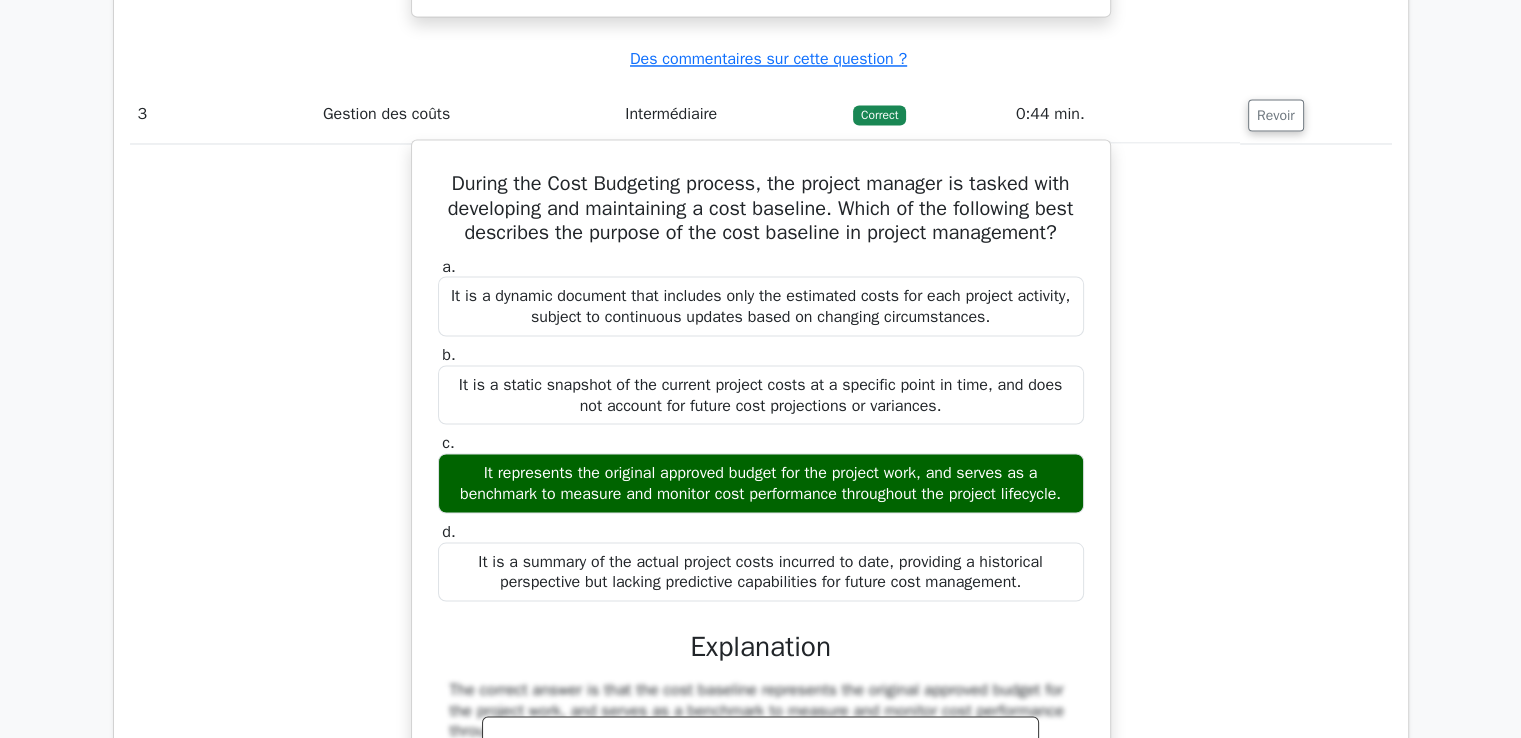 scroll, scrollTop: 3643, scrollLeft: 0, axis: vertical 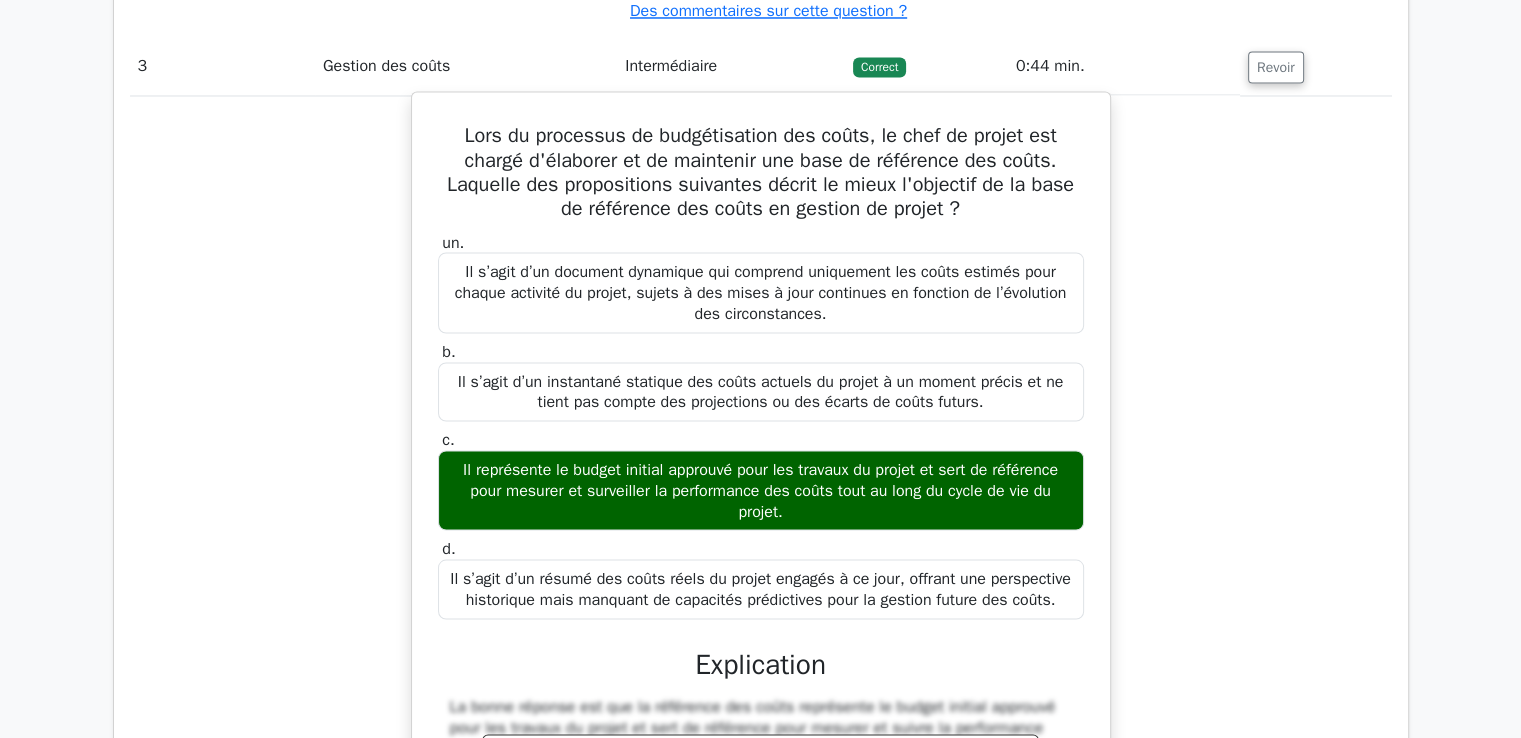 drag, startPoint x: 459, startPoint y: 123, endPoint x: 1080, endPoint y: 596, distance: 780.6215 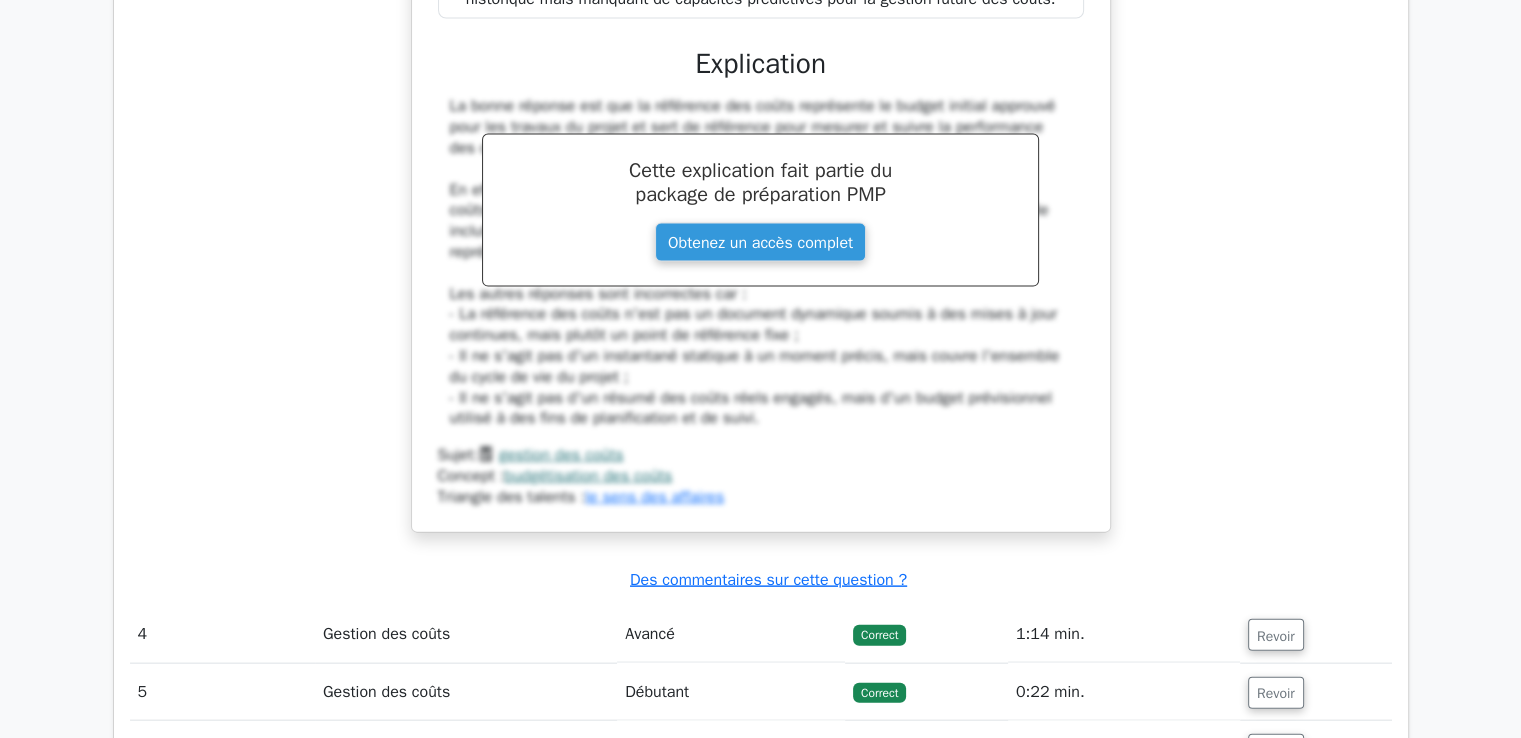 scroll, scrollTop: 4643, scrollLeft: 0, axis: vertical 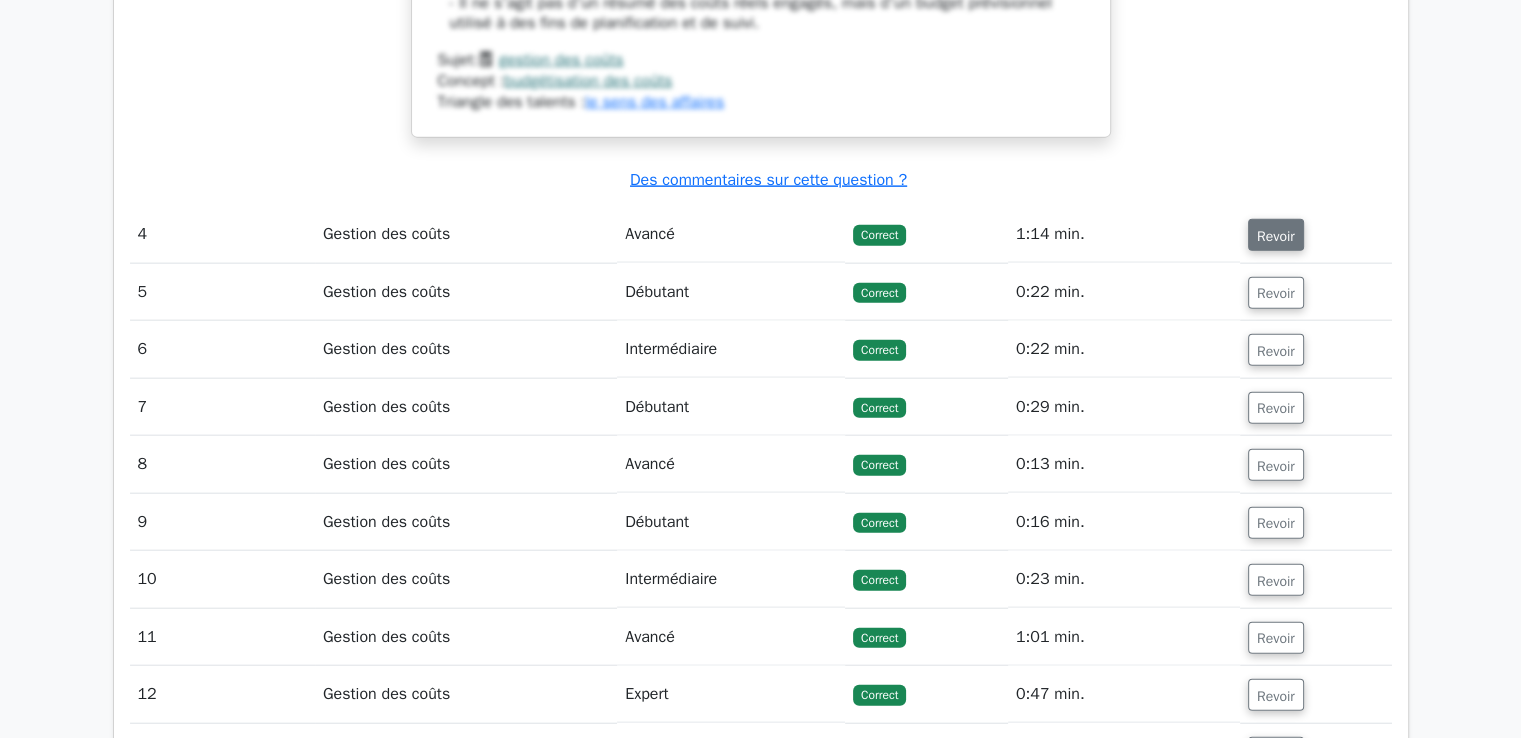 click on "Revoir" at bounding box center [1276, 235] 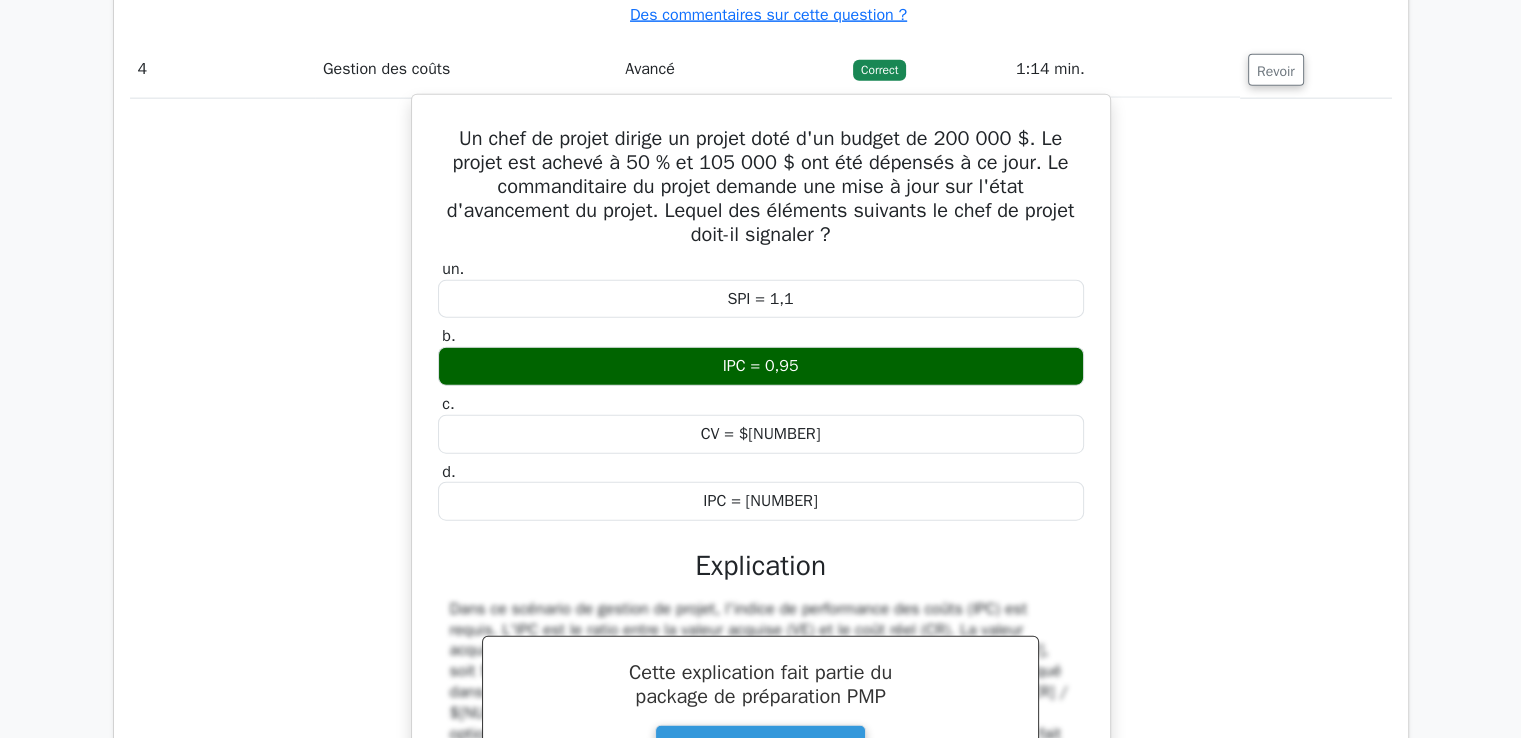 scroll, scrollTop: 4843, scrollLeft: 0, axis: vertical 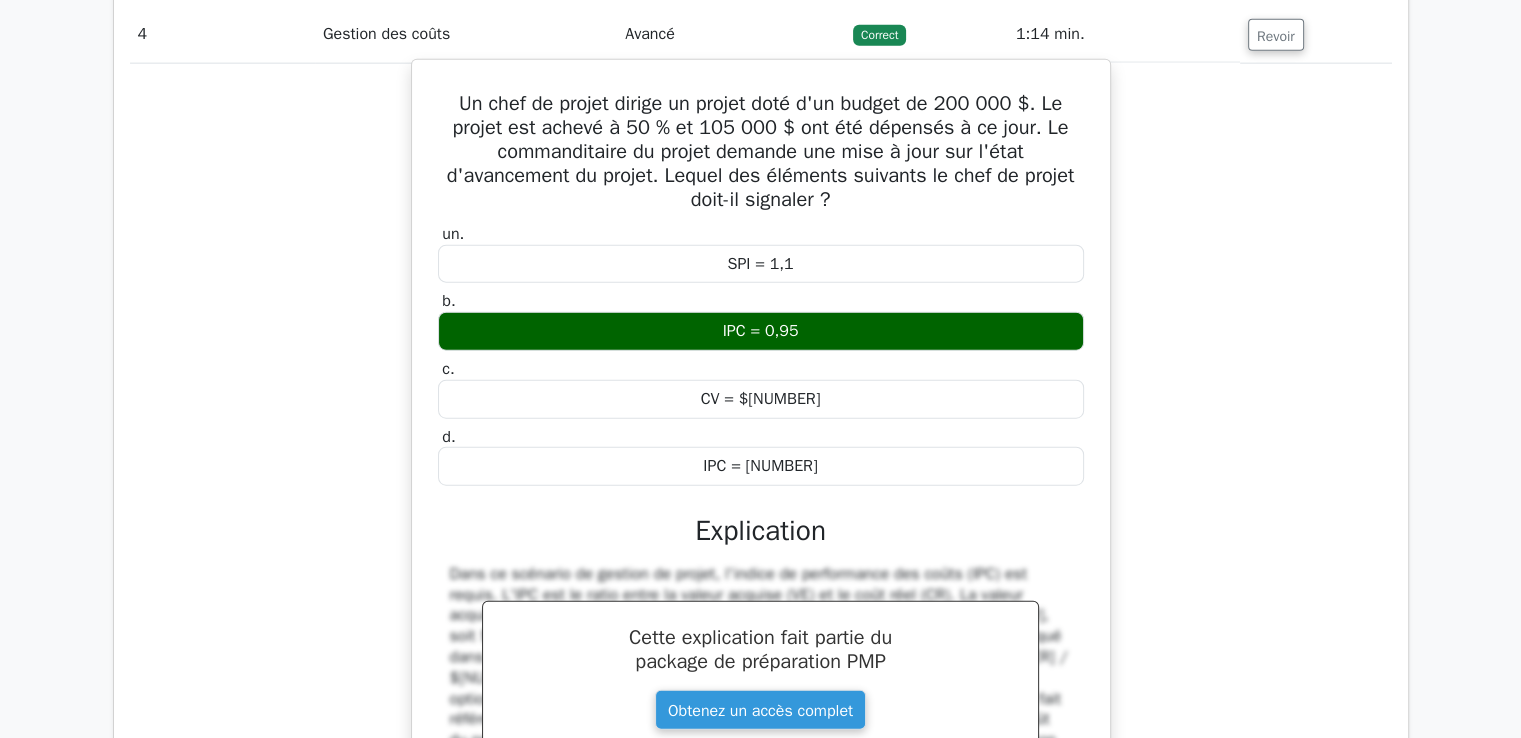drag, startPoint x: 452, startPoint y: 96, endPoint x: 854, endPoint y: 457, distance: 540.30084 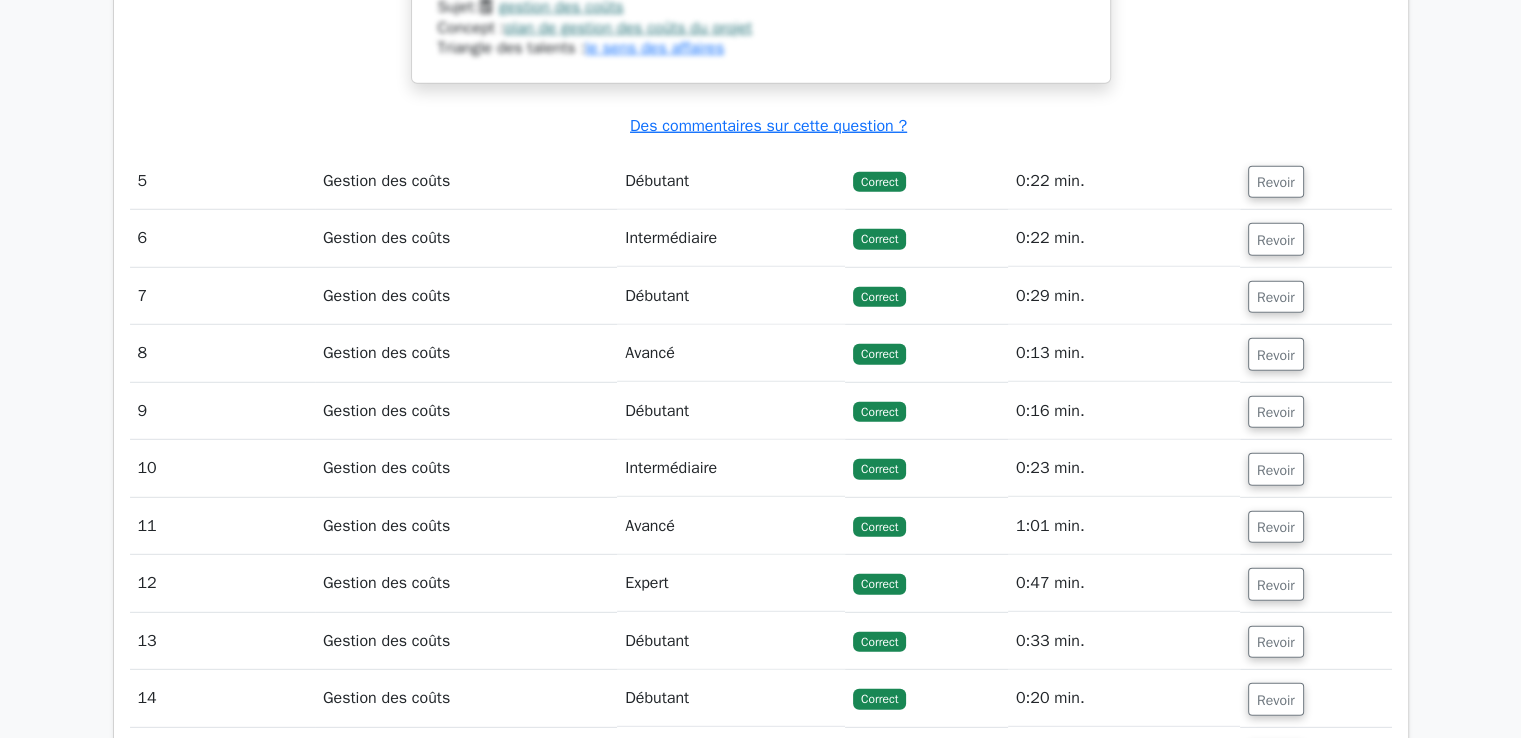 scroll, scrollTop: 5643, scrollLeft: 0, axis: vertical 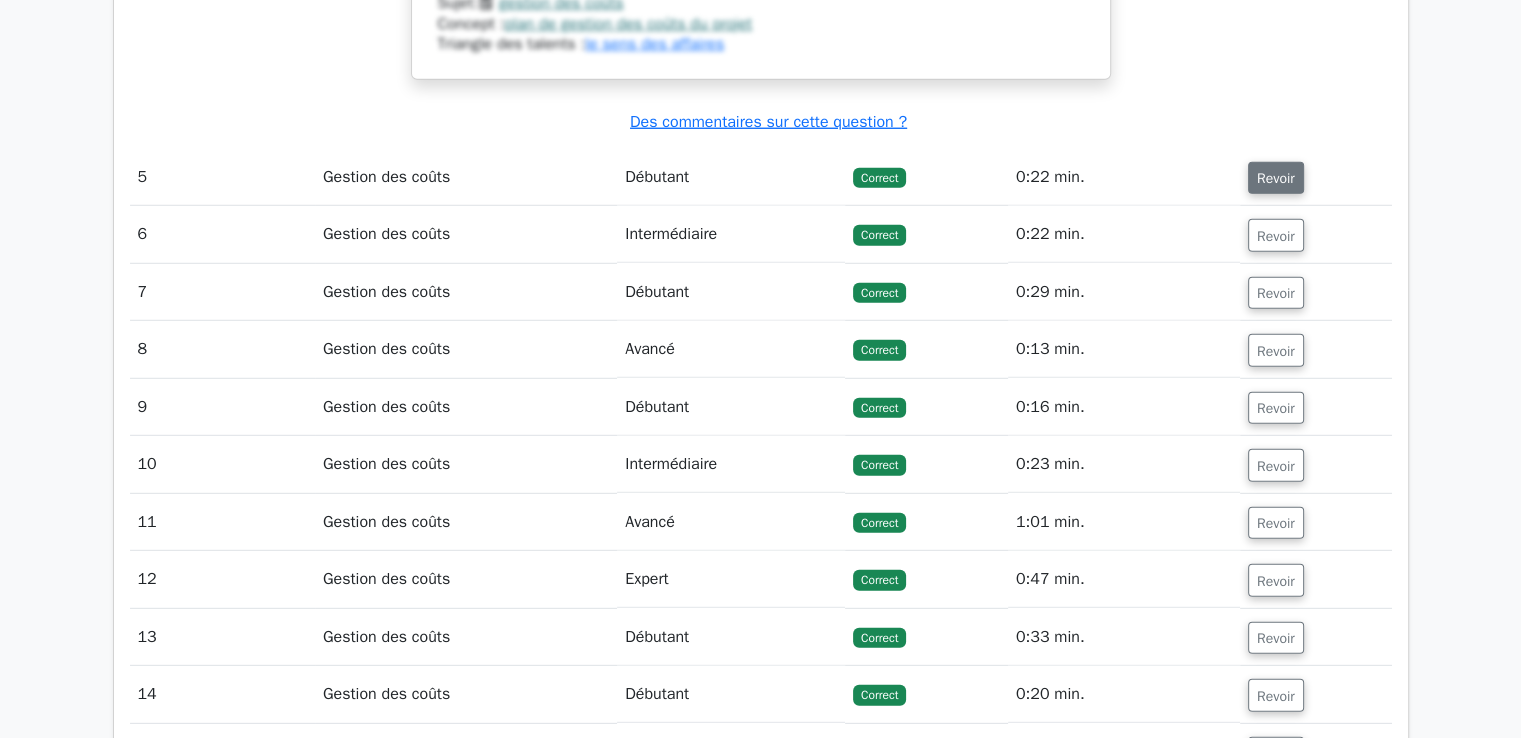 click on "Revoir" at bounding box center (1276, 178) 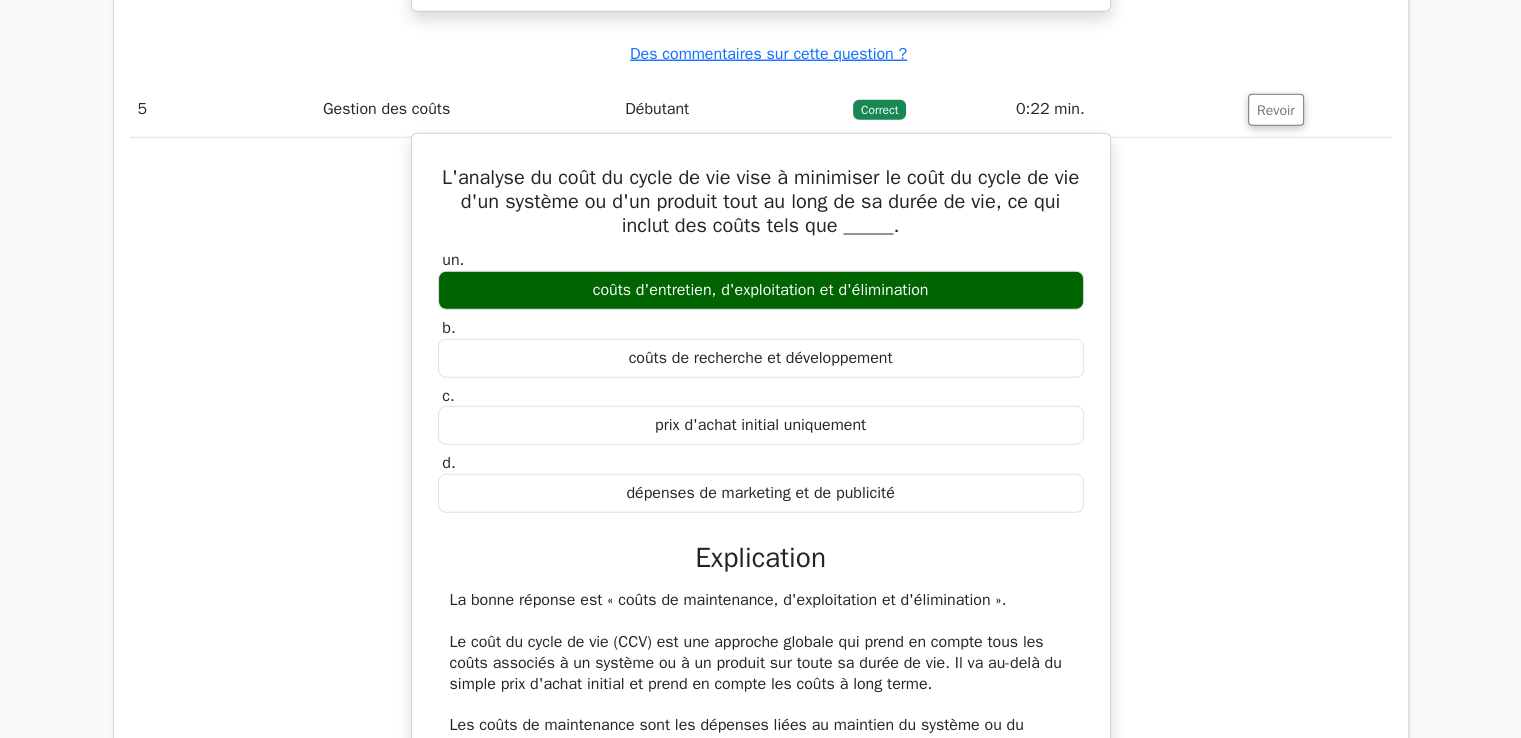scroll, scrollTop: 5743, scrollLeft: 0, axis: vertical 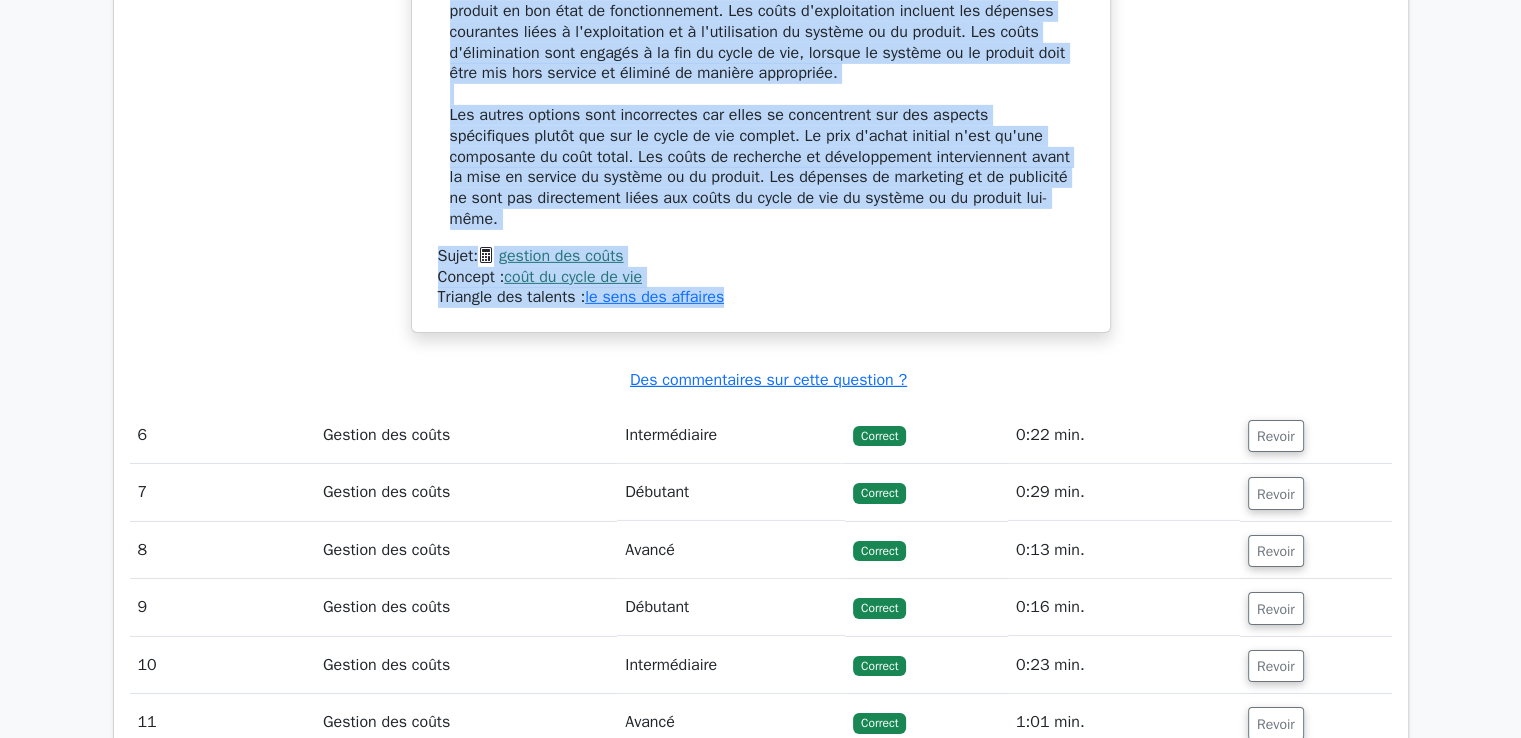 drag, startPoint x: 450, startPoint y: 136, endPoint x: 926, endPoint y: 257, distance: 491.13846 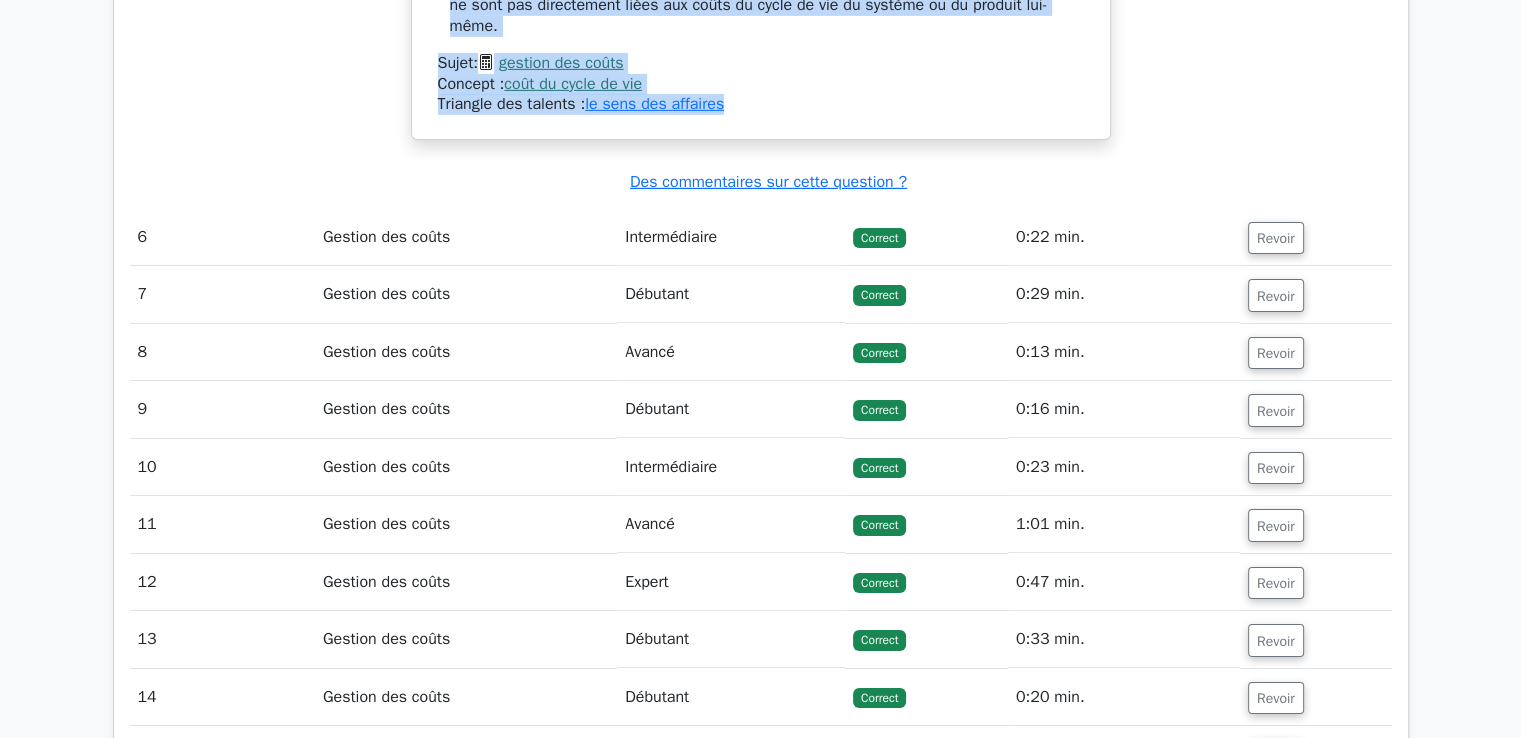 scroll, scrollTop: 6646, scrollLeft: 0, axis: vertical 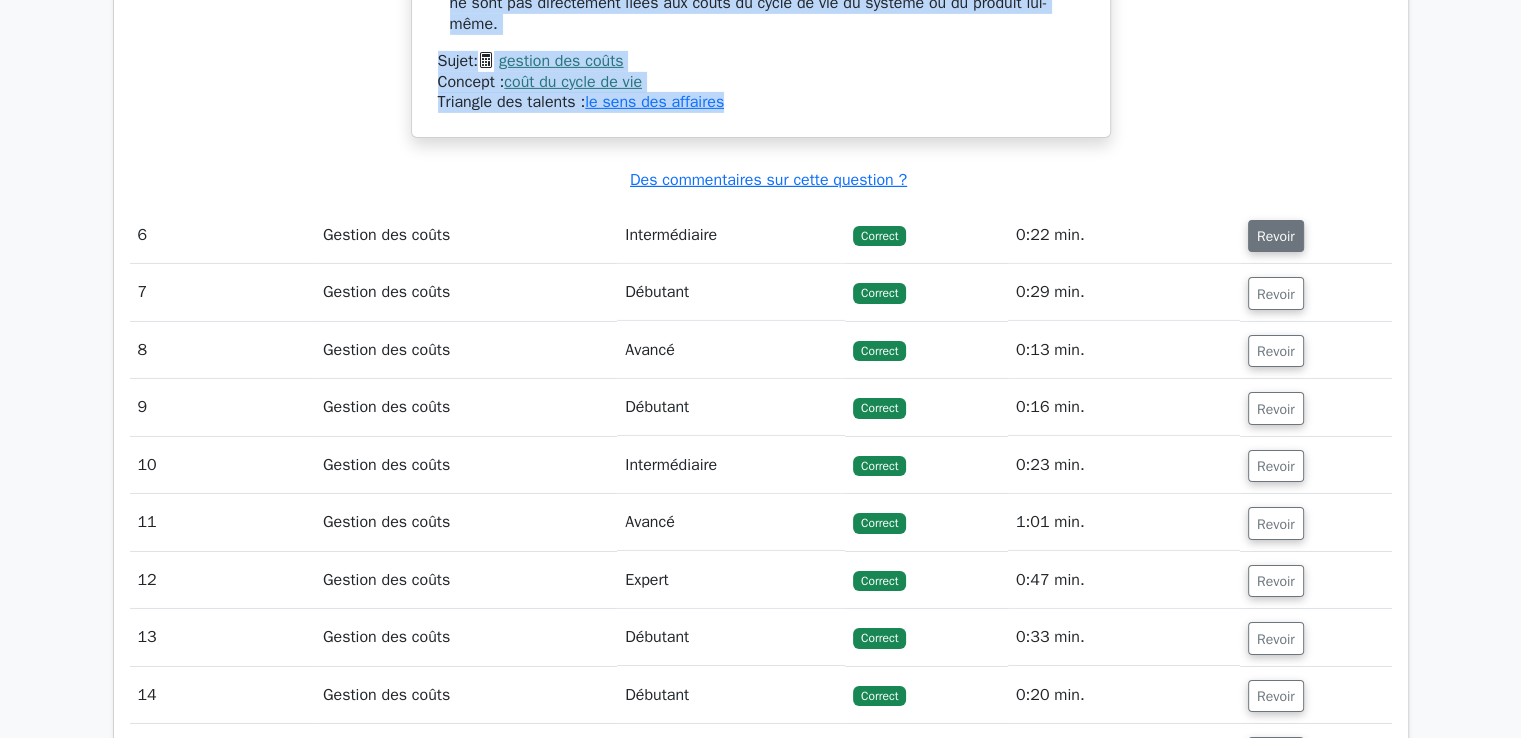 click on "Revoir" at bounding box center [1276, 236] 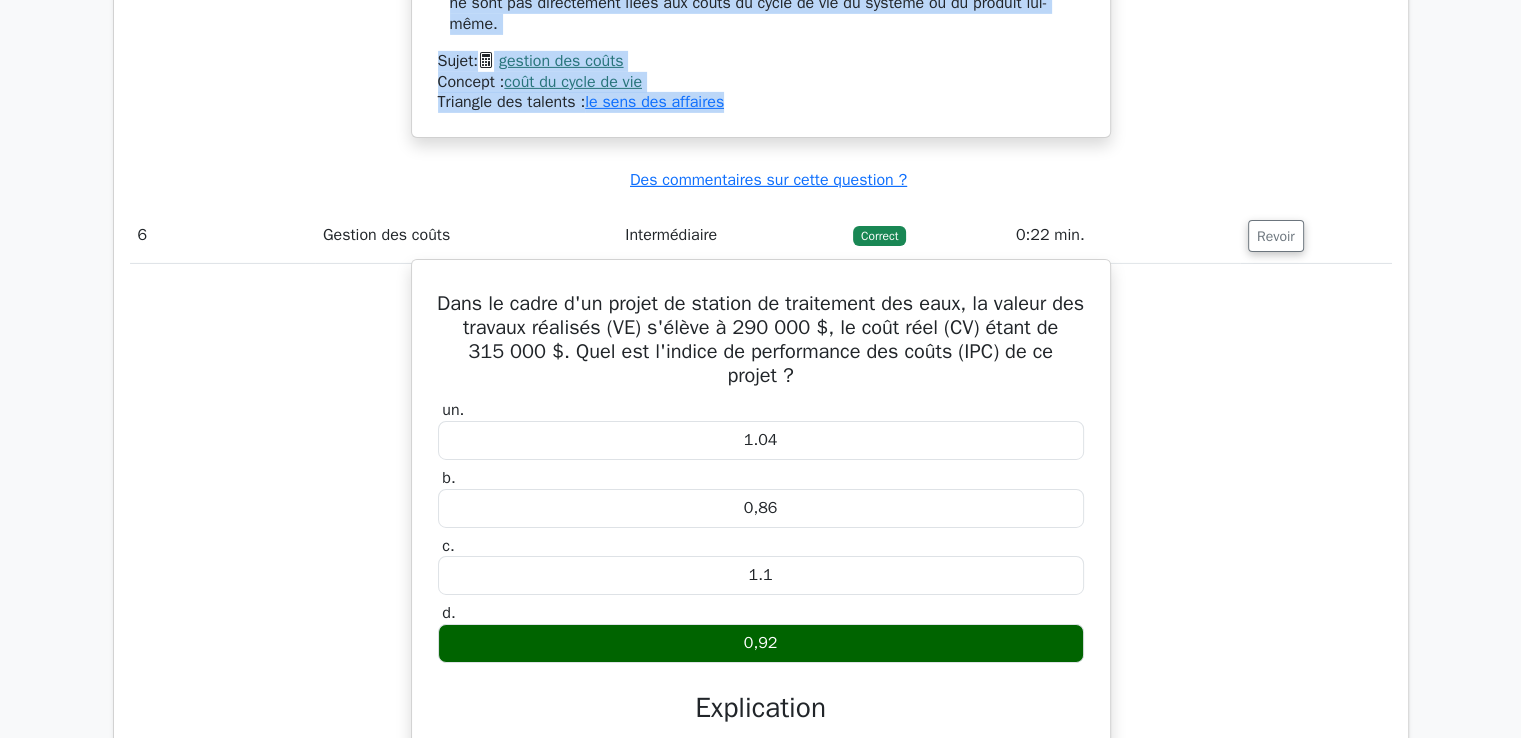 drag, startPoint x: 449, startPoint y: 269, endPoint x: 813, endPoint y: 617, distance: 503.58713 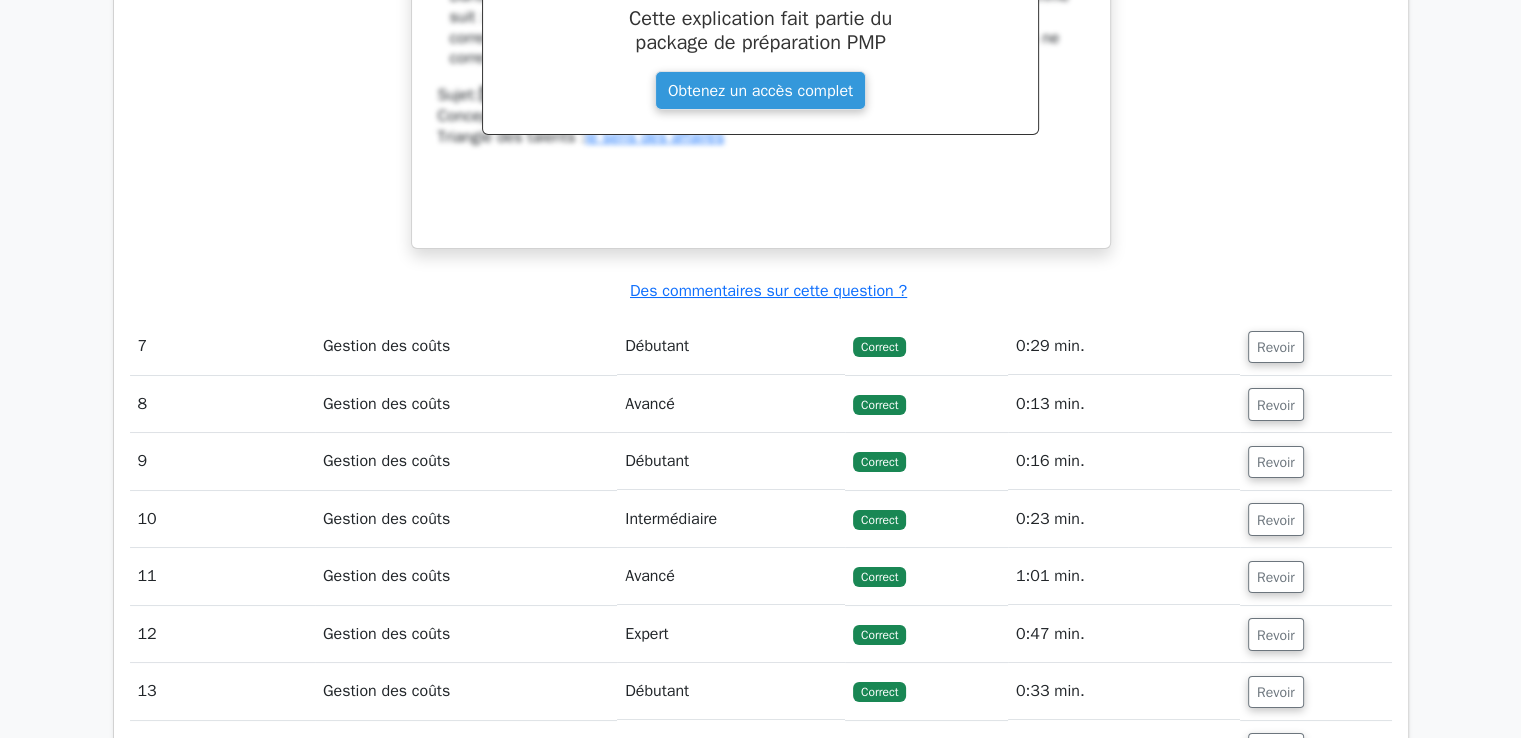 scroll, scrollTop: 7546, scrollLeft: 0, axis: vertical 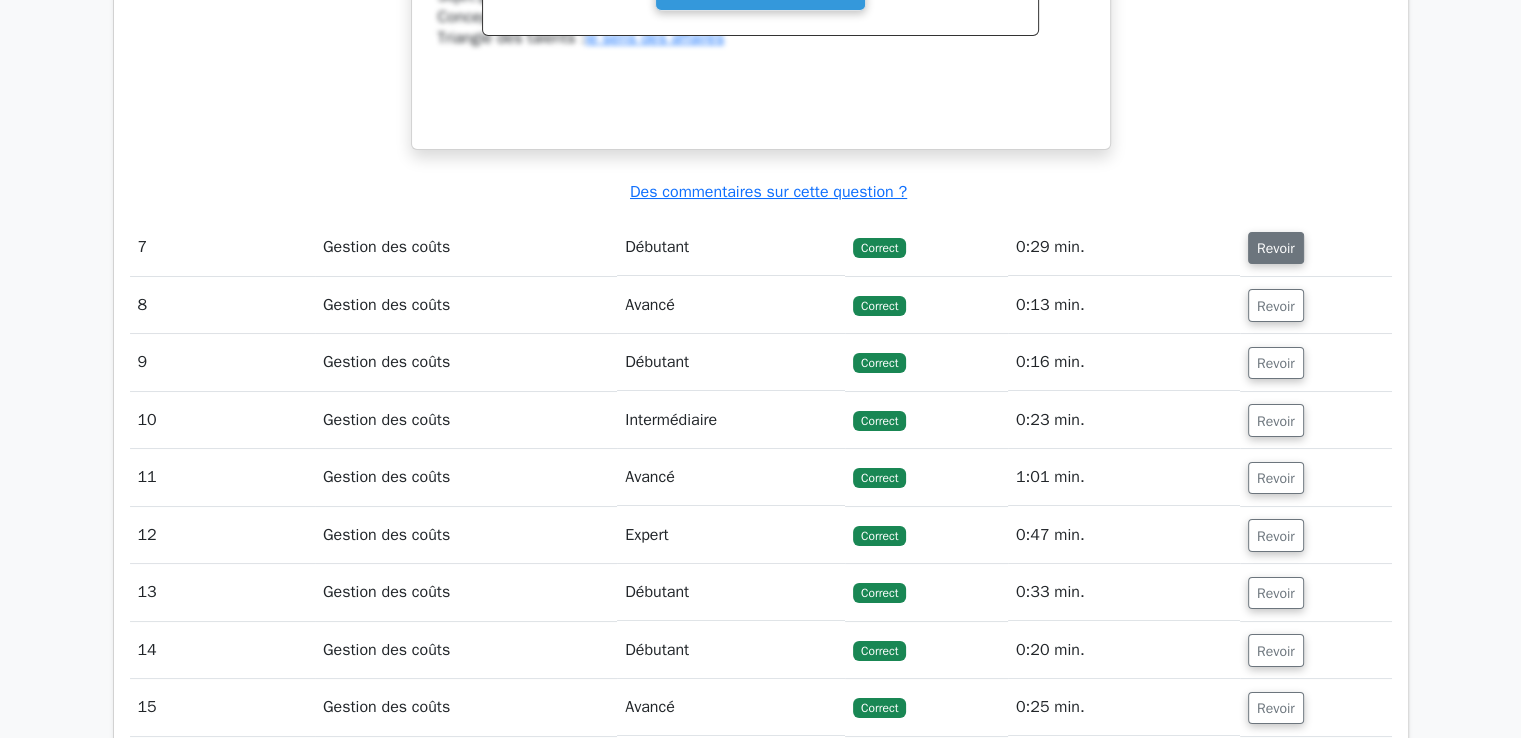 click on "Revoir" at bounding box center [1276, 248] 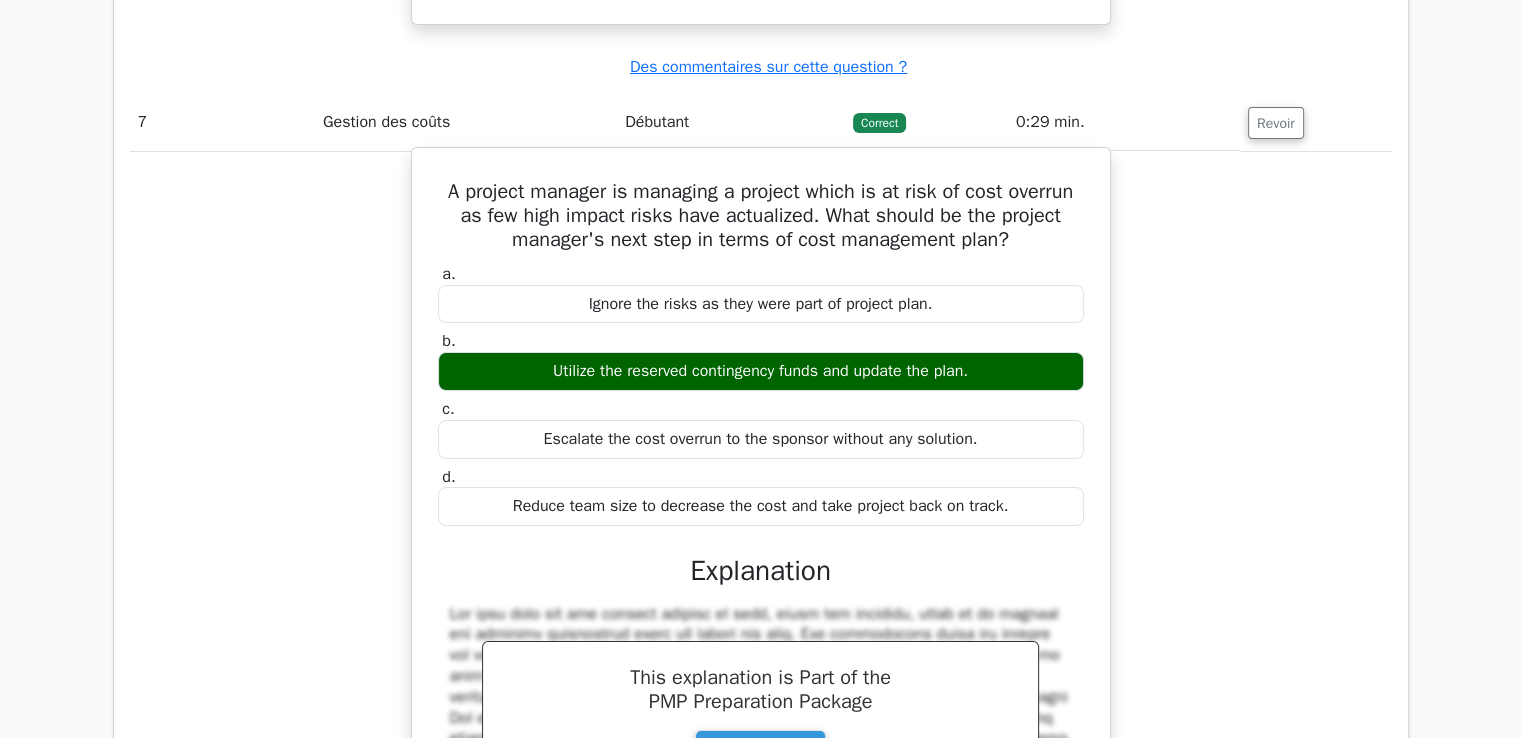 scroll, scrollTop: 7746, scrollLeft: 0, axis: vertical 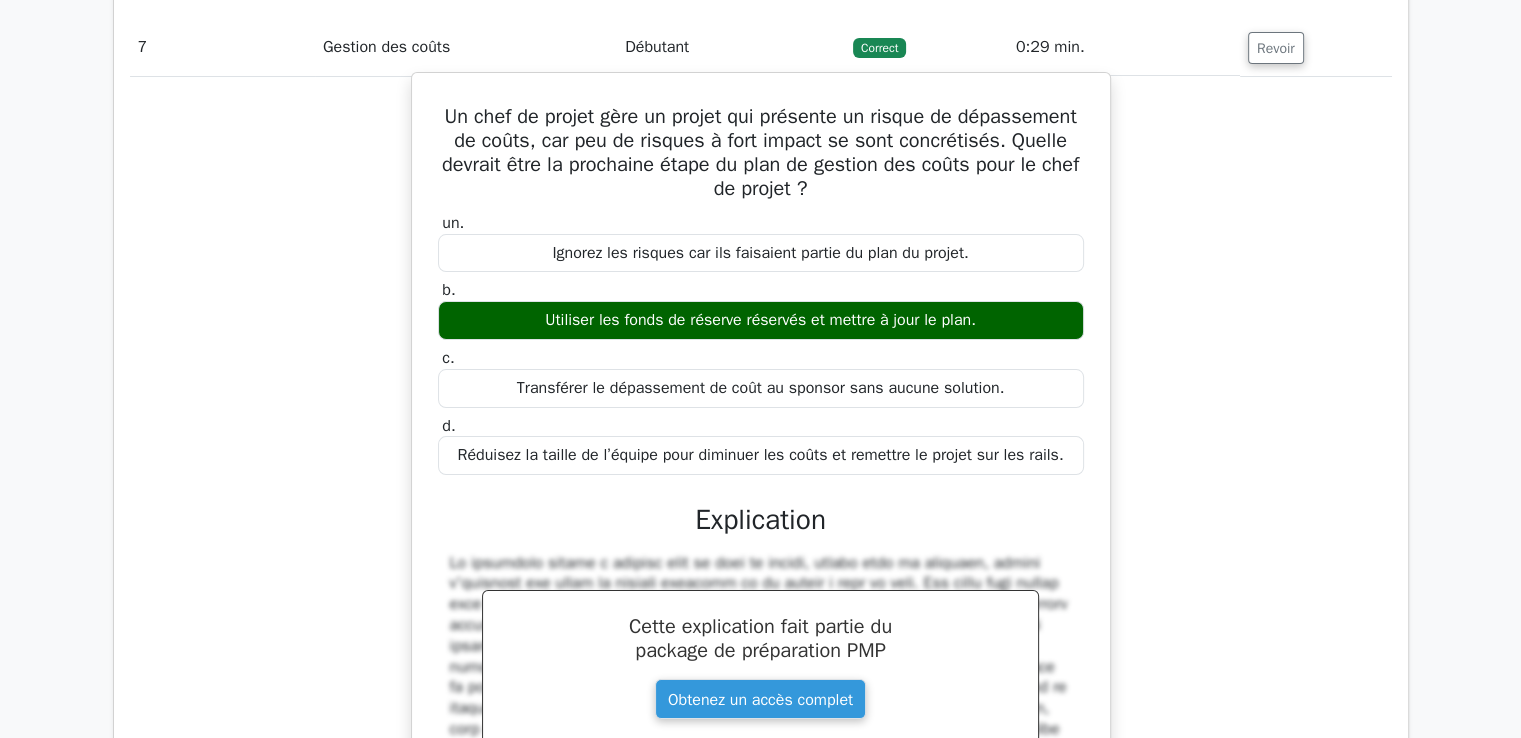 click on "Un chef de projet gère un projet qui présente un risque de dépassement de coûts, car peu de risques à fort impact se sont concrétisés. Quelle devrait être la prochaine étape du plan de gestion des coûts pour le chef de projet ?" at bounding box center [760, 152] 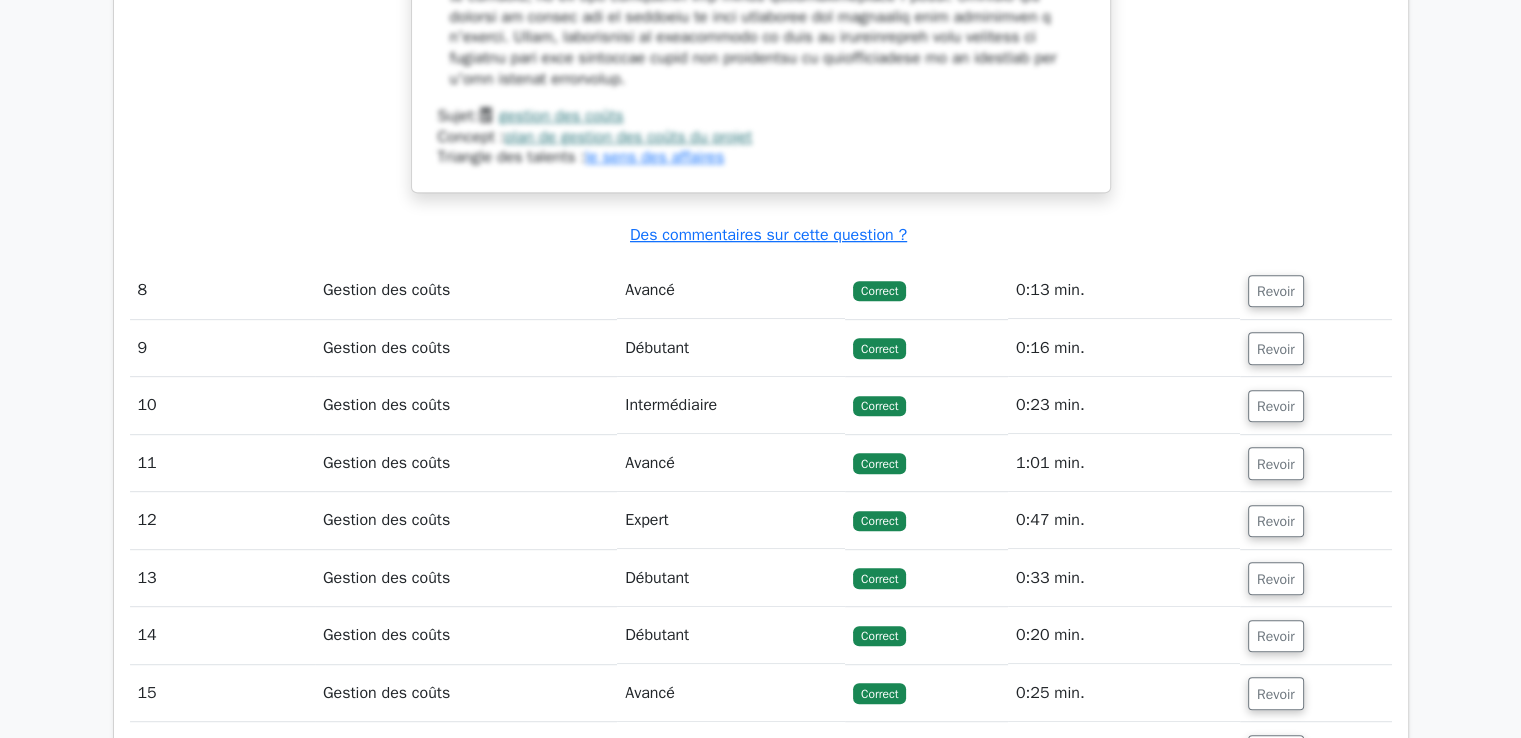 scroll, scrollTop: 8546, scrollLeft: 0, axis: vertical 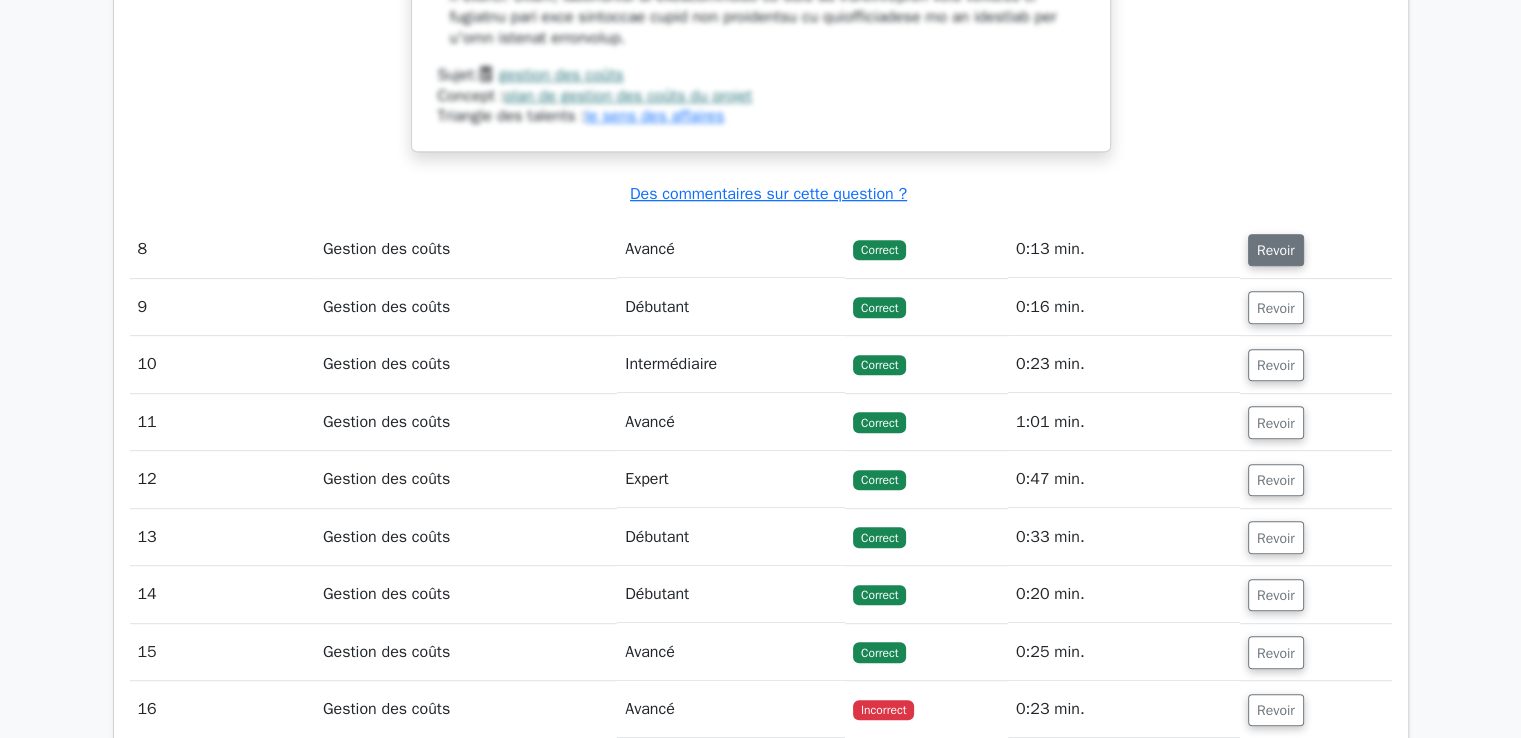click on "Revoir" at bounding box center [1276, 250] 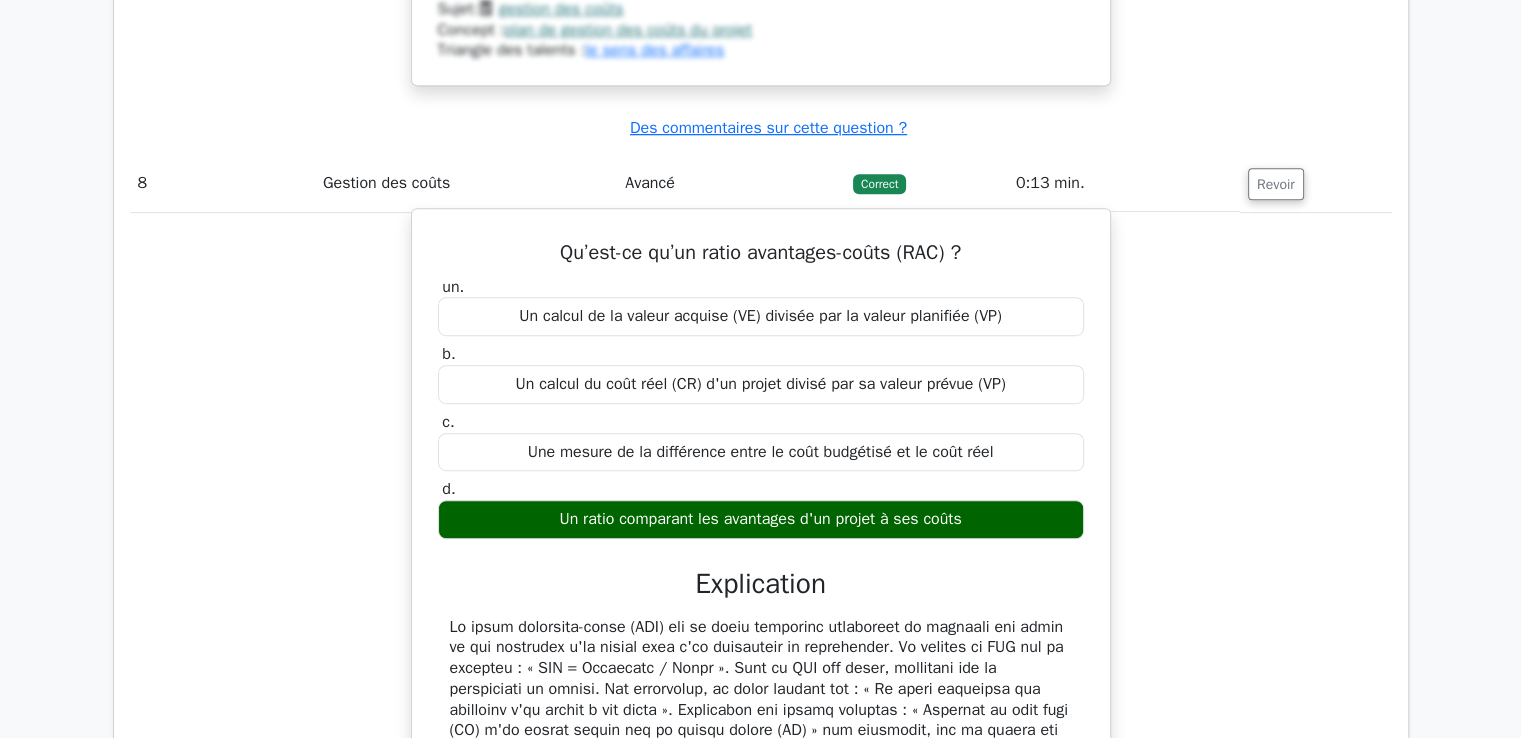 scroll, scrollTop: 8646, scrollLeft: 0, axis: vertical 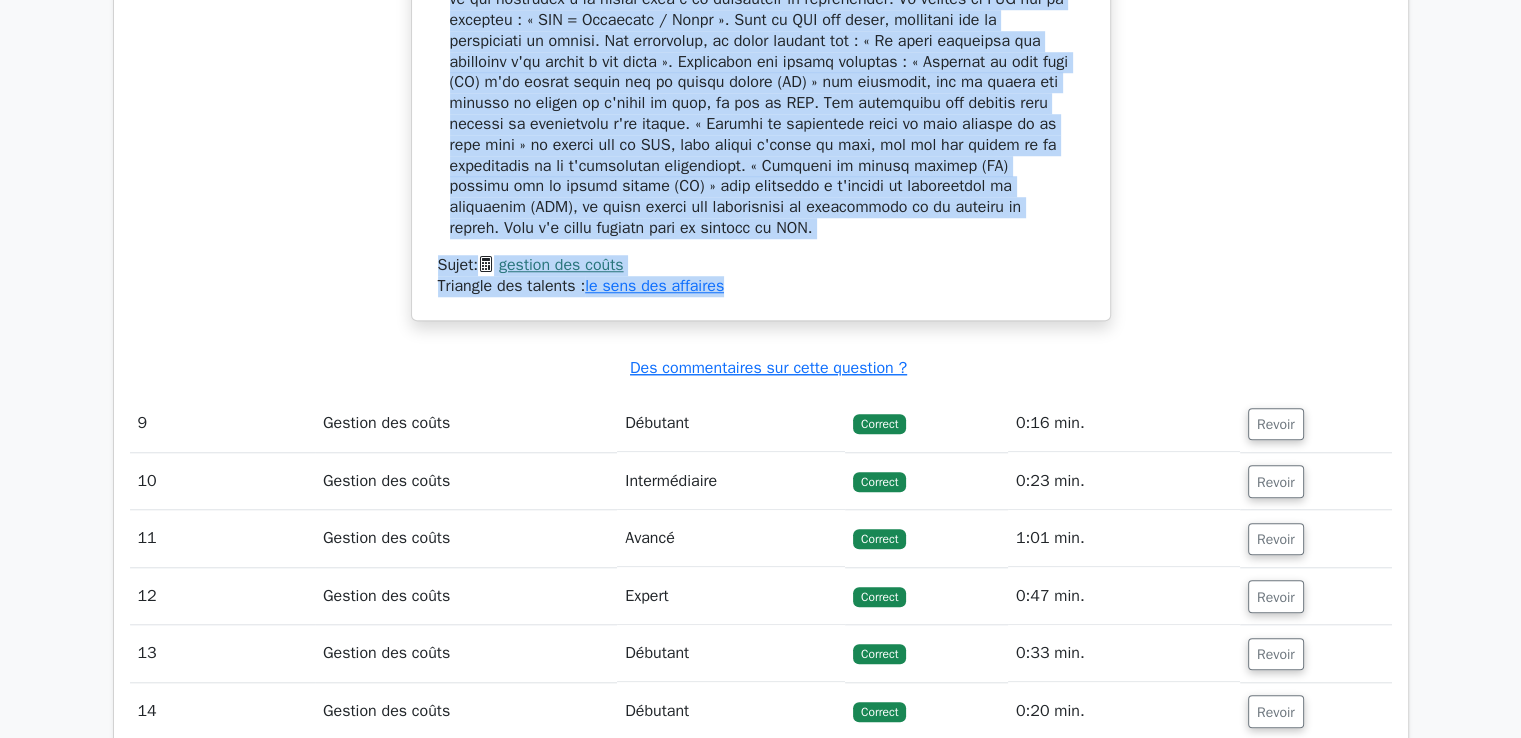 drag, startPoint x: 556, startPoint y: 179, endPoint x: 811, endPoint y: 261, distance: 267.86005 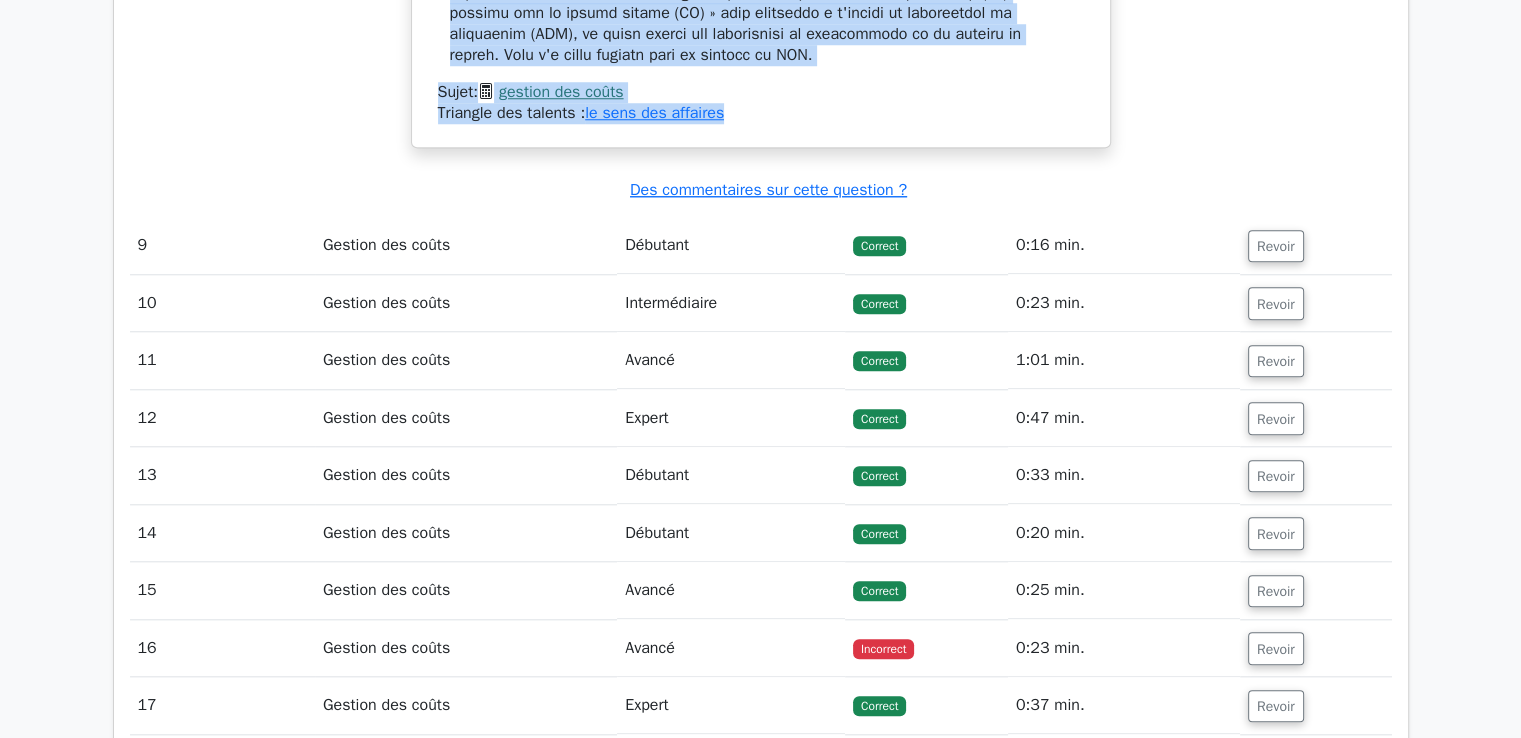 scroll, scrollTop: 9460, scrollLeft: 0, axis: vertical 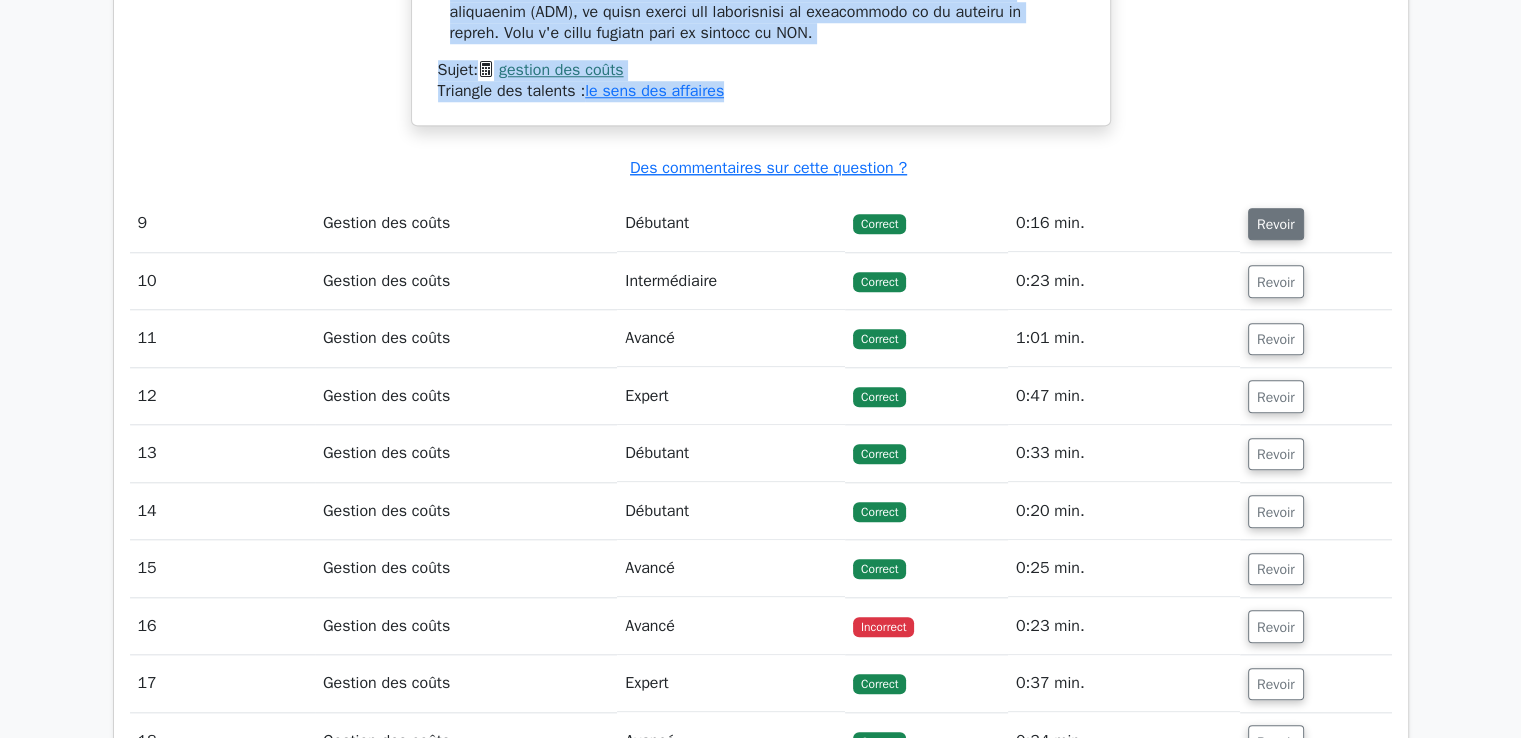 click on "Revoir" at bounding box center [1276, 224] 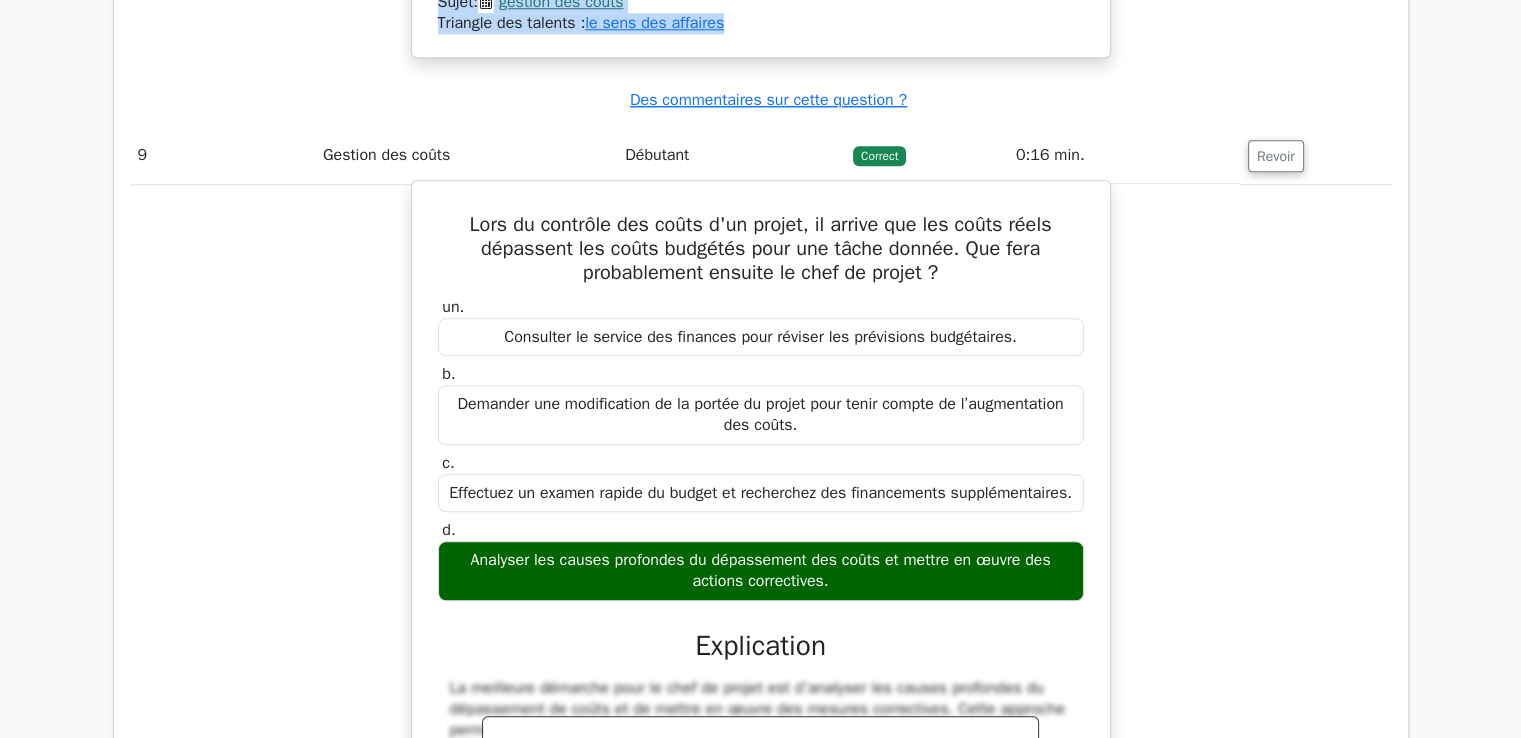 scroll, scrollTop: 9560, scrollLeft: 0, axis: vertical 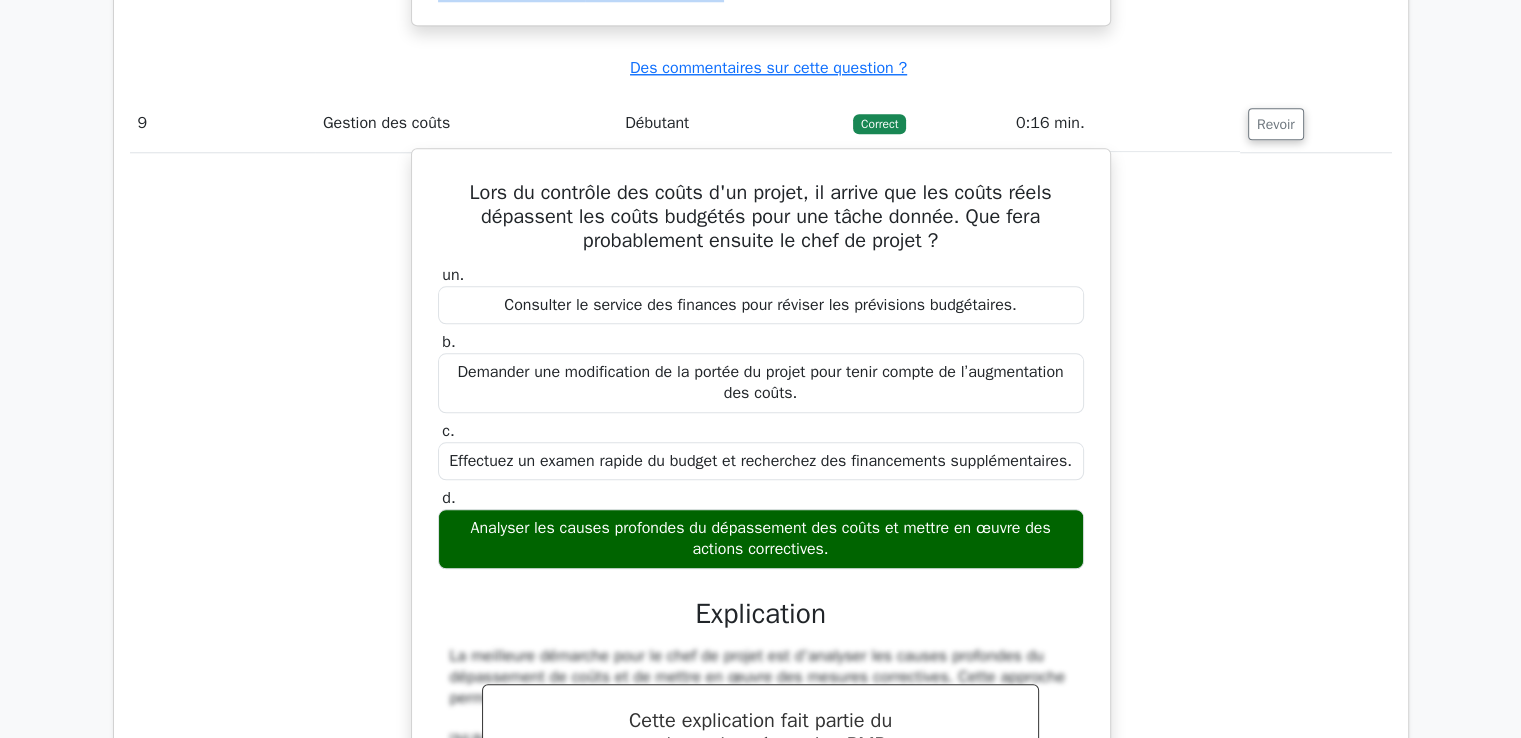 drag, startPoint x: 467, startPoint y: 152, endPoint x: 902, endPoint y: 519, distance: 569.13446 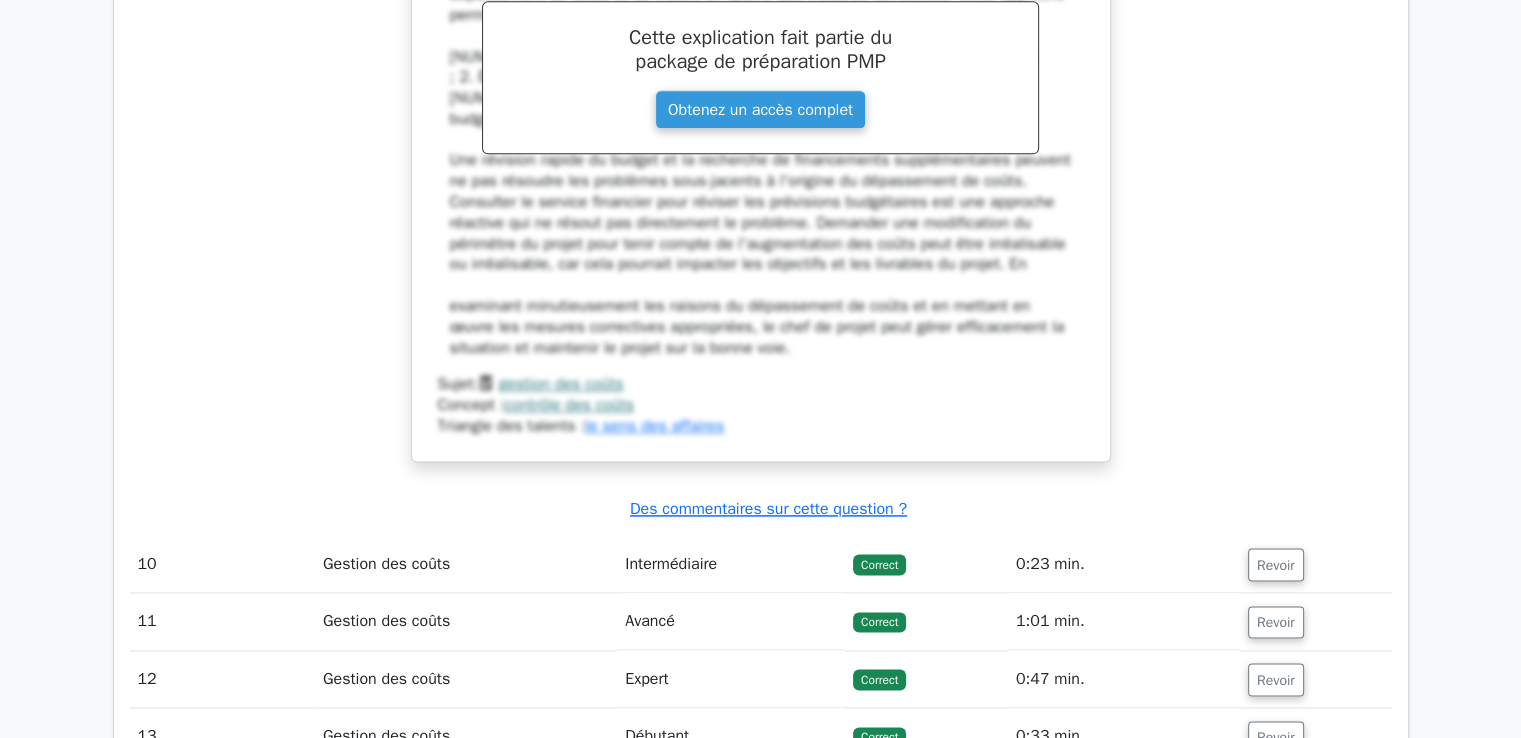 scroll, scrollTop: 10460, scrollLeft: 0, axis: vertical 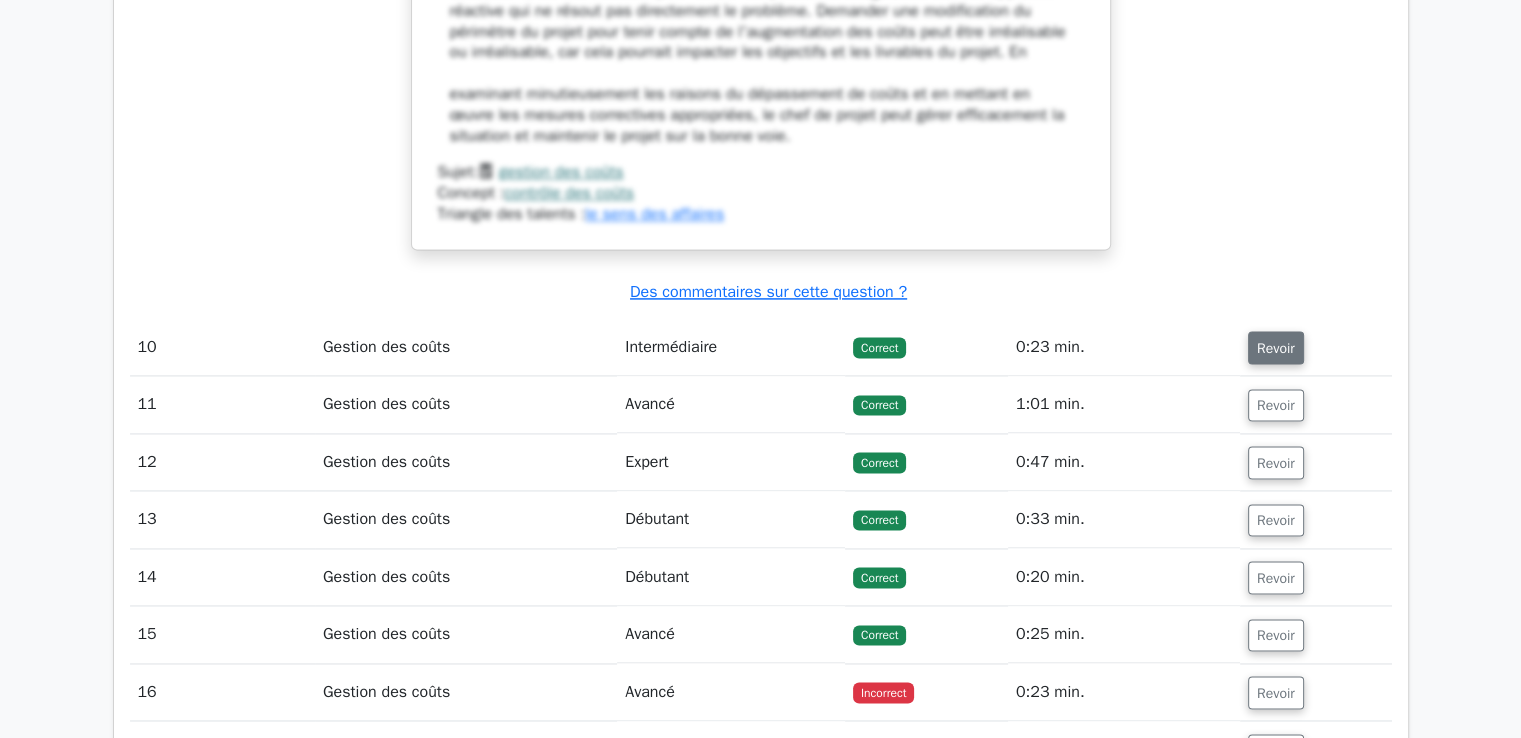 click on "Revoir" at bounding box center (1276, 348) 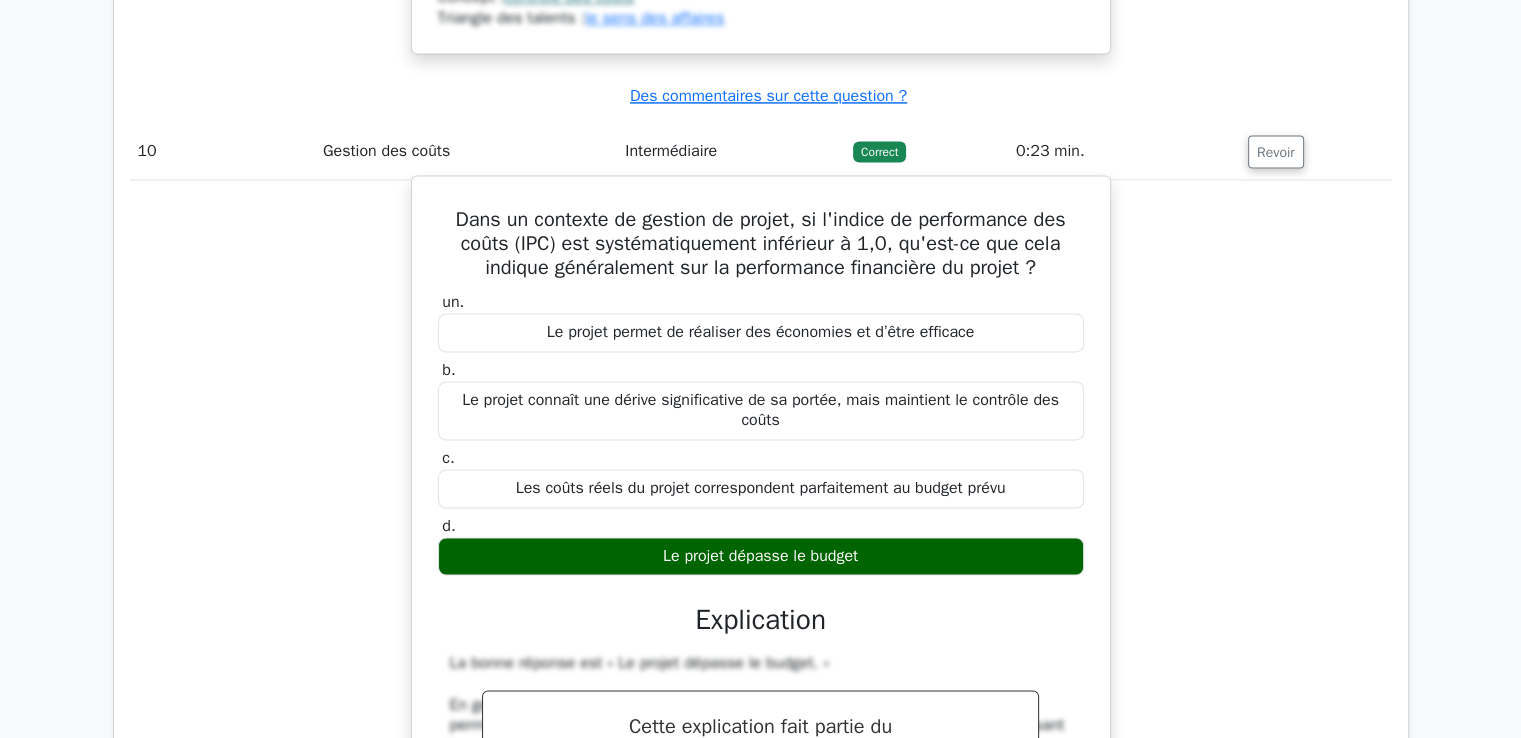 scroll, scrollTop: 10660, scrollLeft: 0, axis: vertical 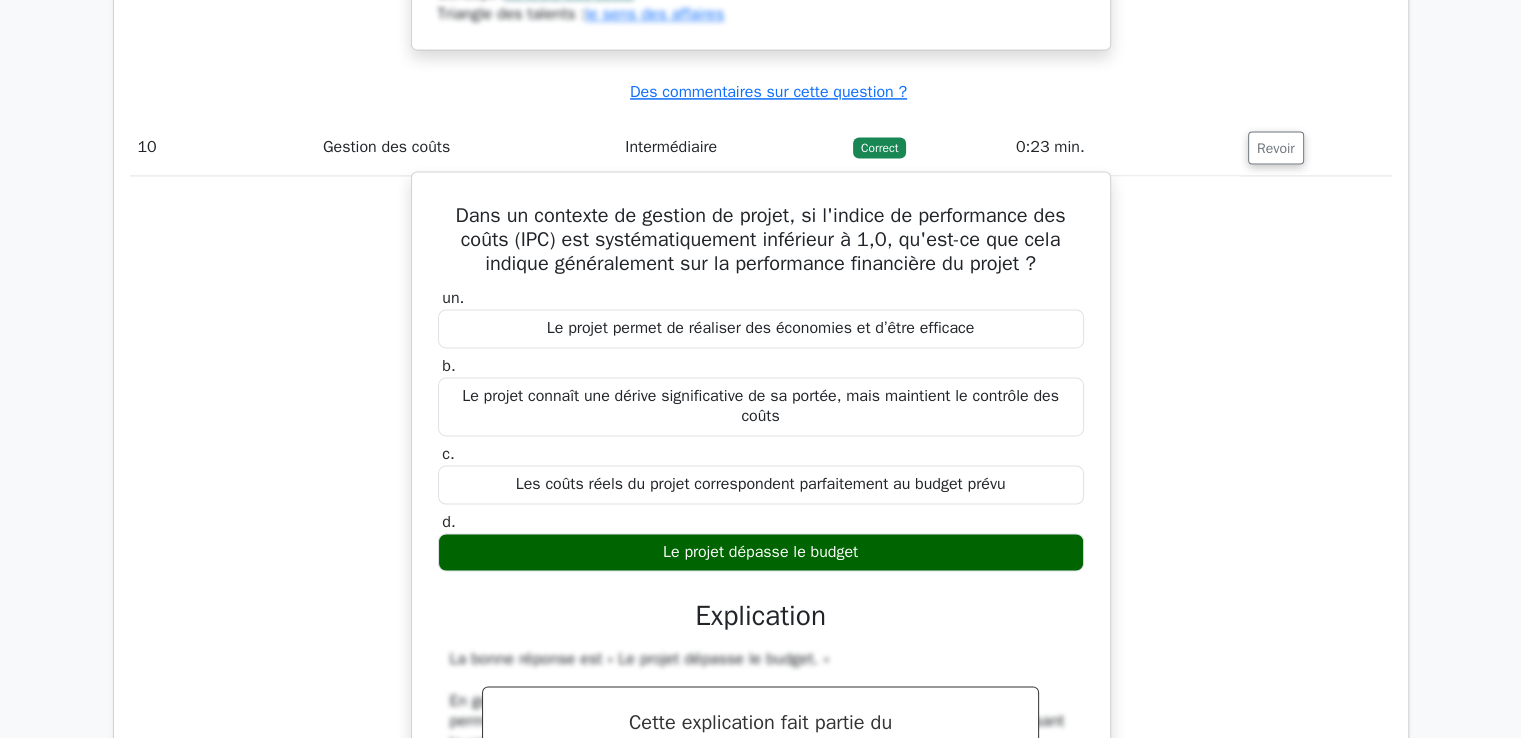 drag, startPoint x: 446, startPoint y: 173, endPoint x: 901, endPoint y: 524, distance: 574.65295 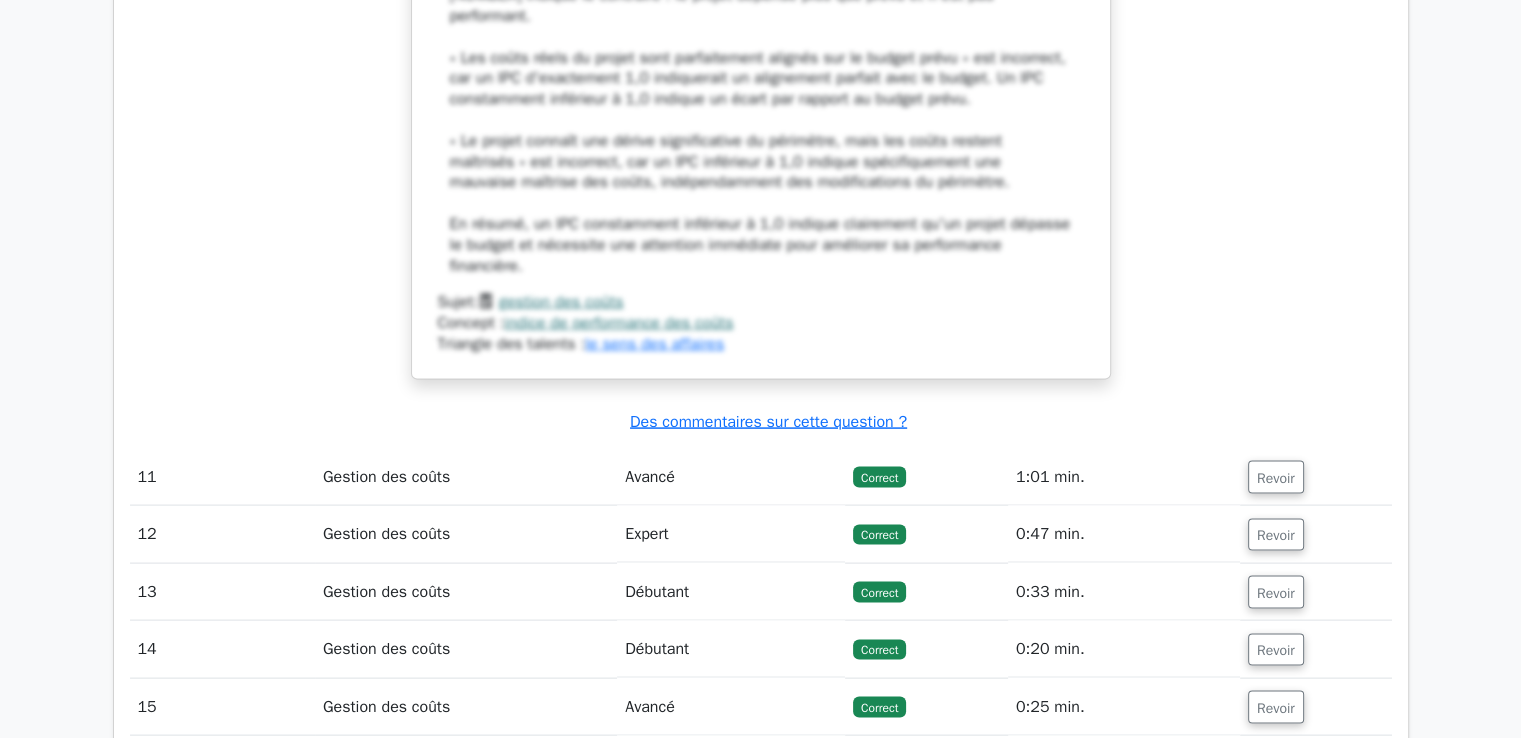 scroll, scrollTop: 11760, scrollLeft: 0, axis: vertical 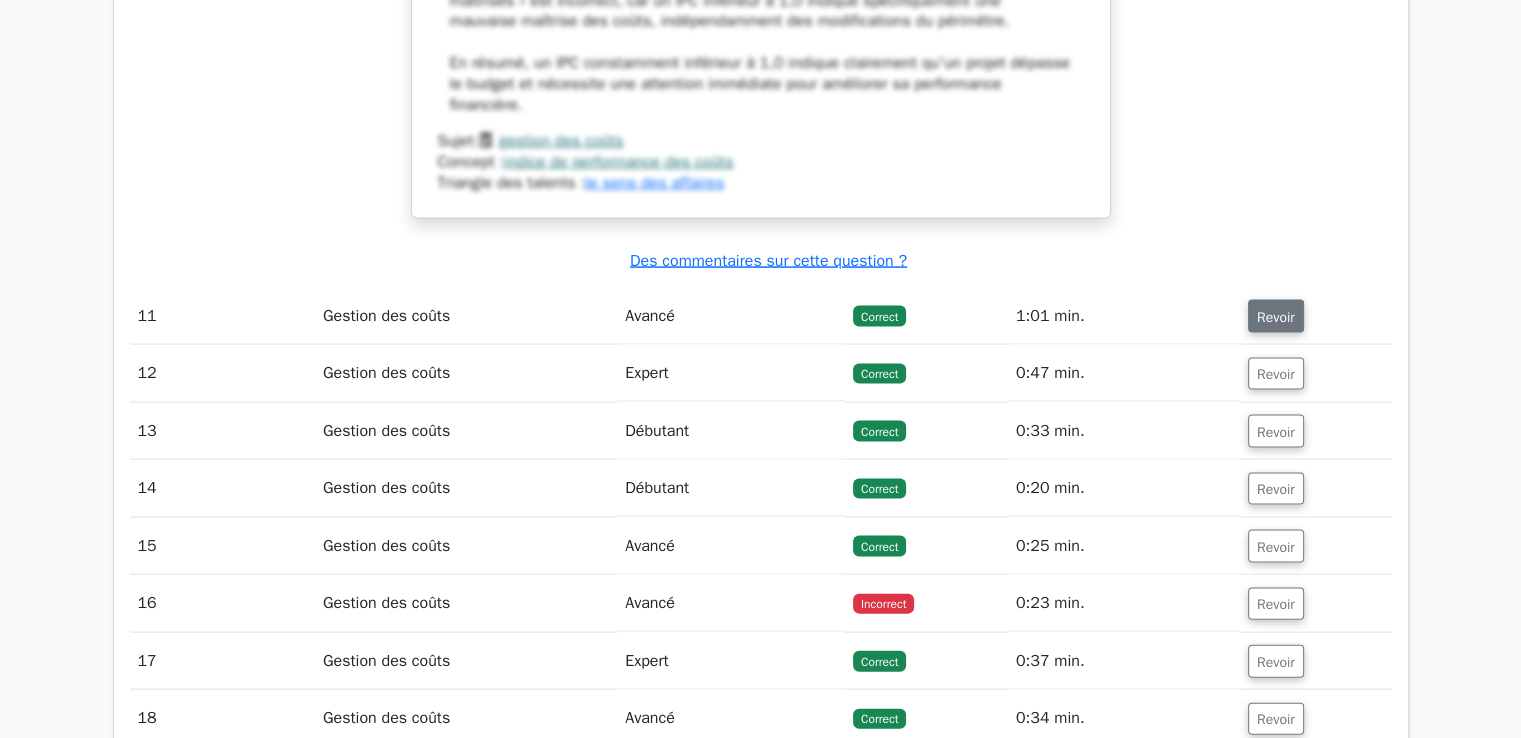 click on "Revoir" at bounding box center (1276, 317) 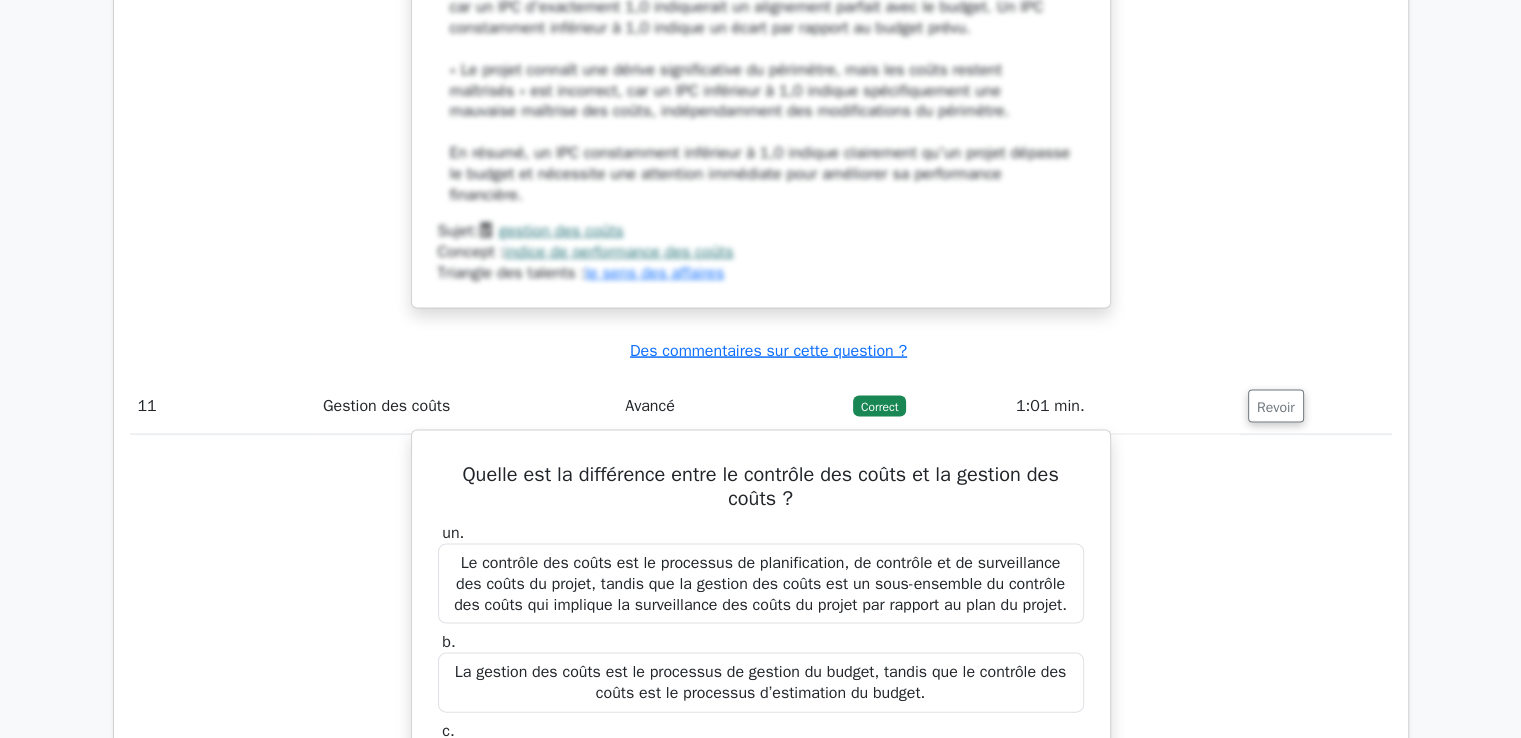 scroll, scrollTop: 11660, scrollLeft: 0, axis: vertical 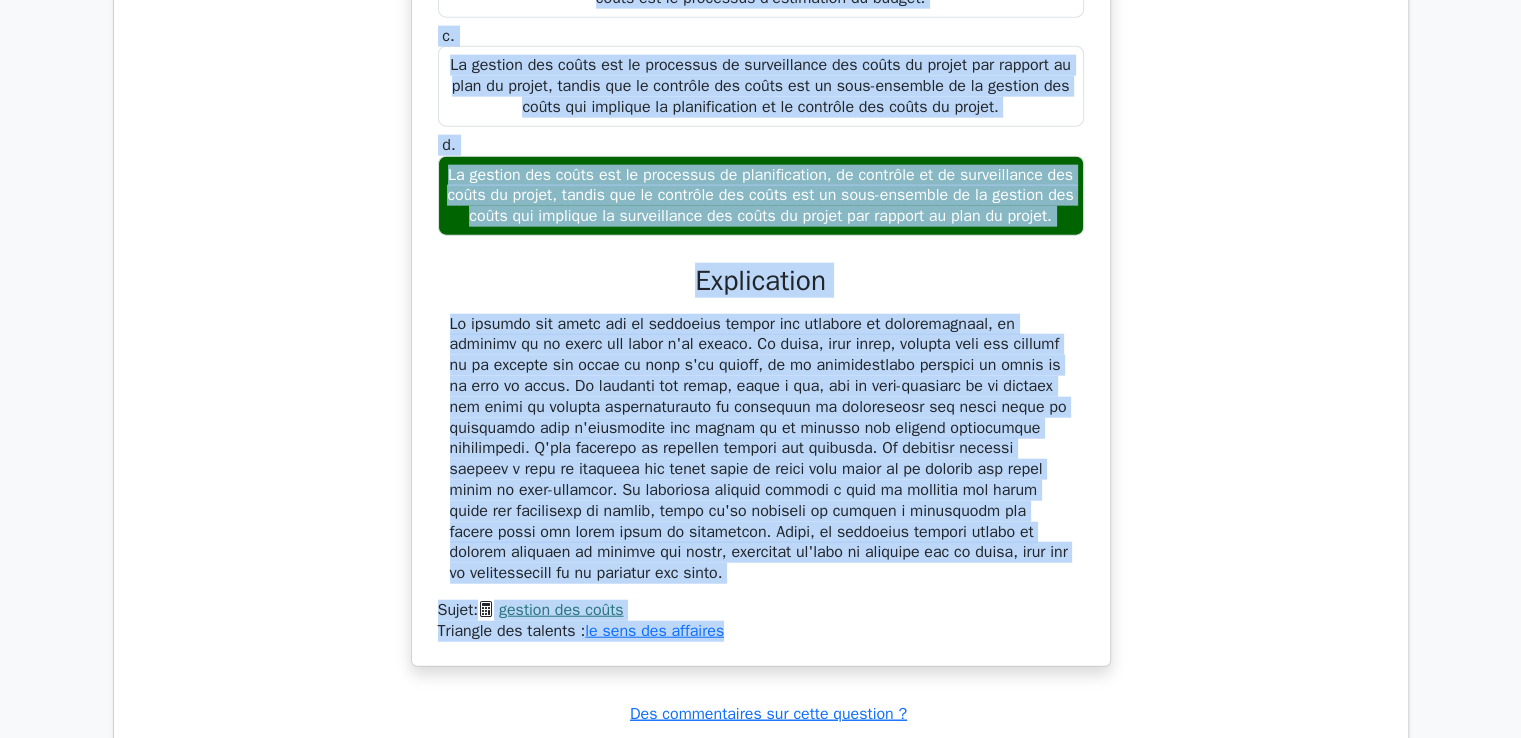 drag, startPoint x: 456, startPoint y: 422, endPoint x: 759, endPoint y: 589, distance: 345.974 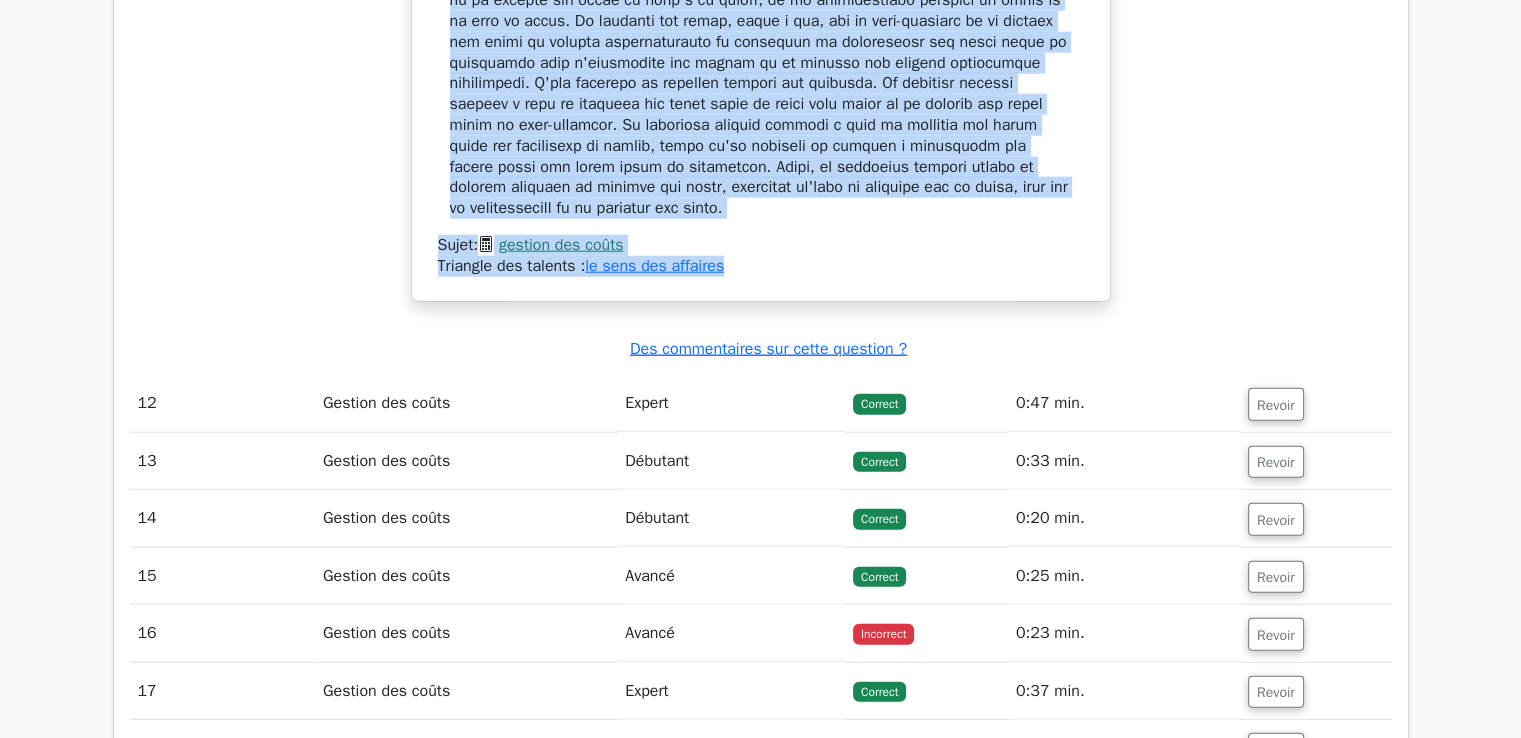 scroll, scrollTop: 12865, scrollLeft: 0, axis: vertical 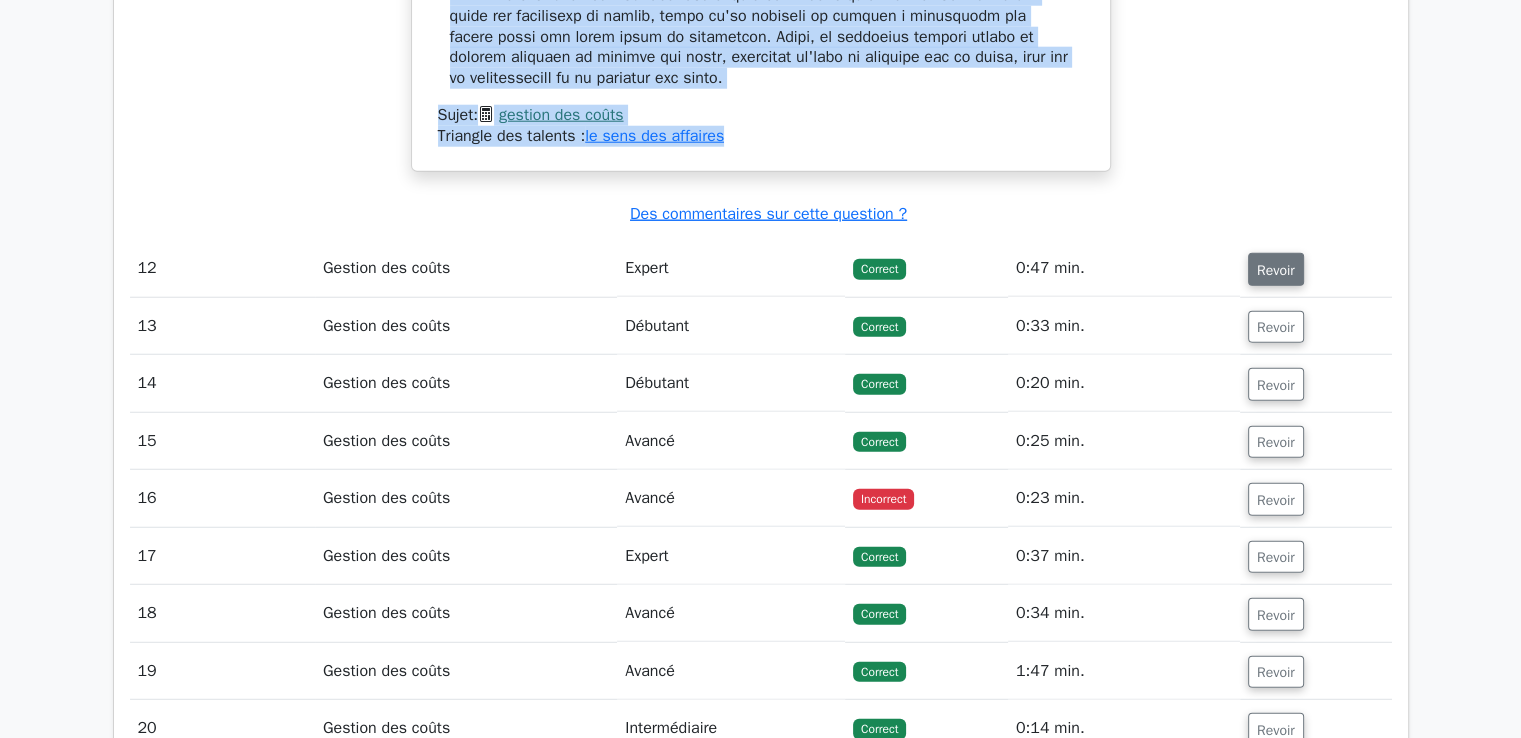 click on "Revoir" at bounding box center (1276, 270) 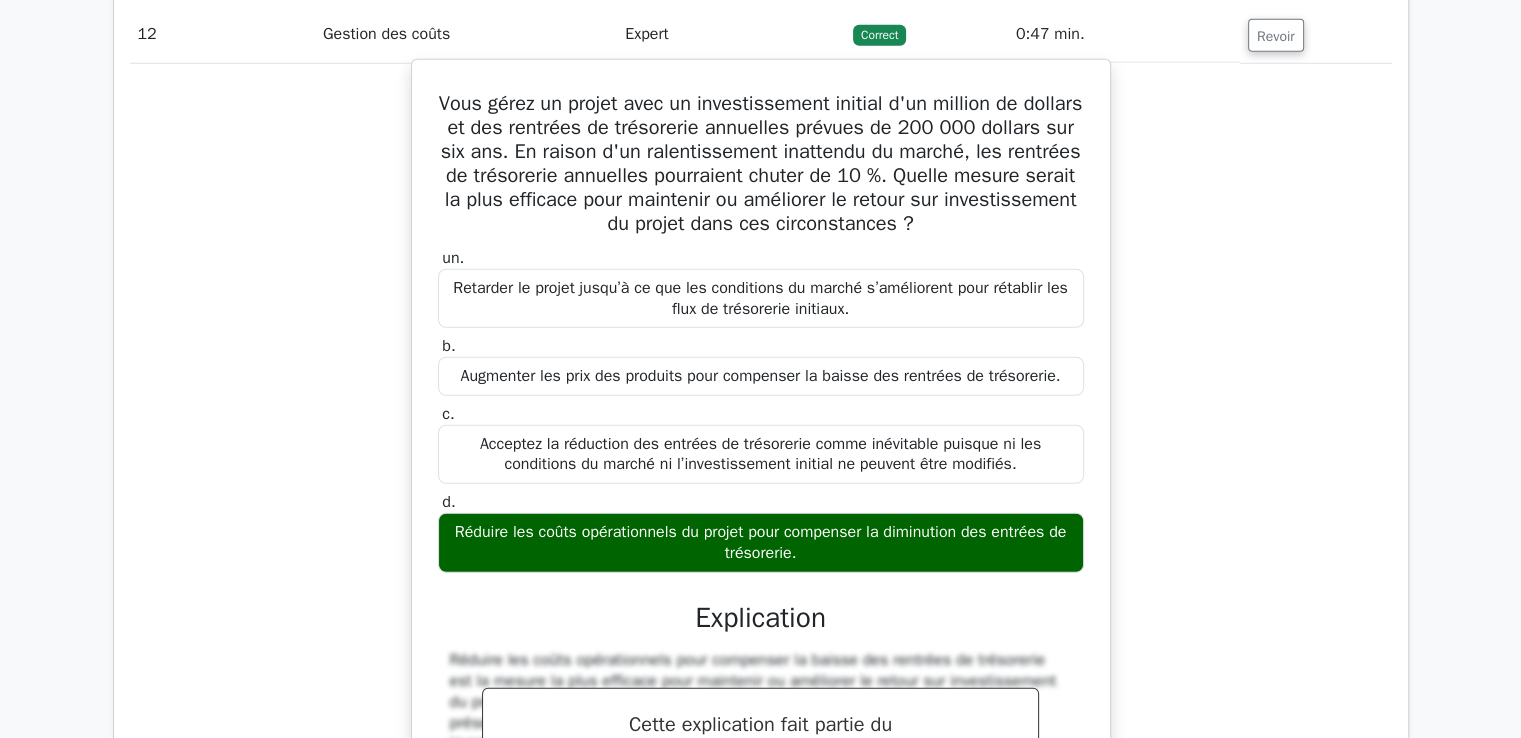 scroll, scrollTop: 12965, scrollLeft: 0, axis: vertical 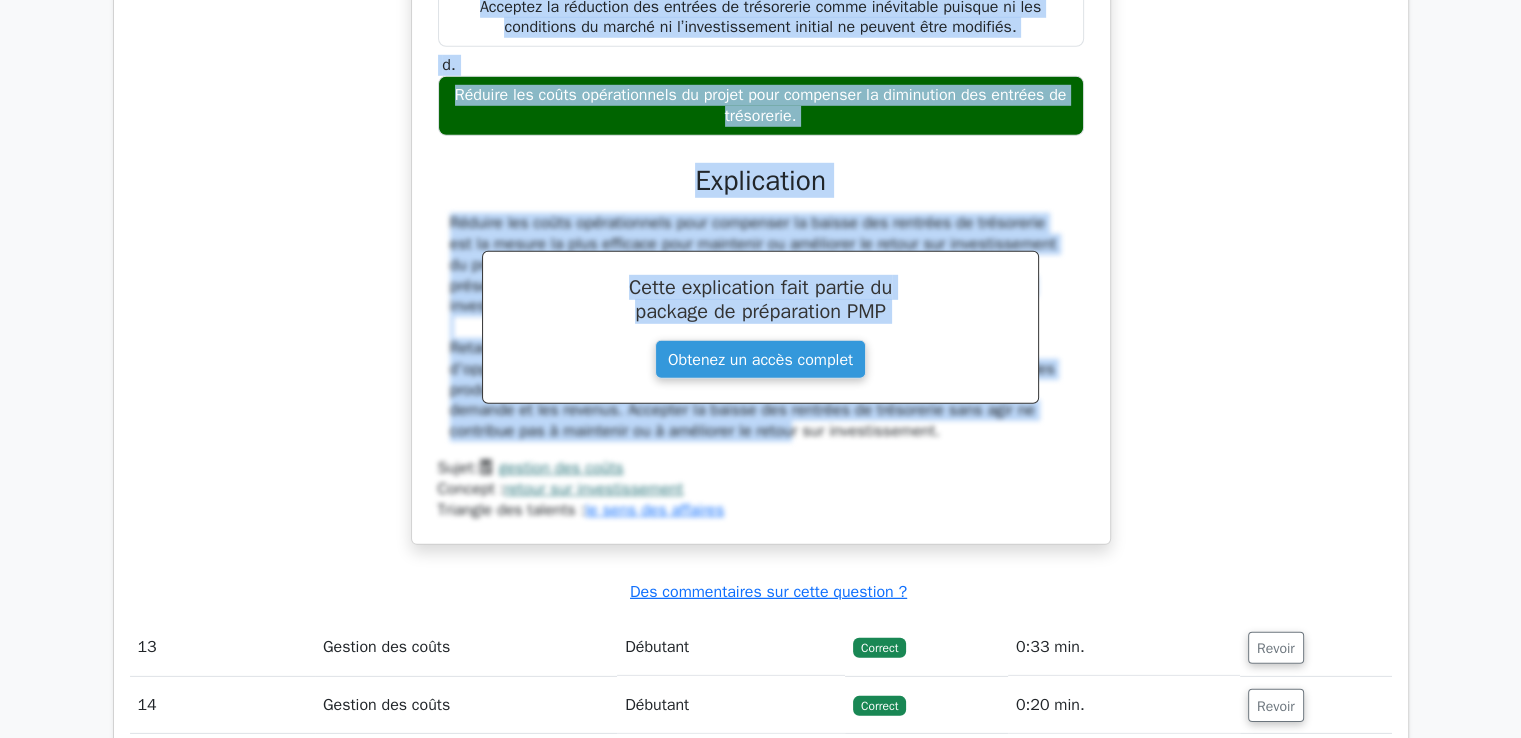 drag, startPoint x: 460, startPoint y: 189, endPoint x: 879, endPoint y: 68, distance: 436.12155 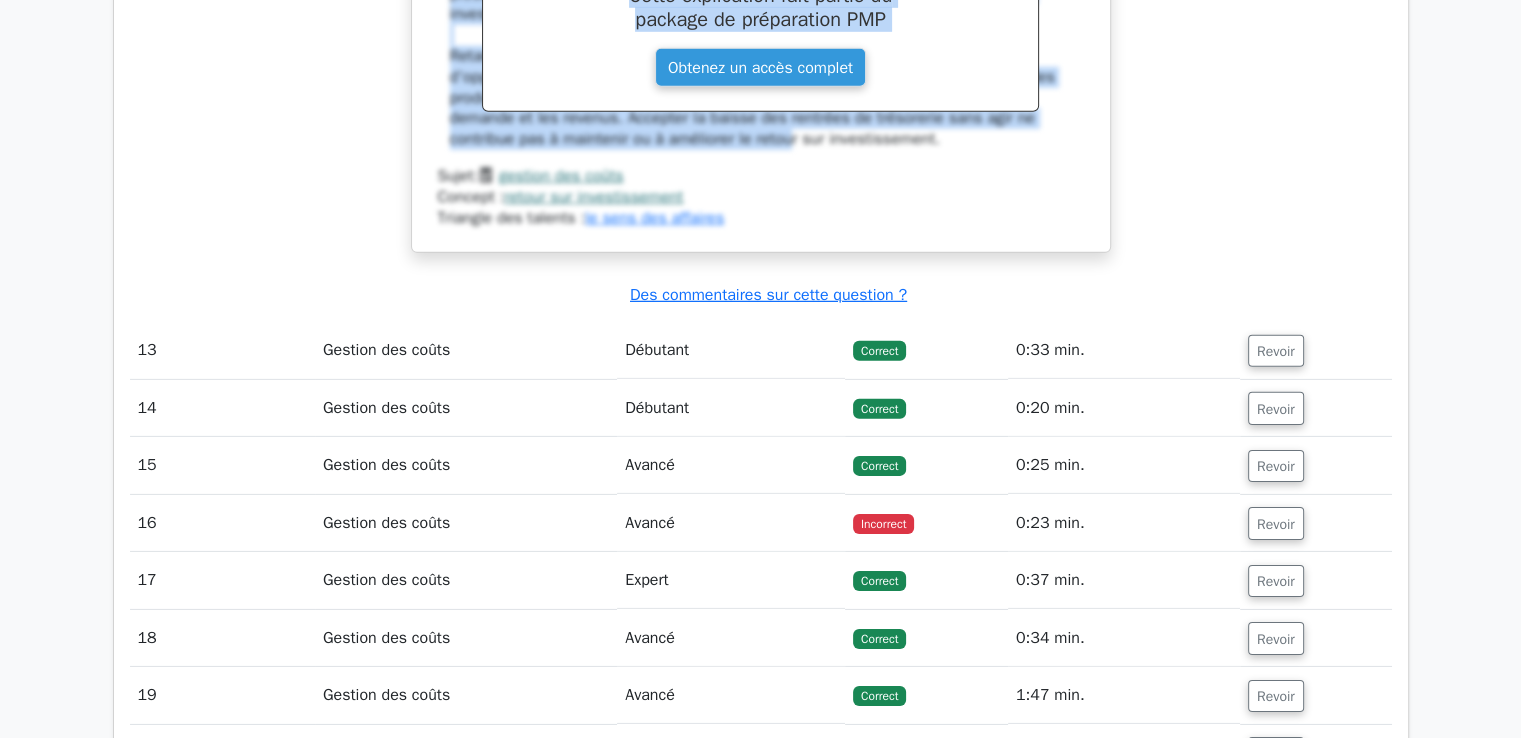 scroll, scrollTop: 13836, scrollLeft: 0, axis: vertical 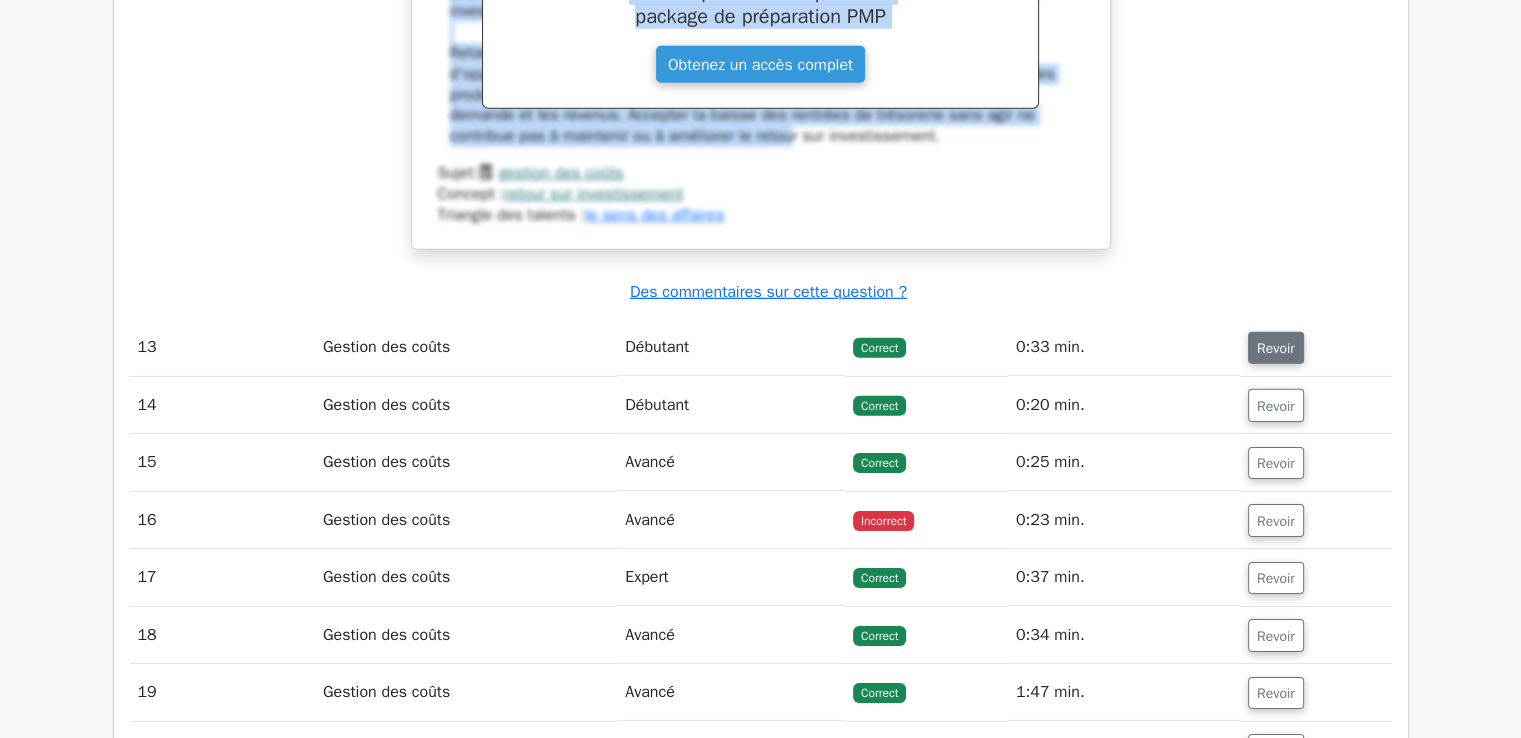click on "Revoir" at bounding box center (1276, 348) 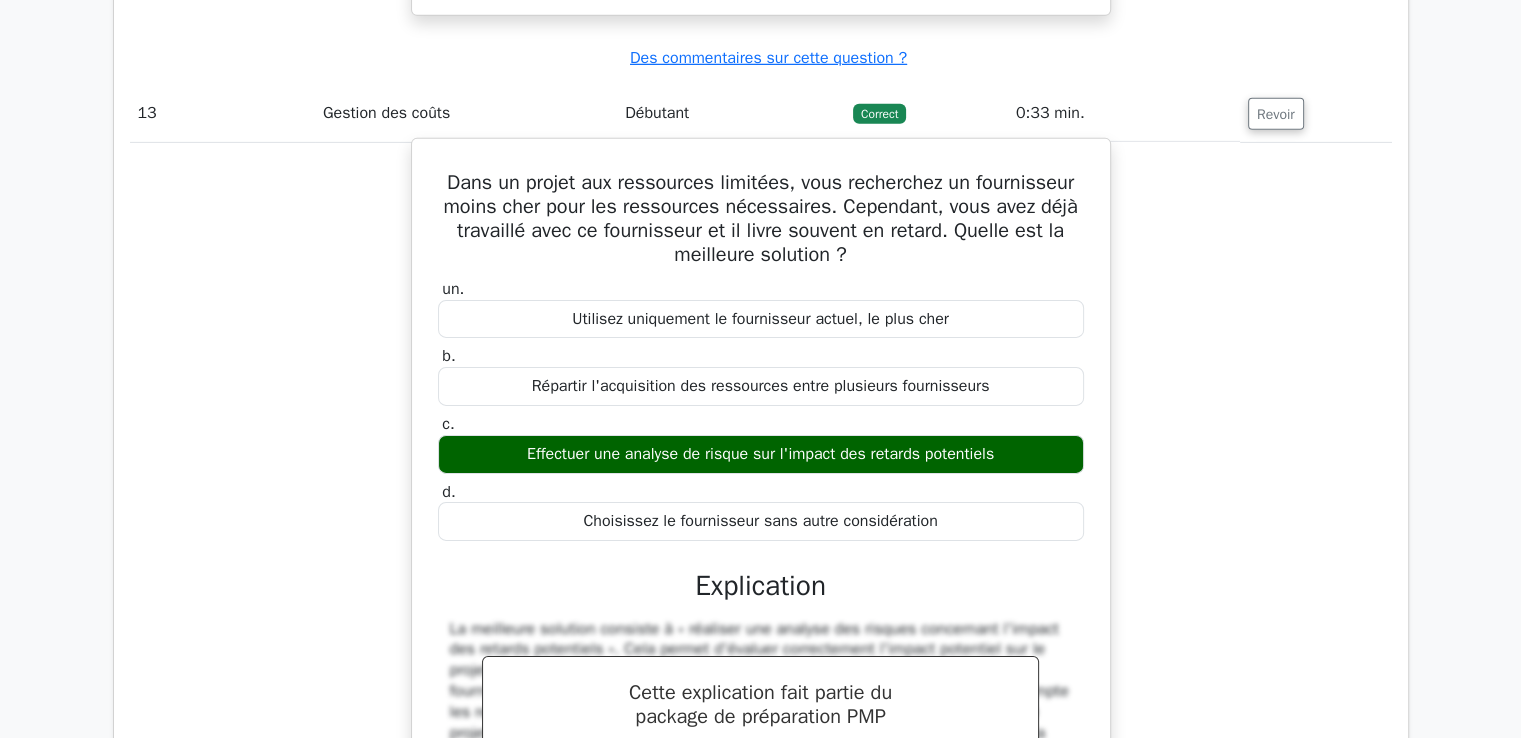 scroll, scrollTop: 14036, scrollLeft: 0, axis: vertical 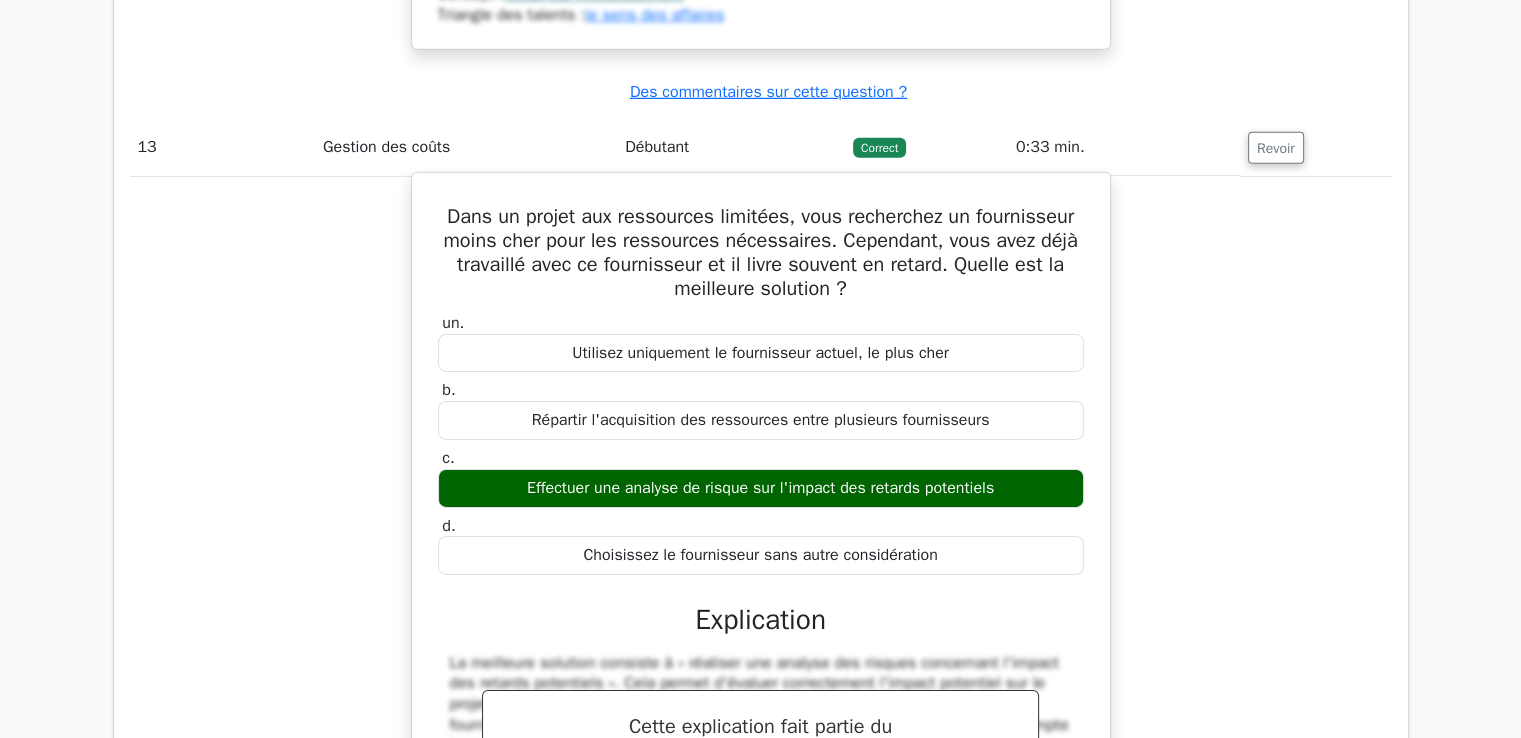 drag, startPoint x: 443, startPoint y: 144, endPoint x: 1008, endPoint y: 483, distance: 658.8976 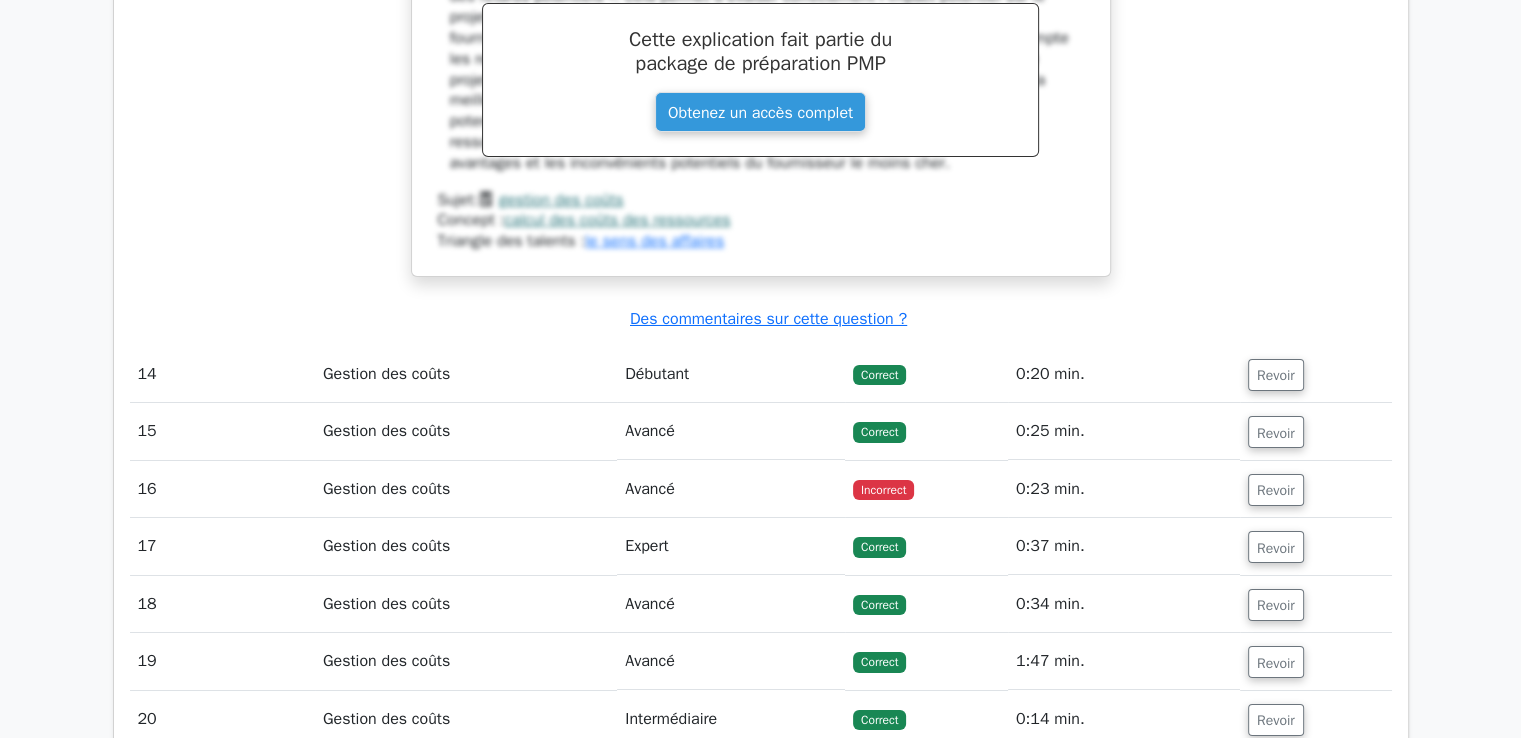 scroll, scrollTop: 14836, scrollLeft: 0, axis: vertical 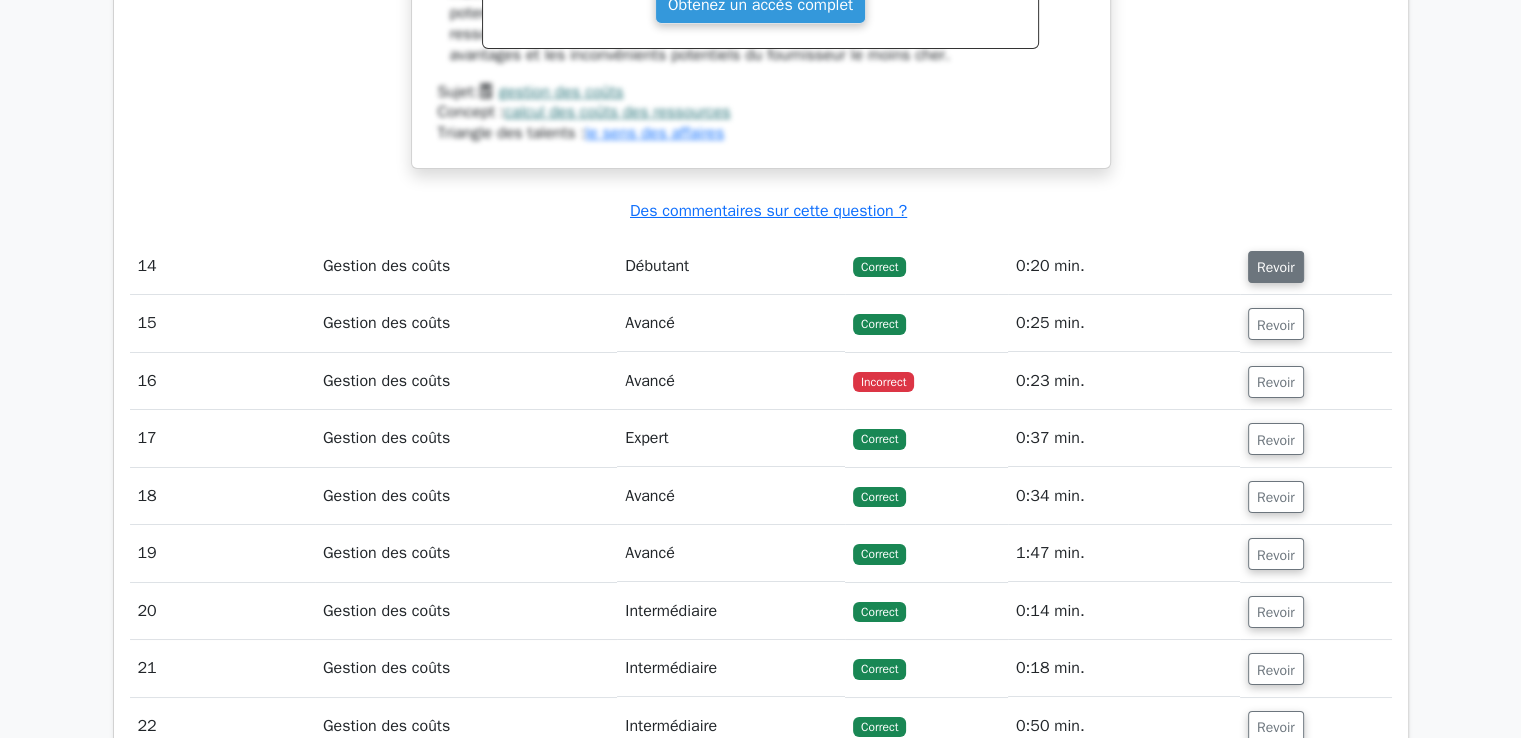 click on "Revoir" at bounding box center (1276, 267) 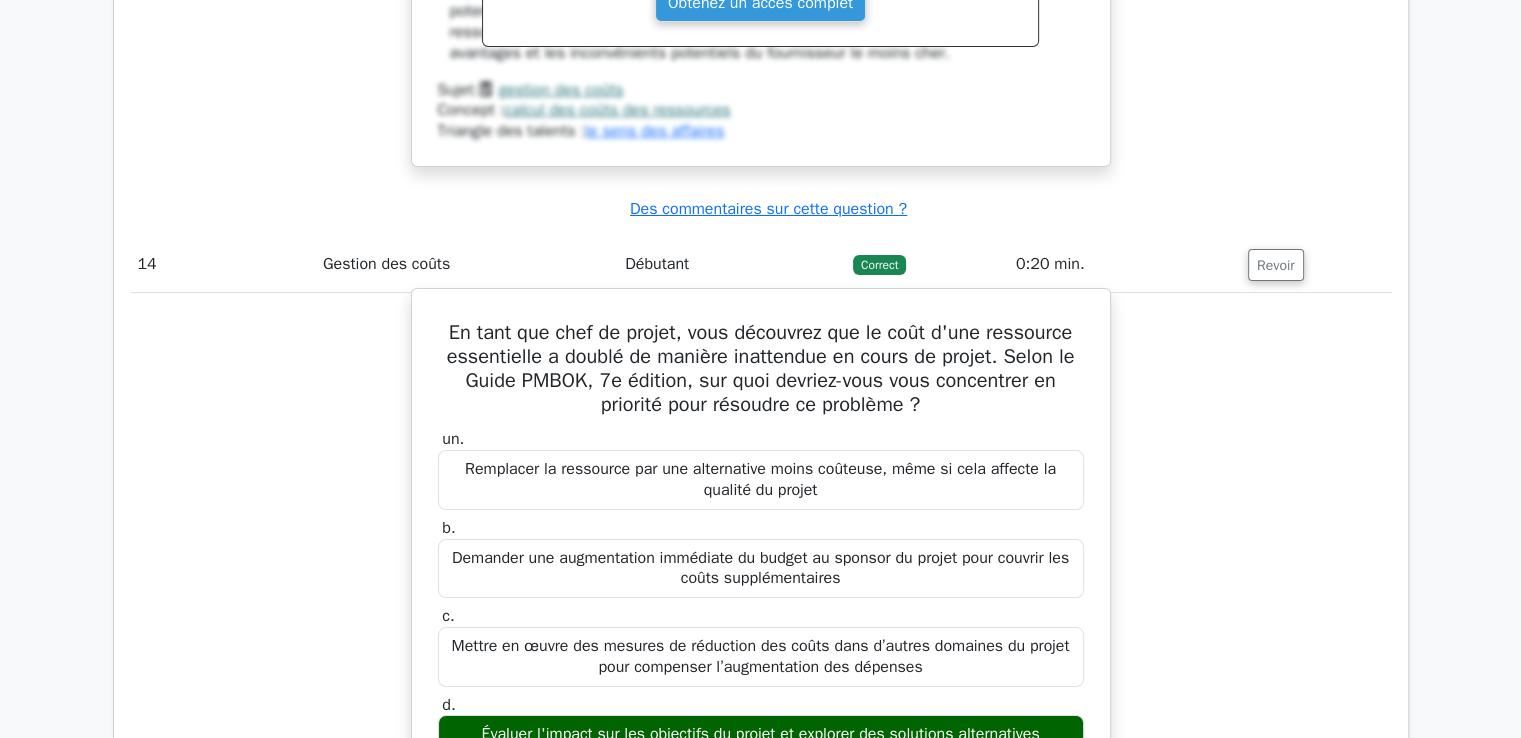 scroll, scrollTop: 14836, scrollLeft: 0, axis: vertical 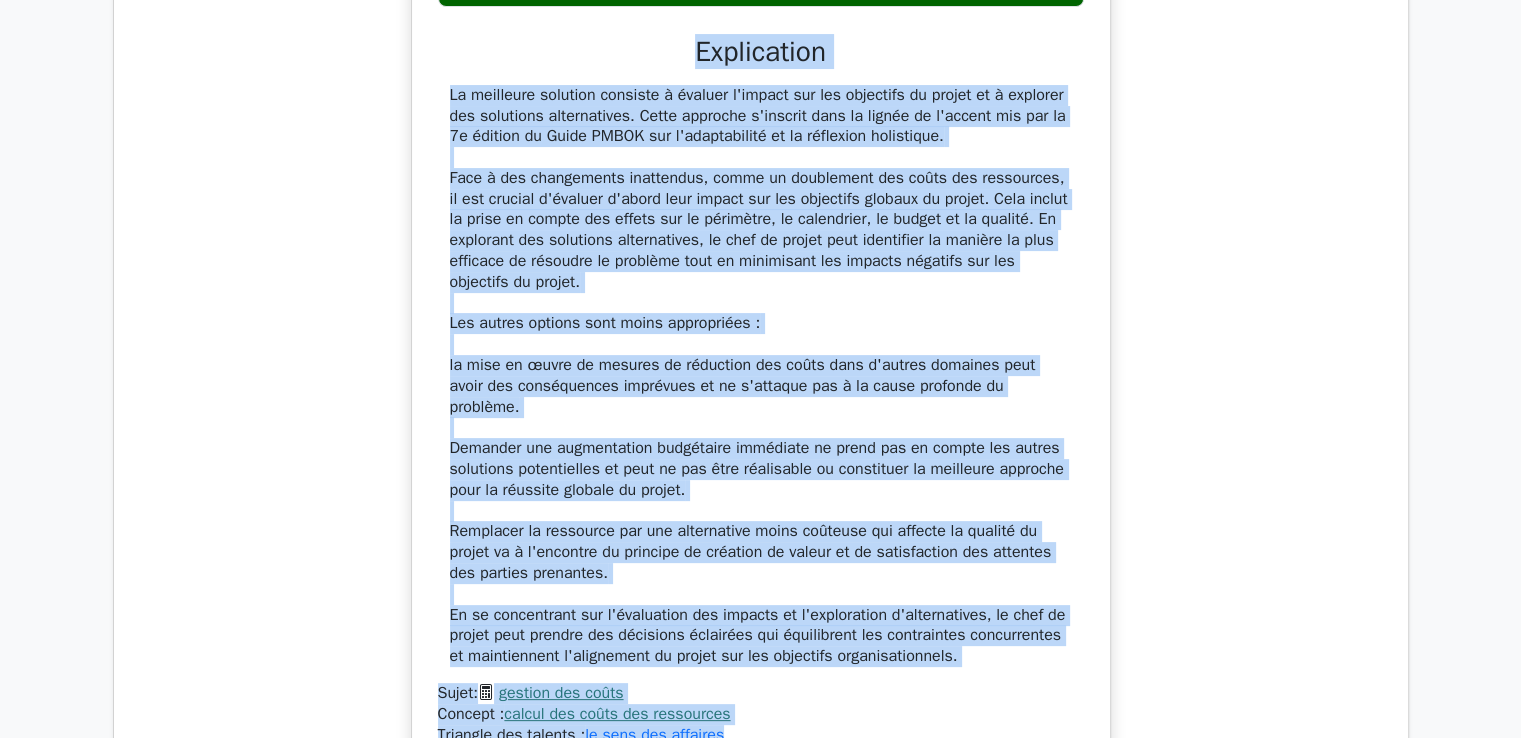 drag, startPoint x: 438, startPoint y: 254, endPoint x: 788, endPoint y: 633, distance: 515.88855 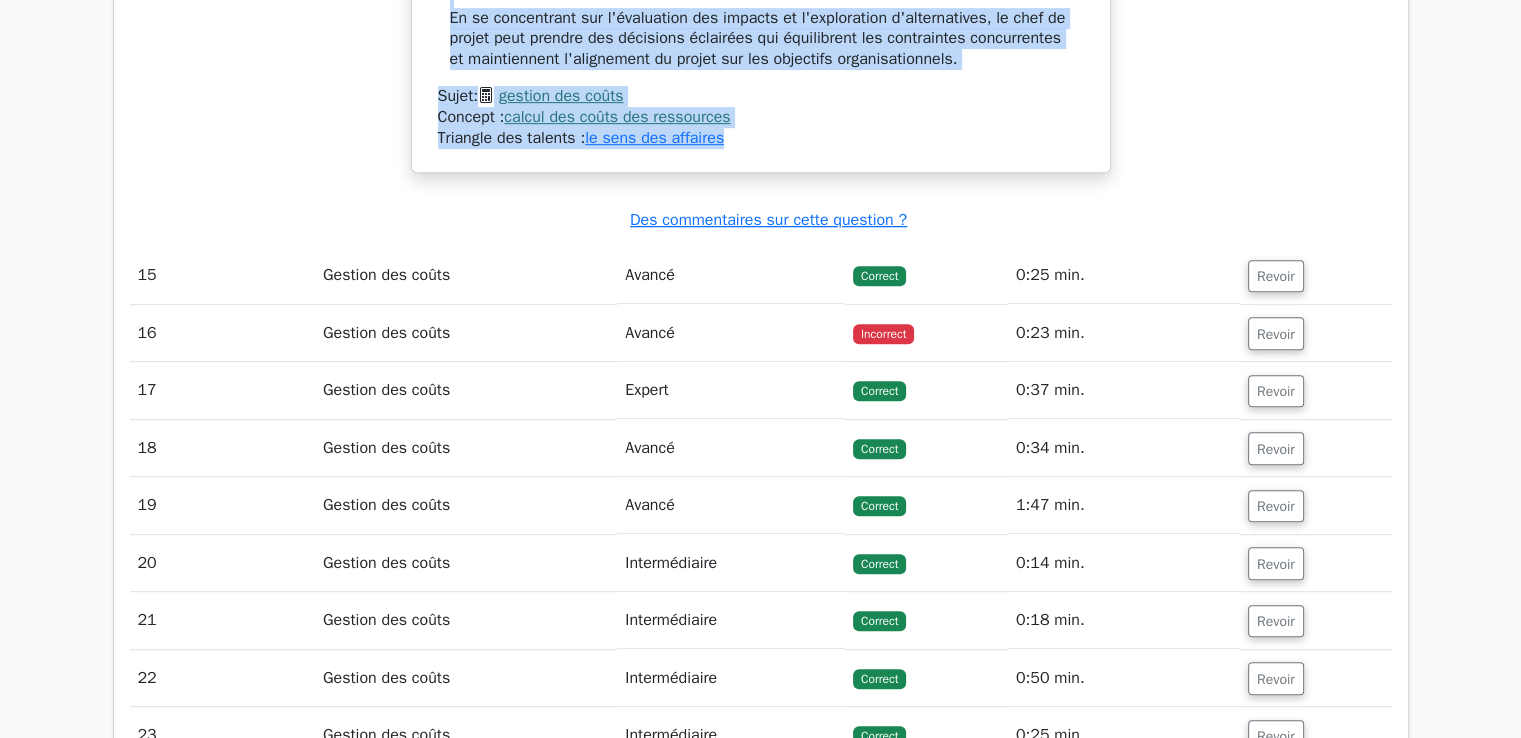 scroll, scrollTop: 16185, scrollLeft: 0, axis: vertical 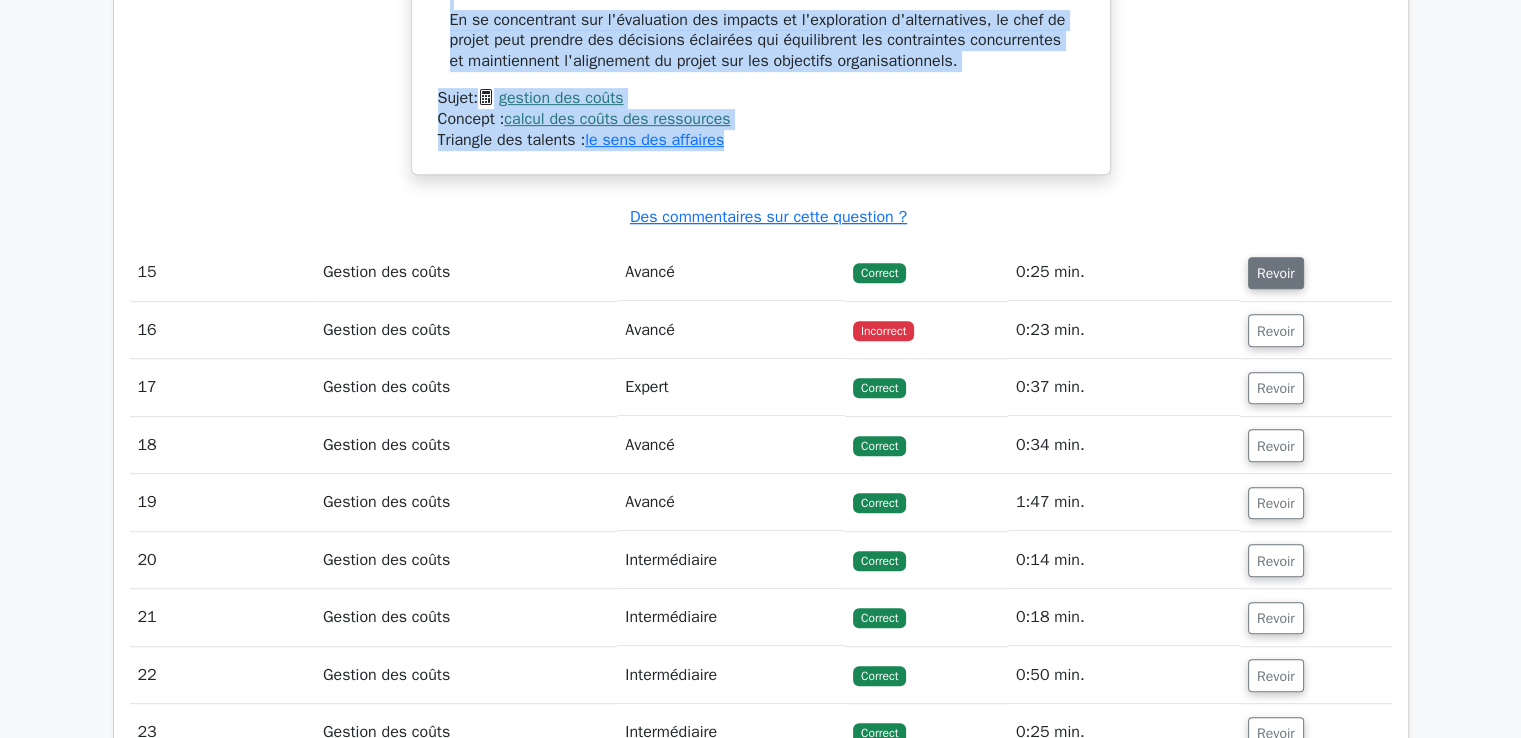 click on "Revoir" at bounding box center [1276, 273] 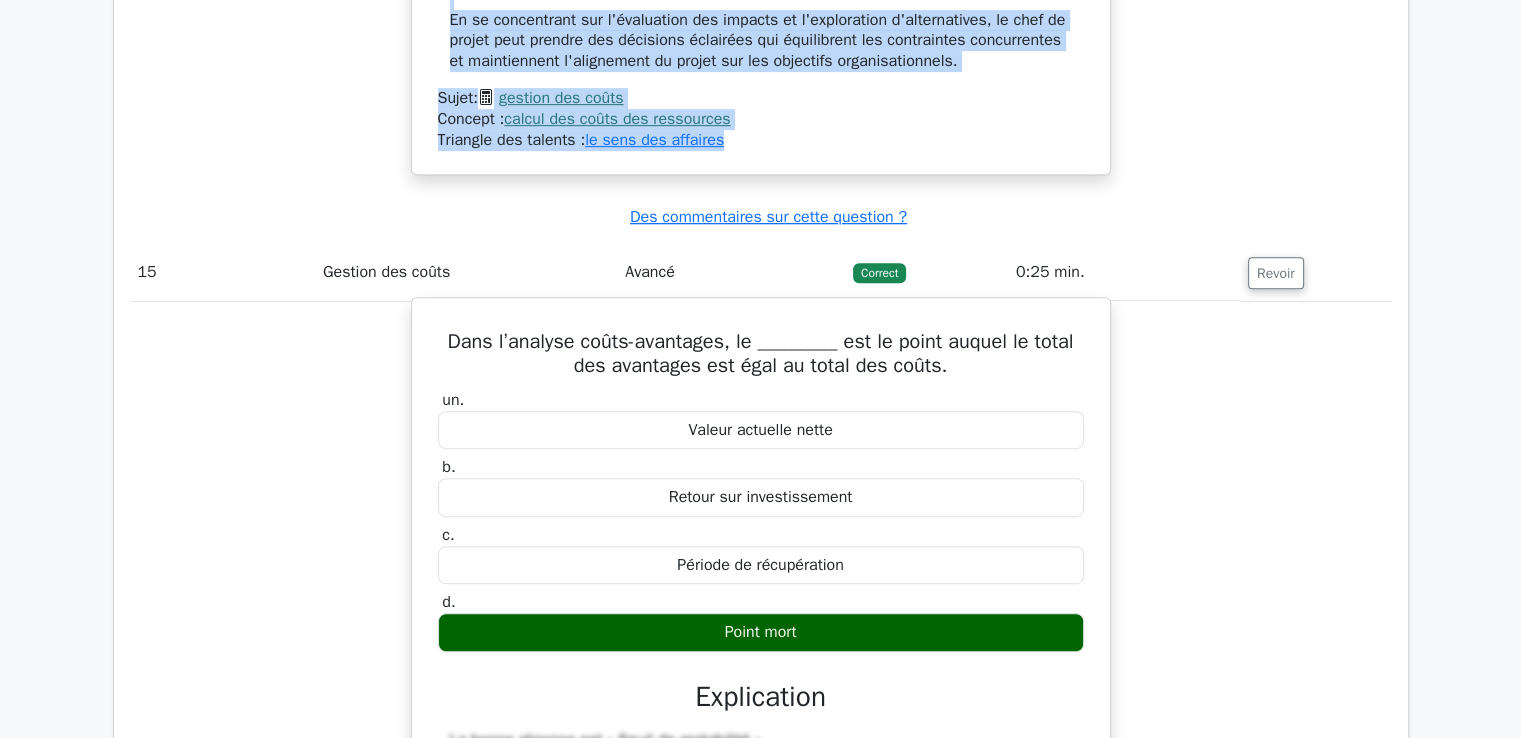 scroll, scrollTop: 16285, scrollLeft: 0, axis: vertical 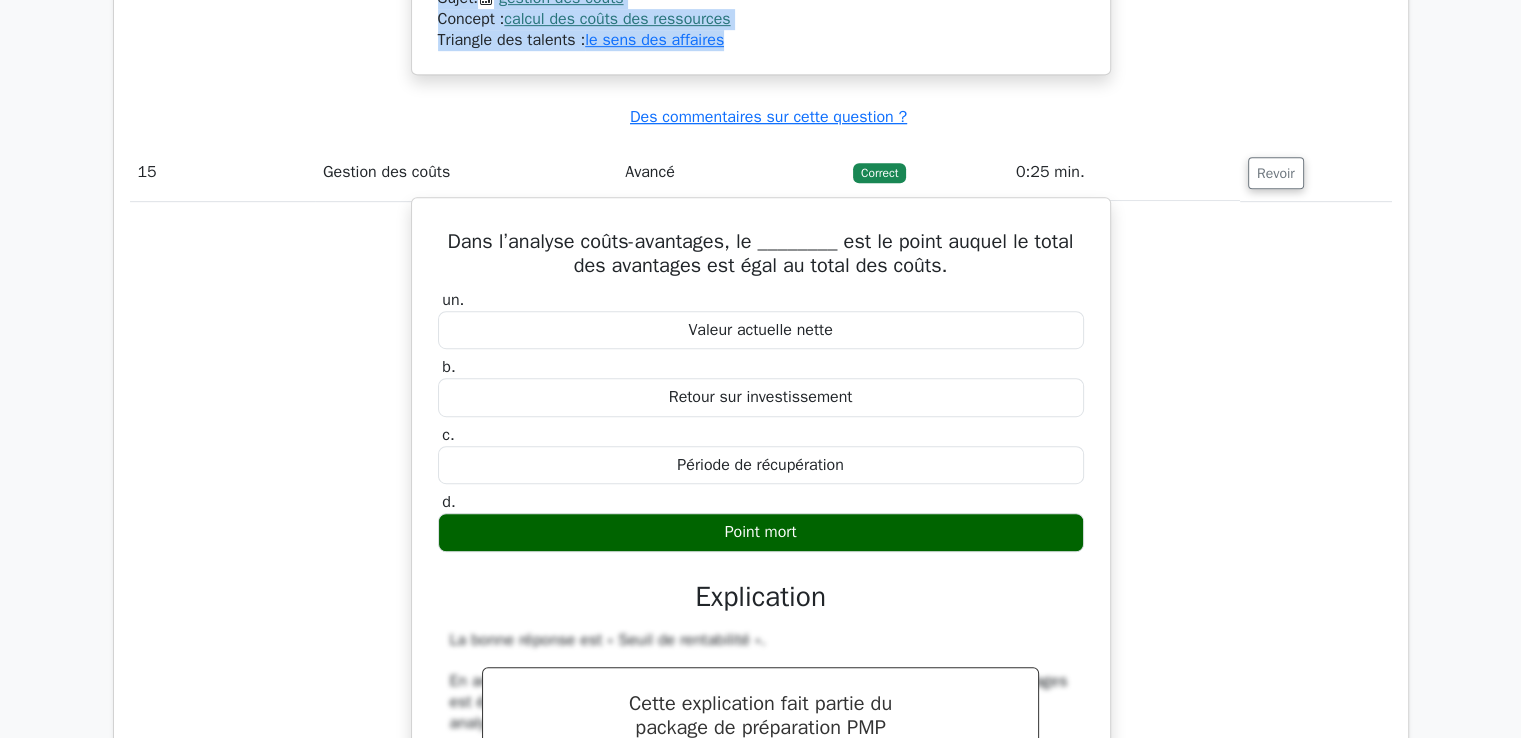 drag, startPoint x: 451, startPoint y: 151, endPoint x: 824, endPoint y: 430, distance: 465.80038 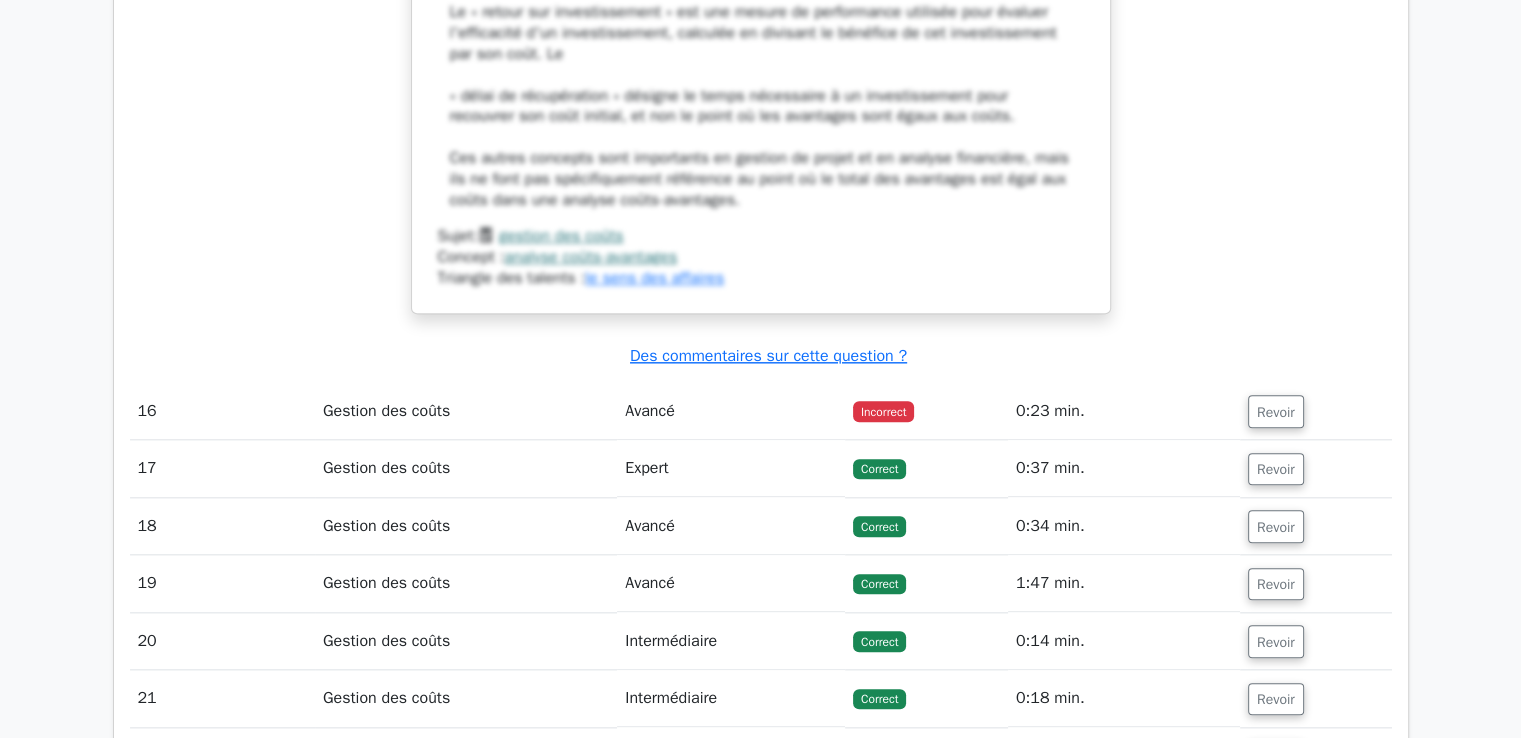 scroll, scrollTop: 17285, scrollLeft: 0, axis: vertical 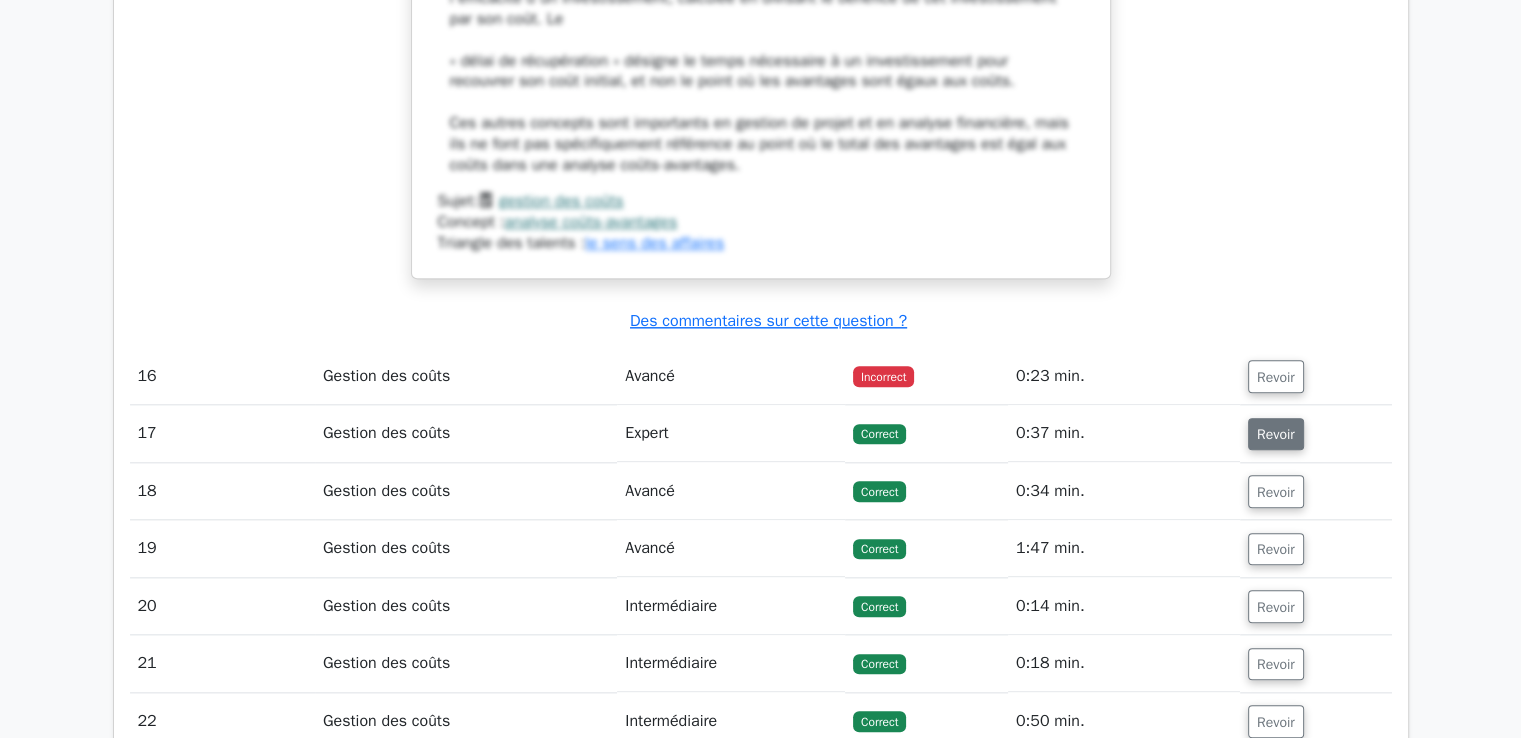 click on "Revoir" at bounding box center (1276, 434) 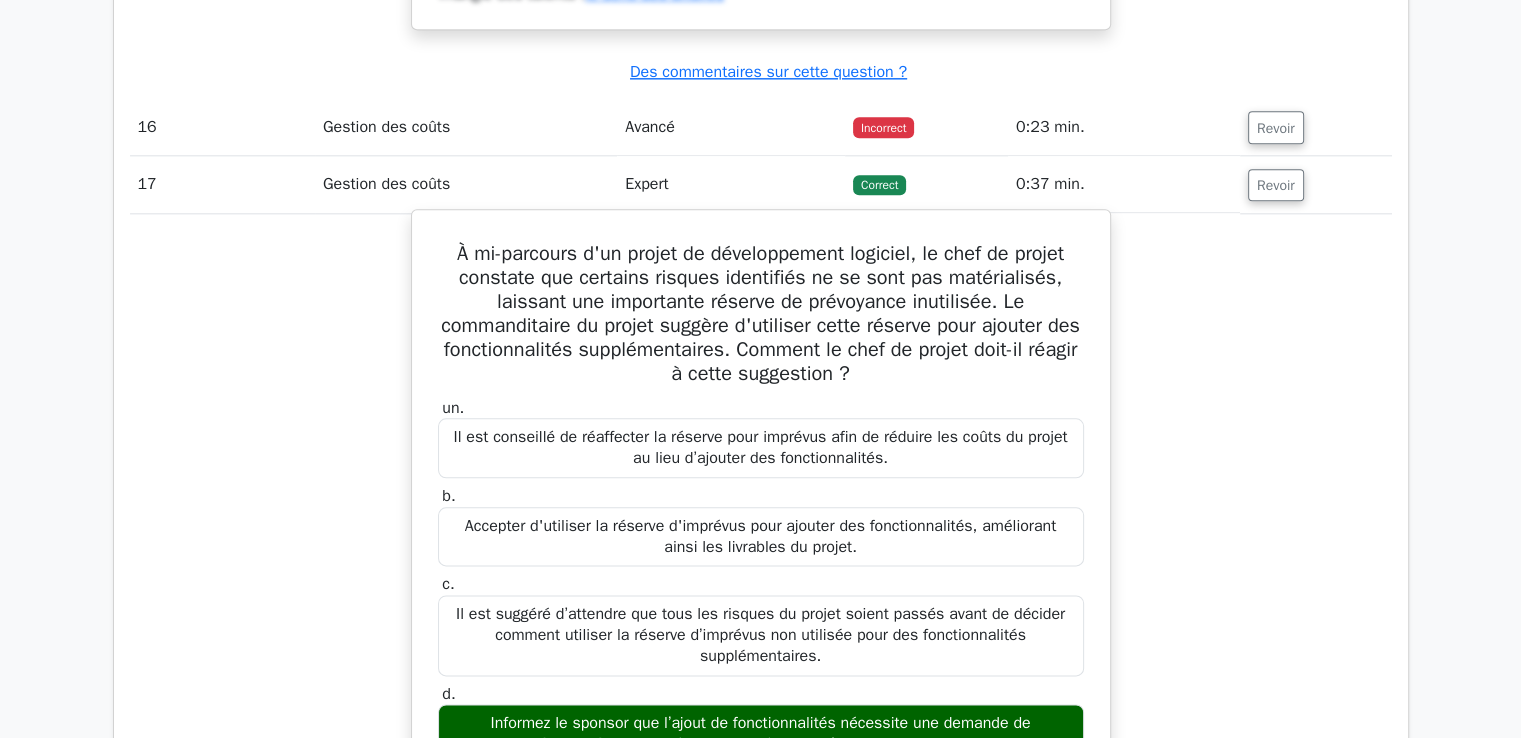 scroll, scrollTop: 17485, scrollLeft: 0, axis: vertical 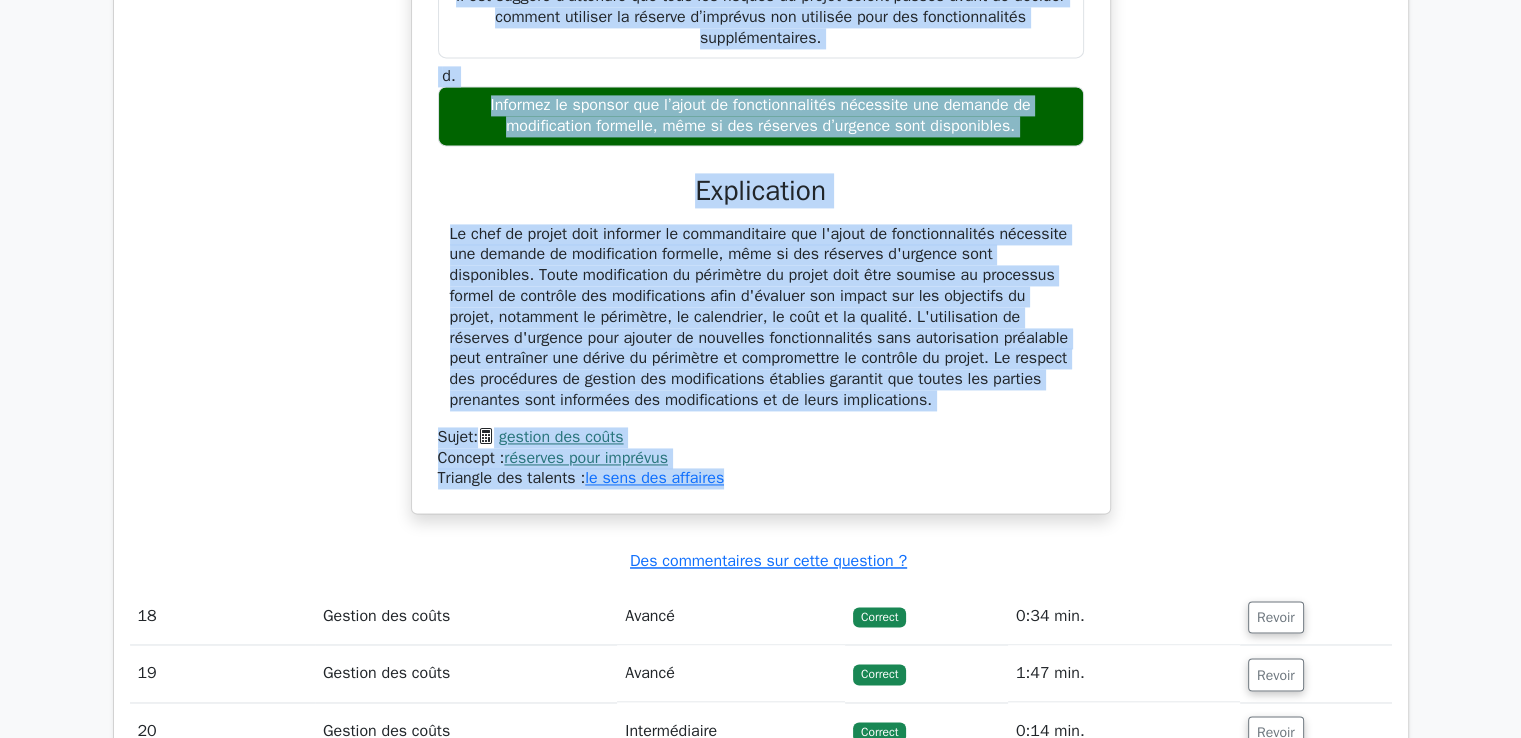 drag, startPoint x: 440, startPoint y: 199, endPoint x: 741, endPoint y: 372, distance: 347.17432 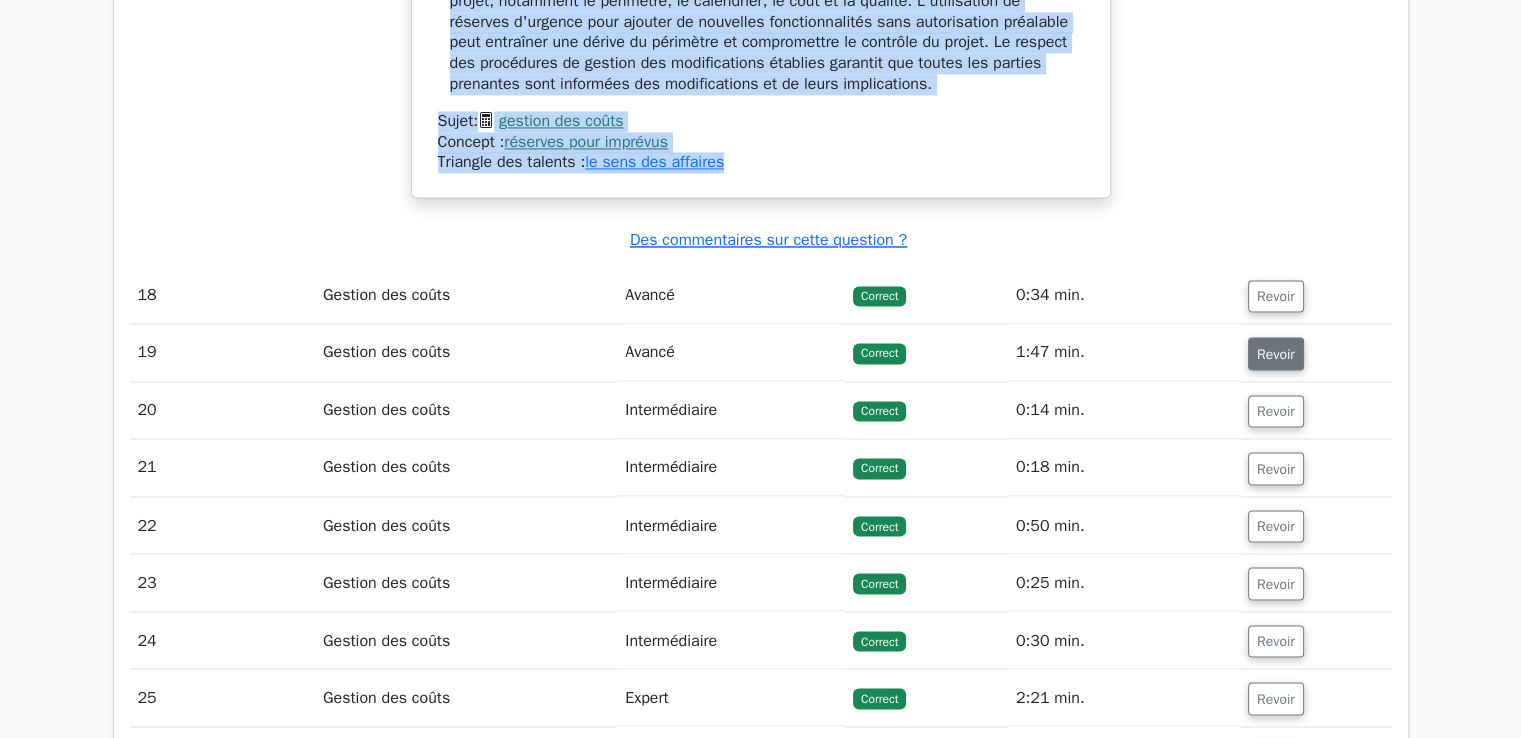 scroll, scrollTop: 18352, scrollLeft: 0, axis: vertical 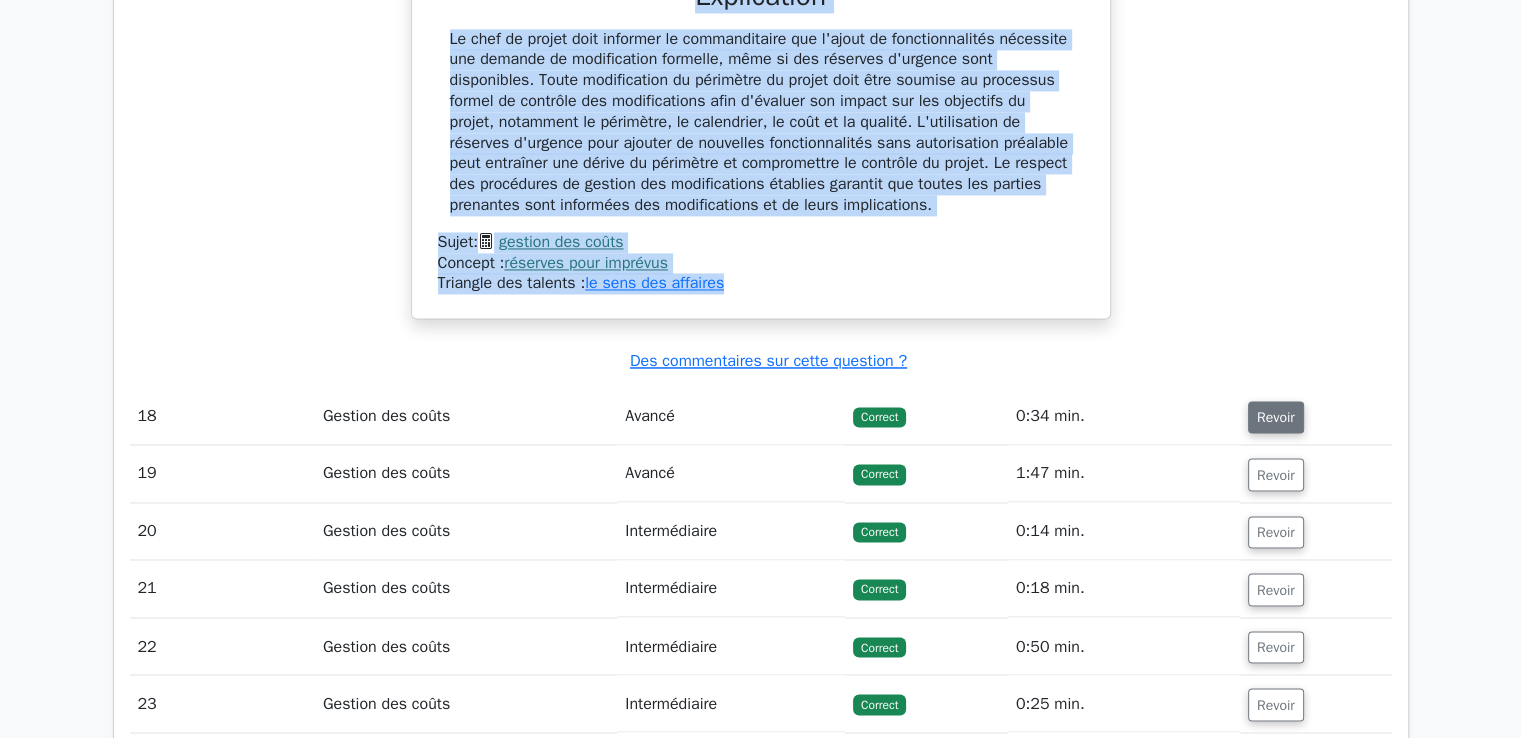 click on "Revoir" at bounding box center (1276, 417) 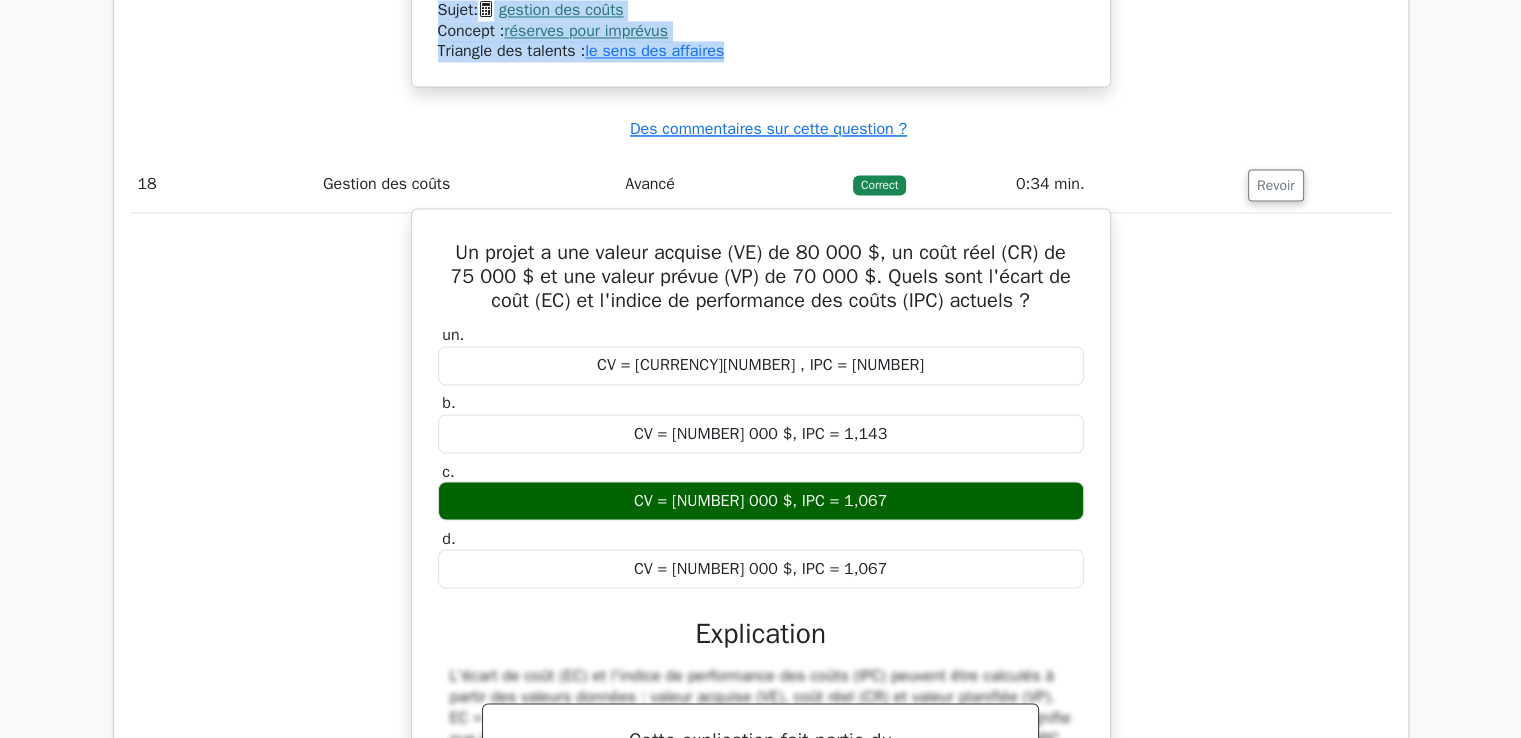 scroll, scrollTop: 18552, scrollLeft: 0, axis: vertical 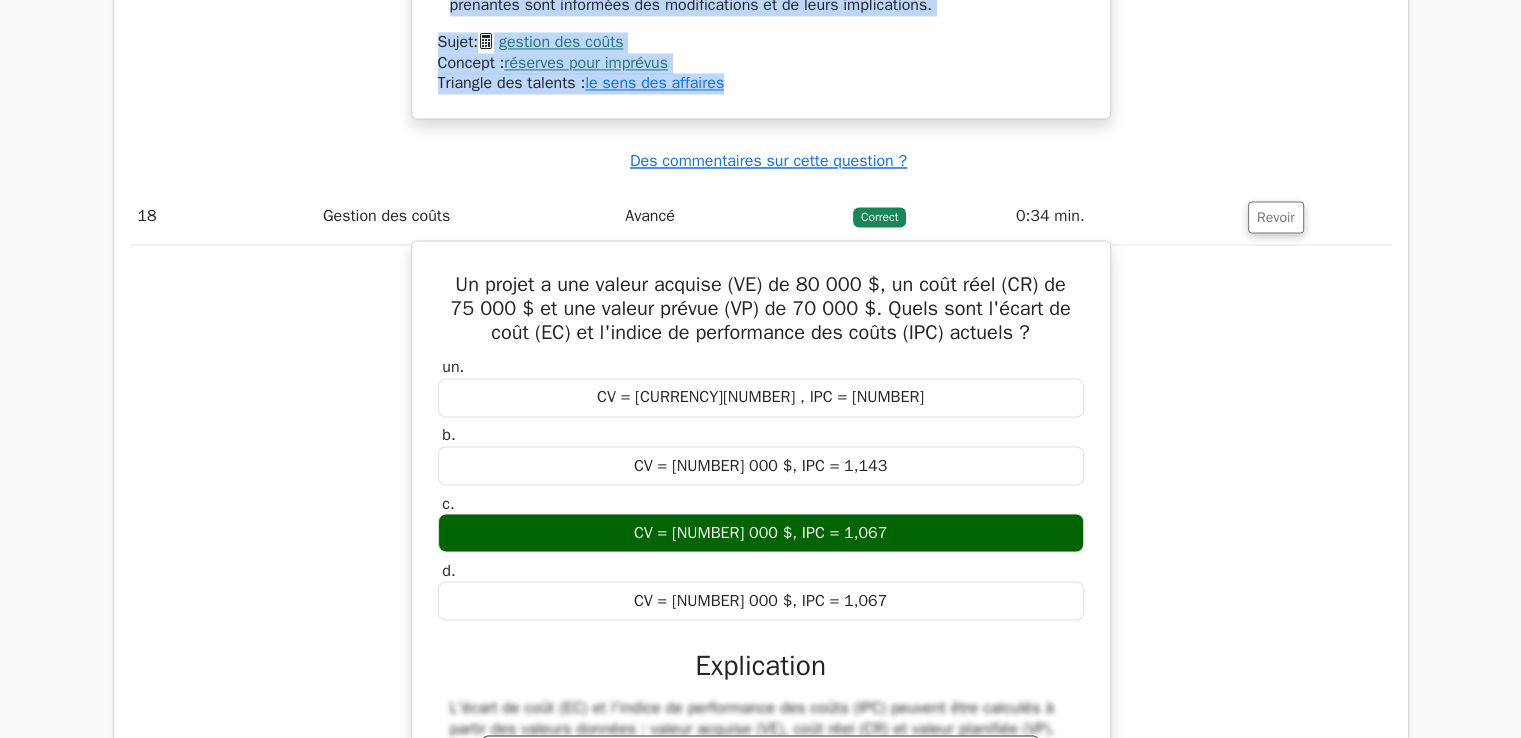 drag, startPoint x: 450, startPoint y: 181, endPoint x: 928, endPoint y: 482, distance: 564.8761 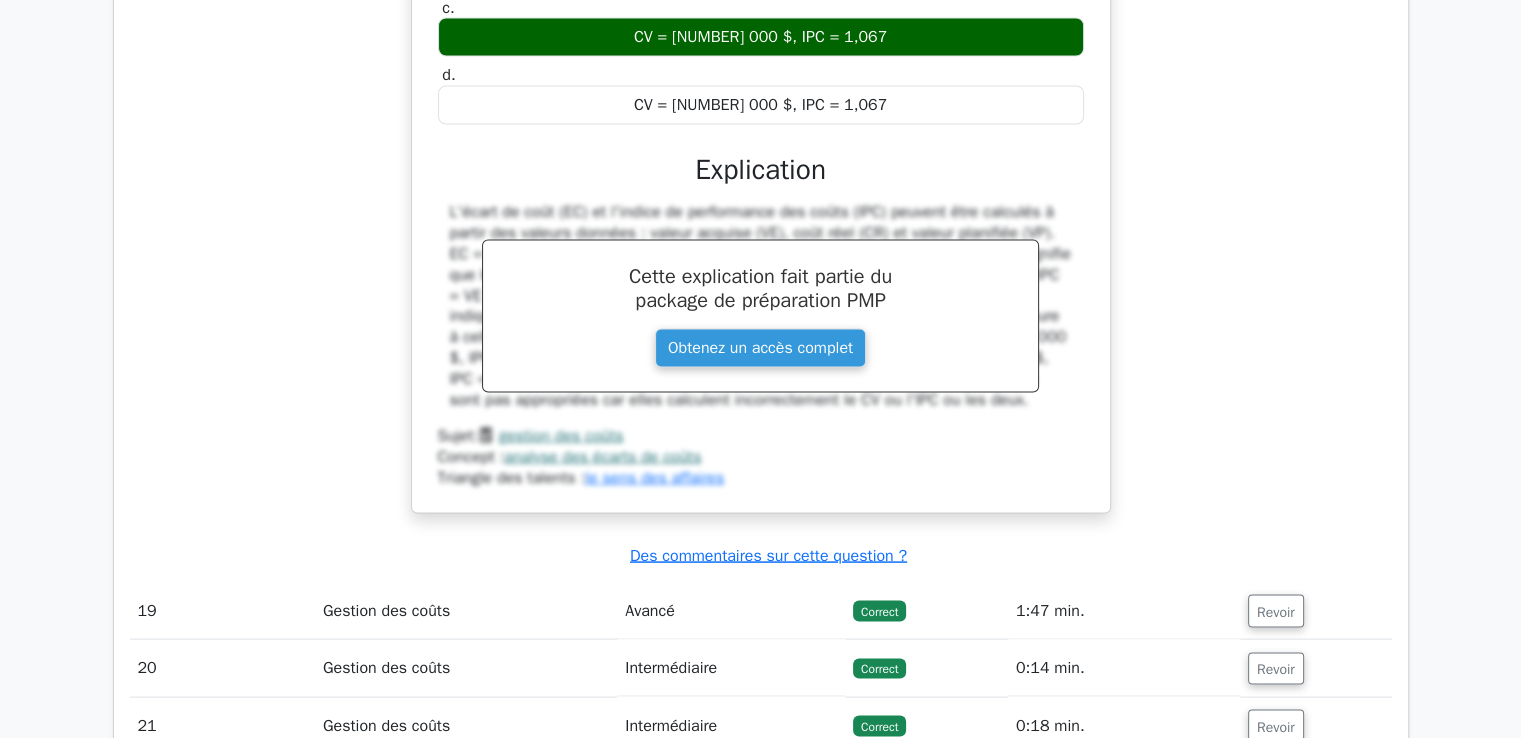 scroll, scrollTop: 19252, scrollLeft: 0, axis: vertical 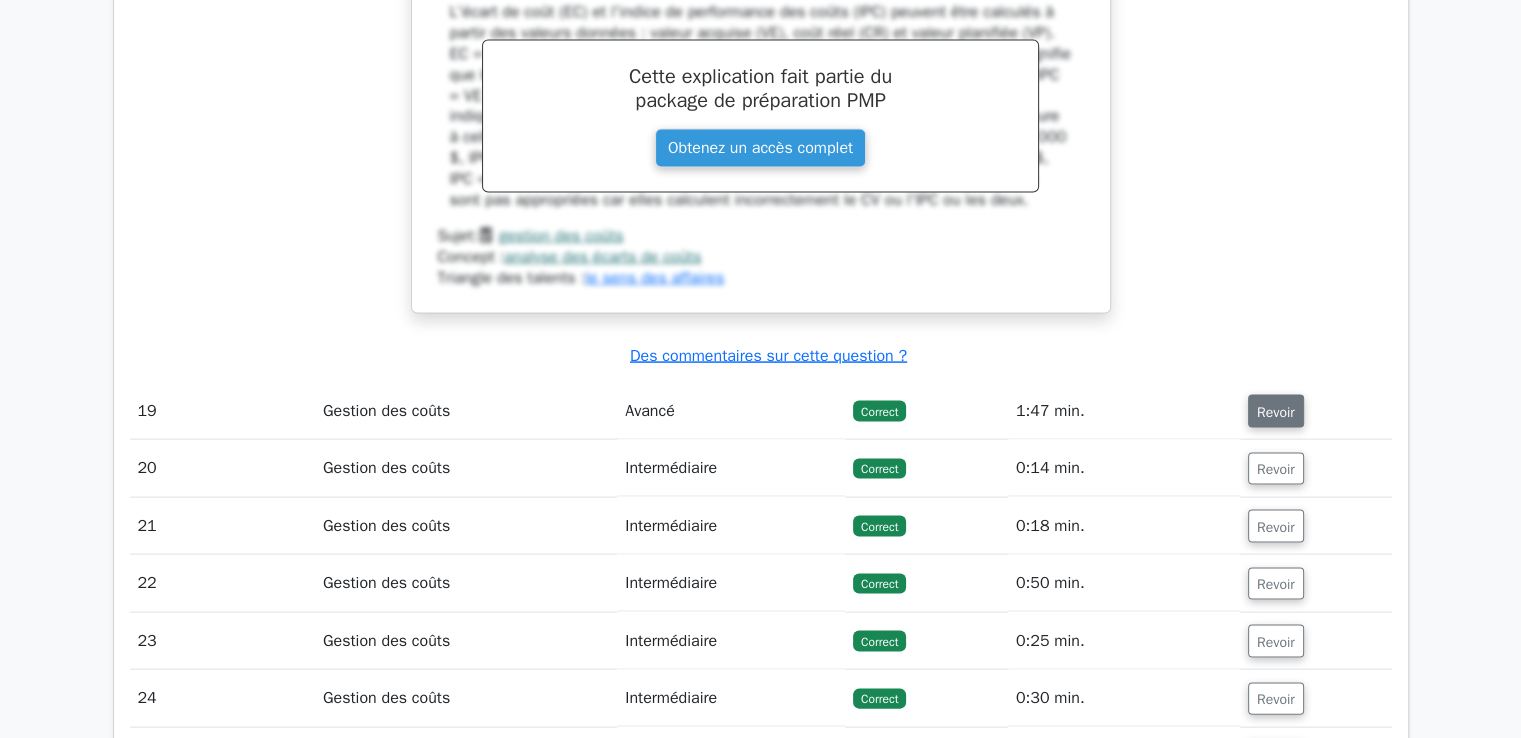 click on "Revoir" at bounding box center [1276, 412] 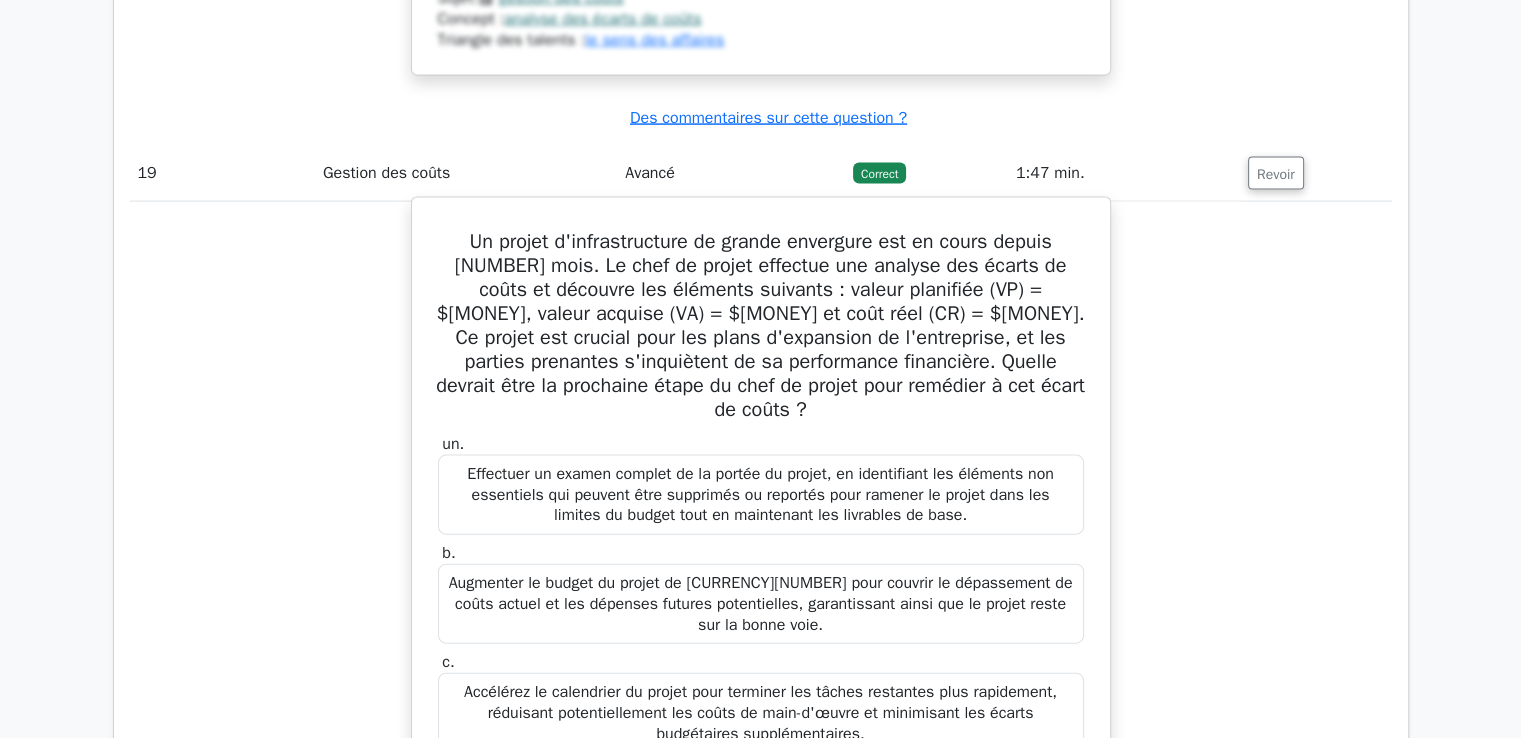 scroll, scrollTop: 19552, scrollLeft: 0, axis: vertical 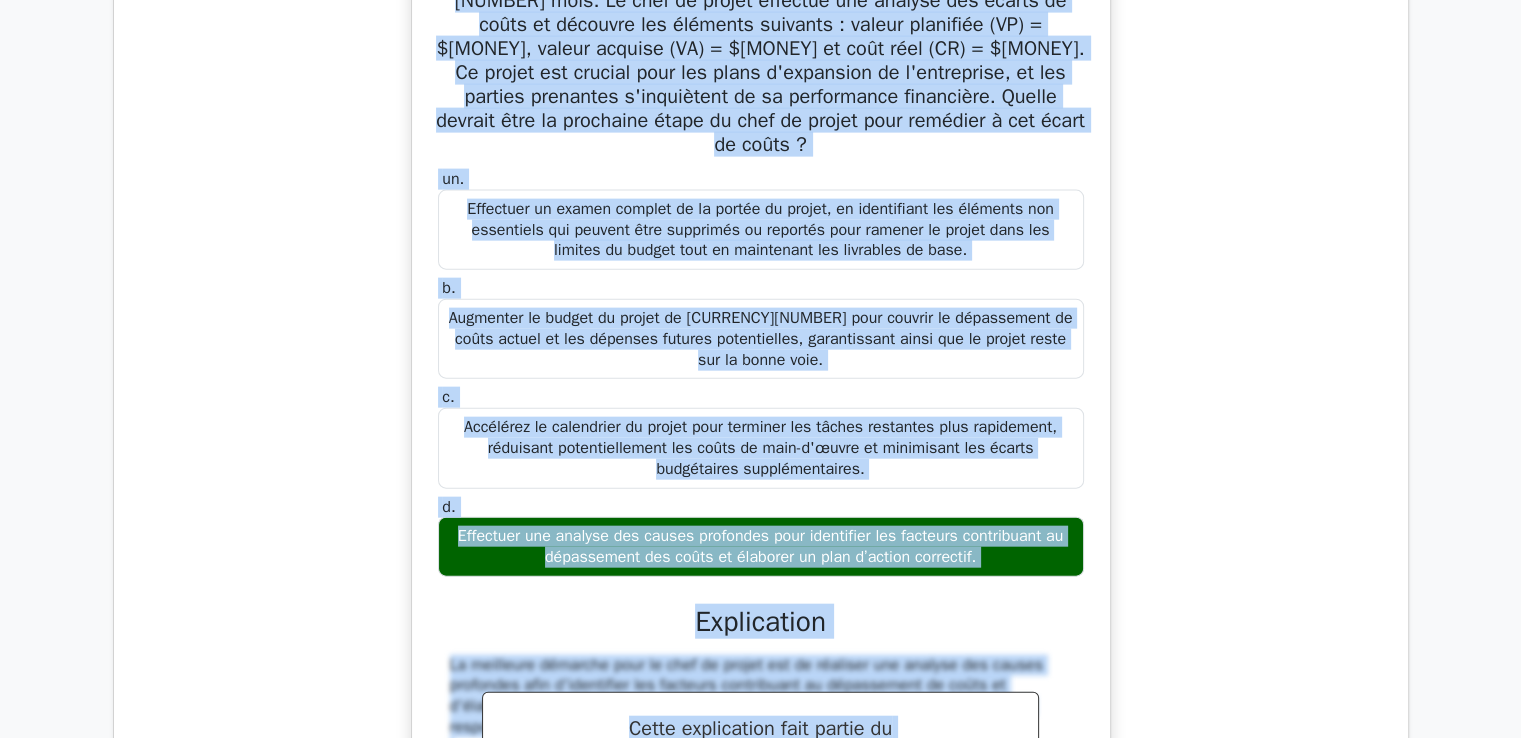 drag, startPoint x: 447, startPoint y: 77, endPoint x: 998, endPoint y: 444, distance: 662.0347 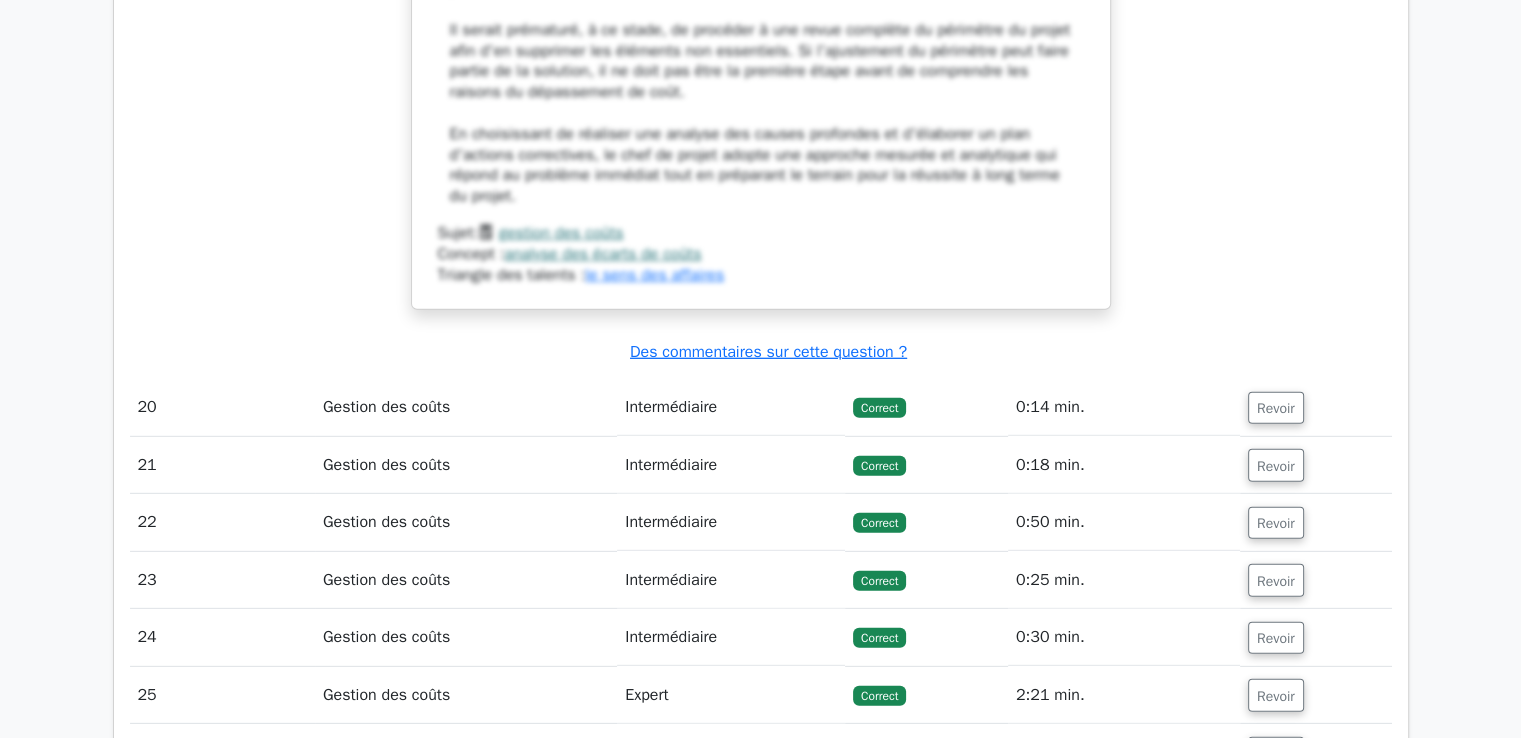 scroll, scrollTop: 21055, scrollLeft: 0, axis: vertical 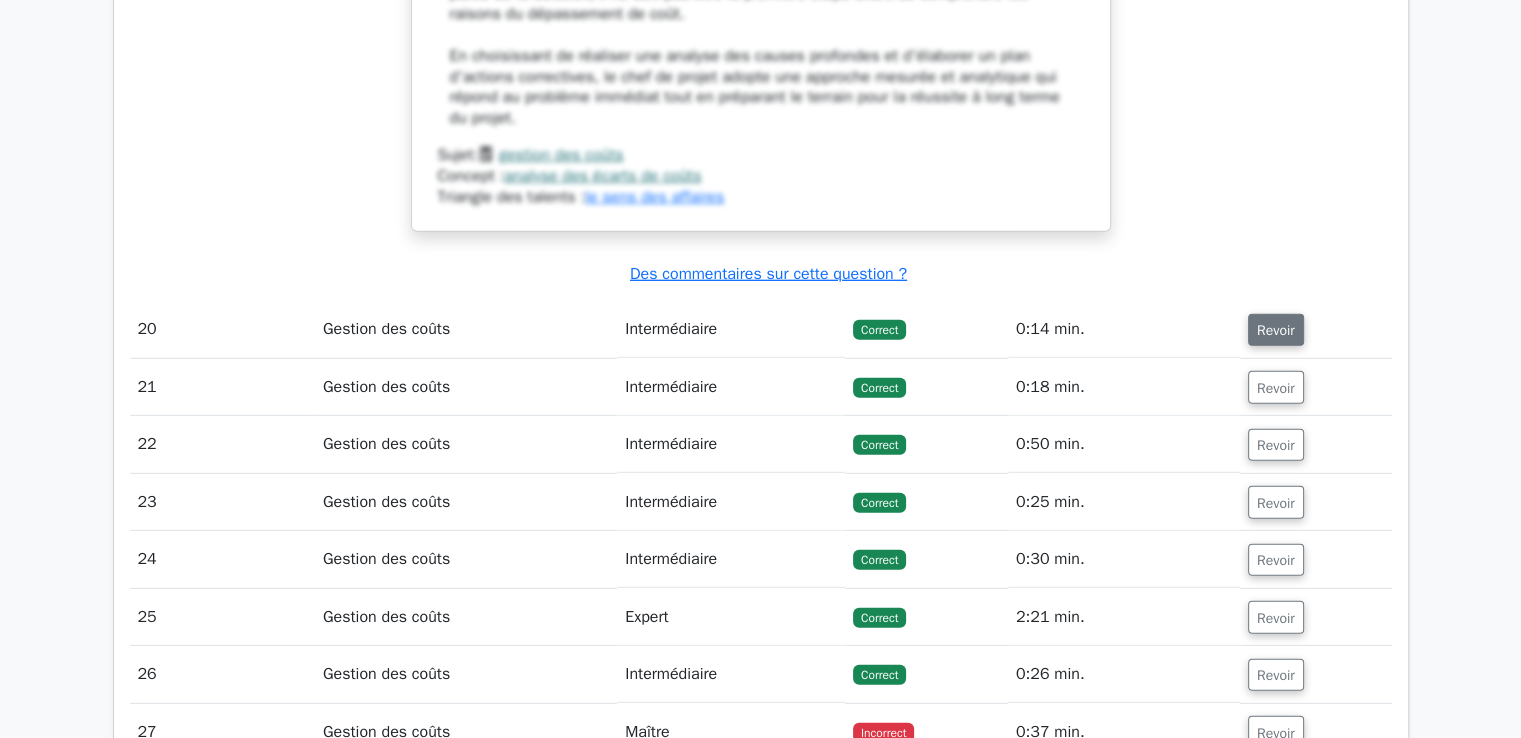 click on "Revoir" at bounding box center [1276, 330] 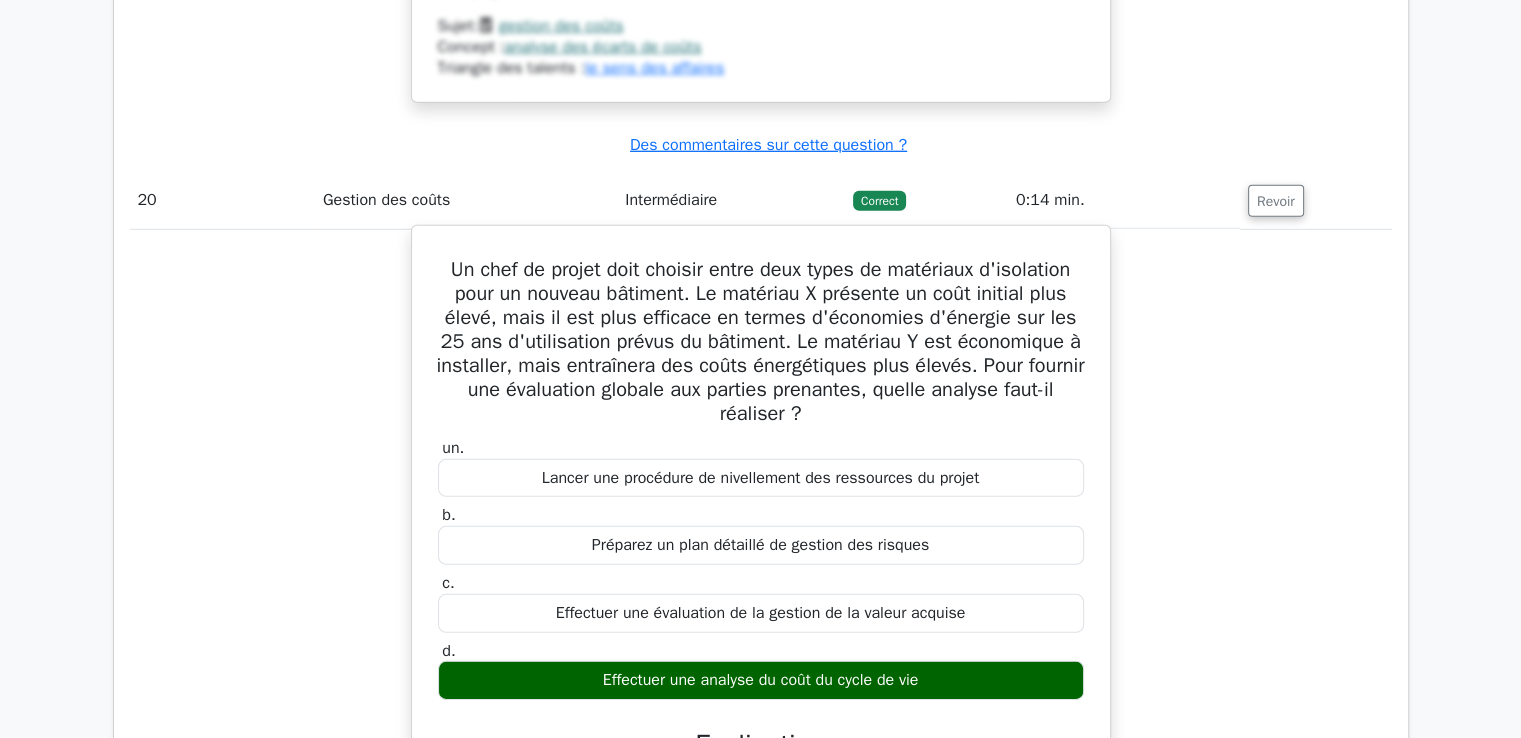 scroll, scrollTop: 21155, scrollLeft: 0, axis: vertical 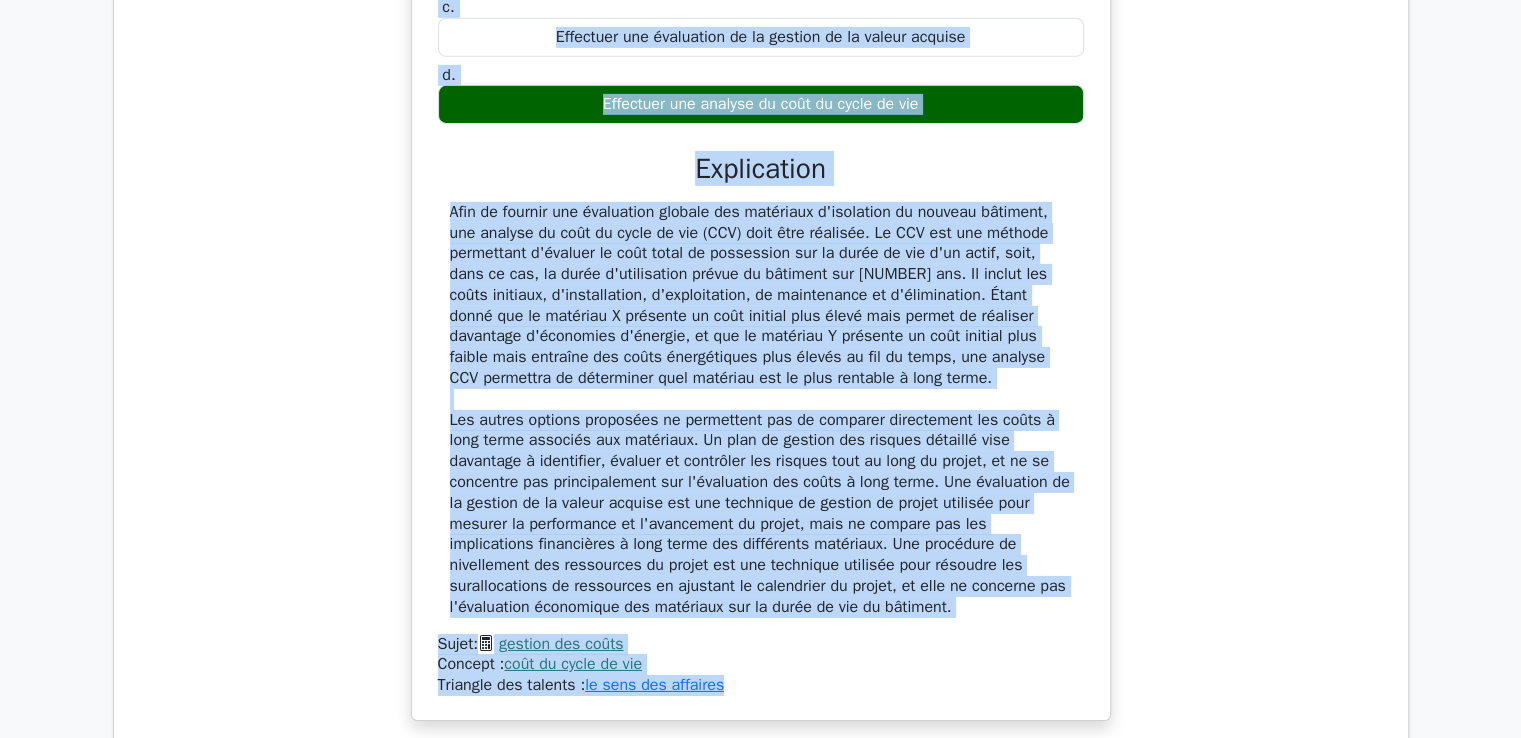 drag, startPoint x: 440, startPoint y: 190, endPoint x: 804, endPoint y: 577, distance: 531.2862 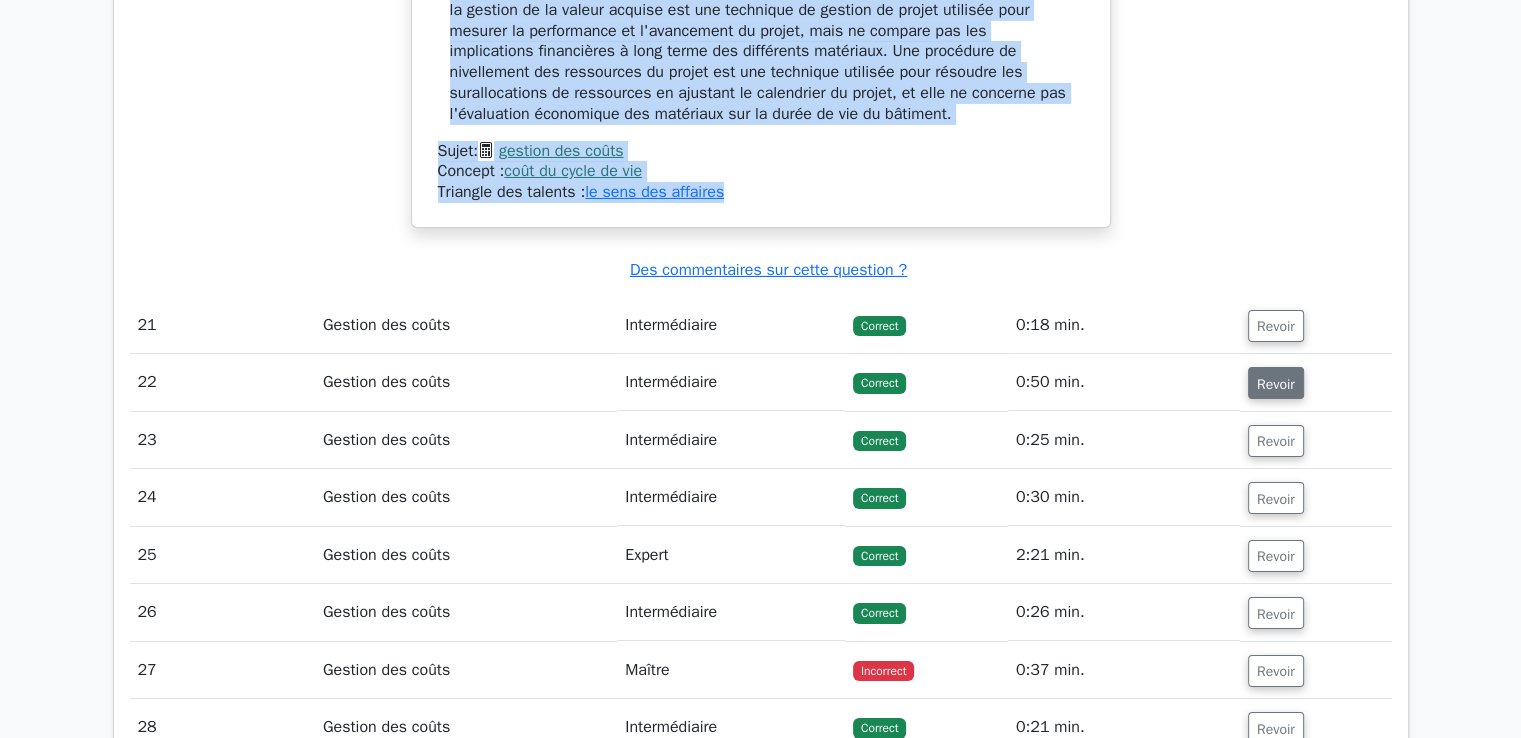 scroll, scrollTop: 22260, scrollLeft: 0, axis: vertical 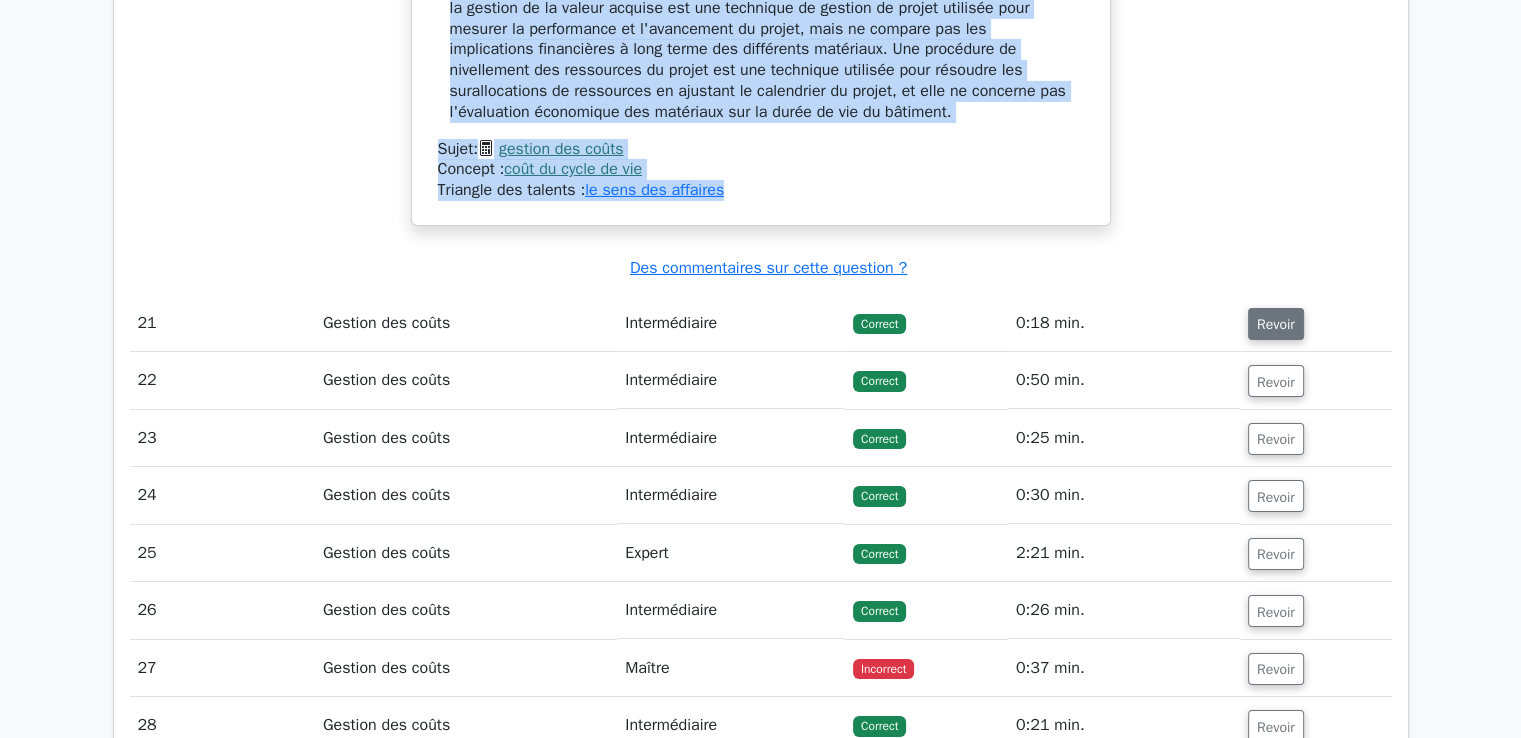 click on "Revoir" at bounding box center (1276, 324) 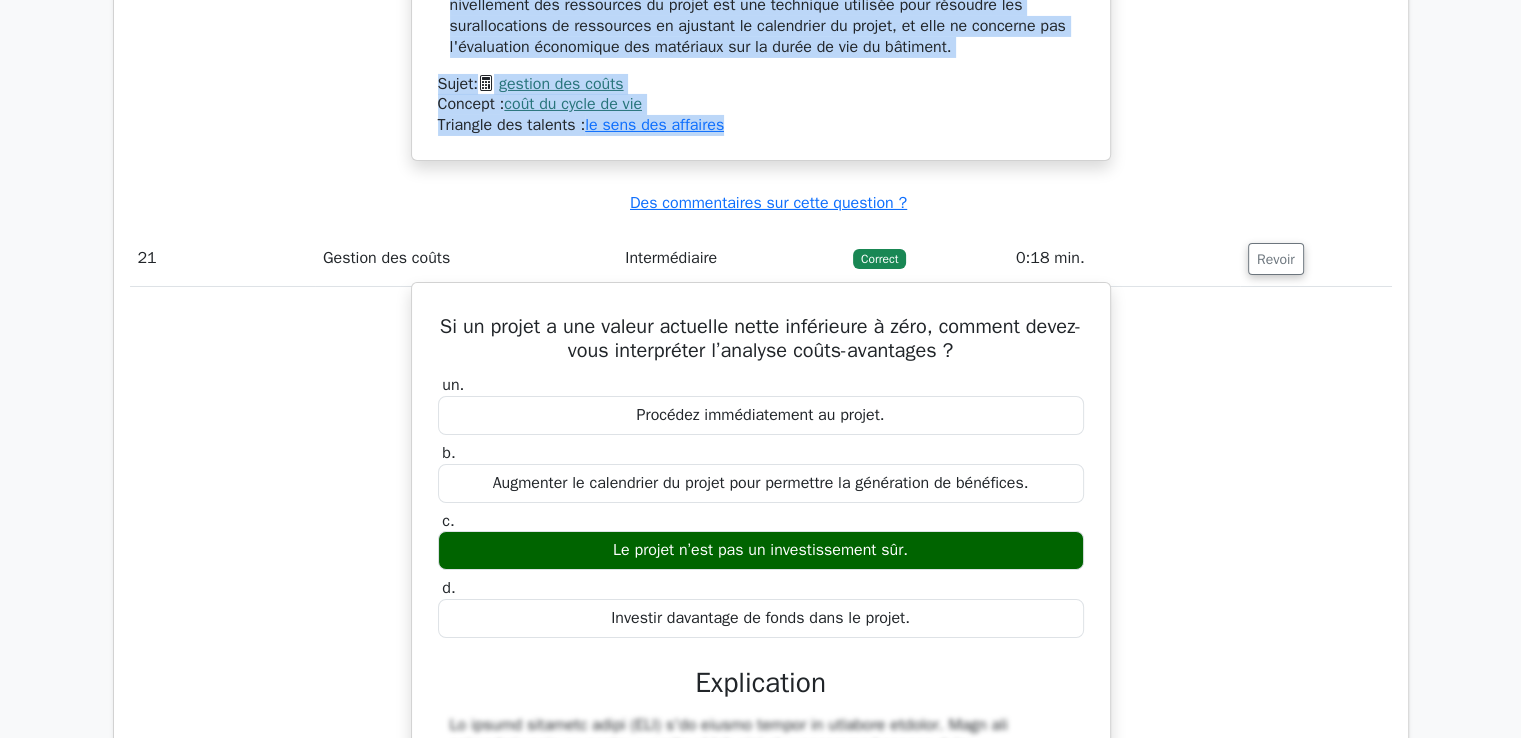 scroll, scrollTop: 22360, scrollLeft: 0, axis: vertical 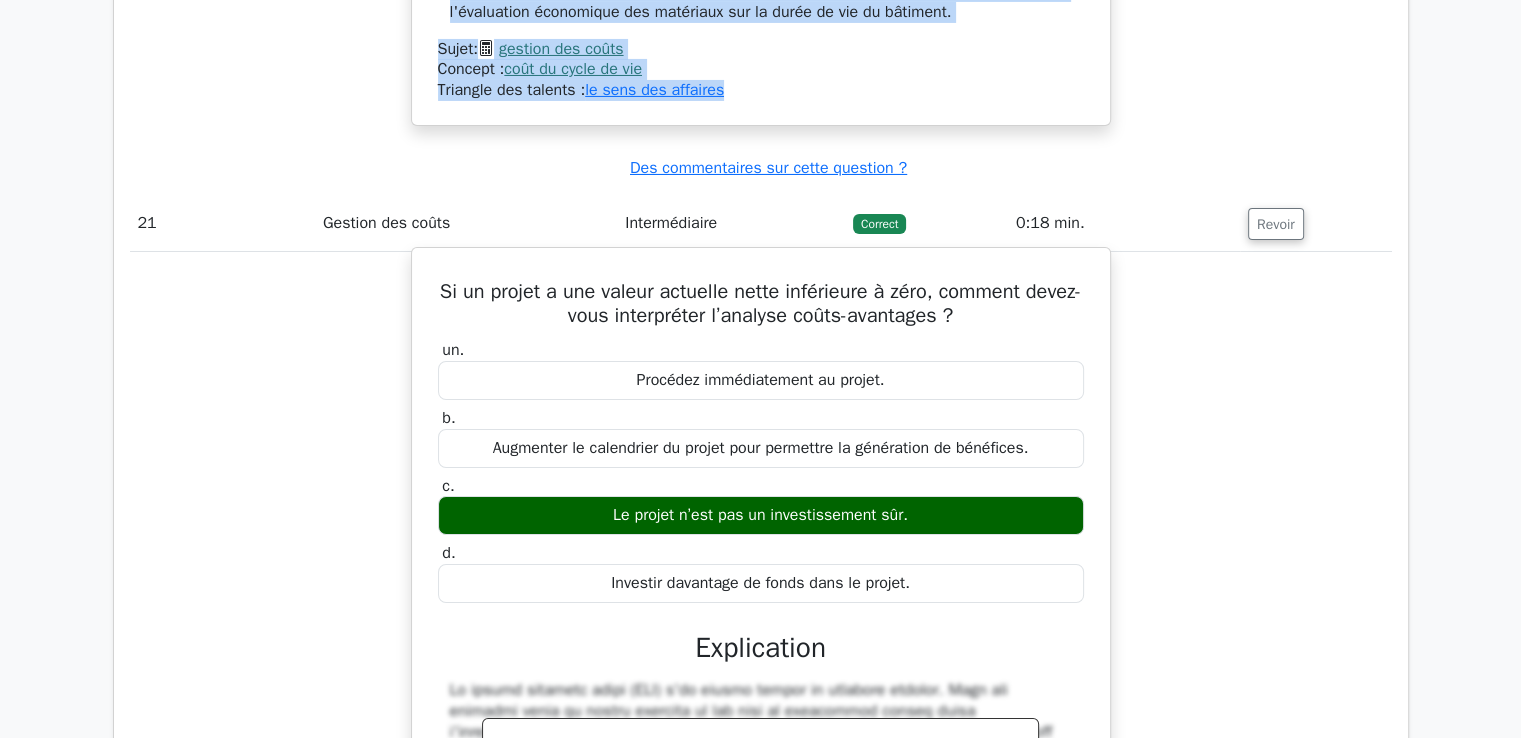 drag, startPoint x: 460, startPoint y: 183, endPoint x: 978, endPoint y: 473, distance: 593.6531 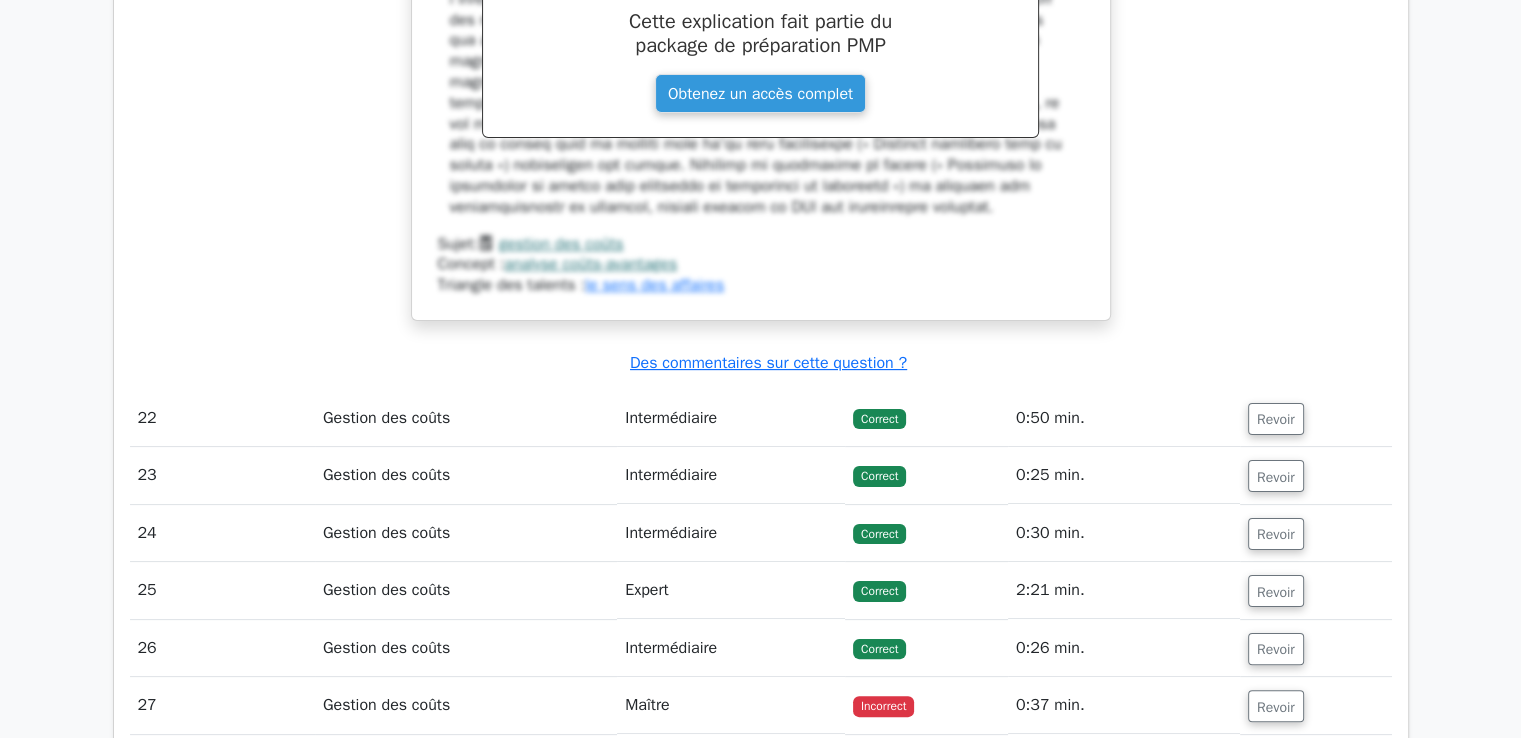scroll, scrollTop: 23260, scrollLeft: 0, axis: vertical 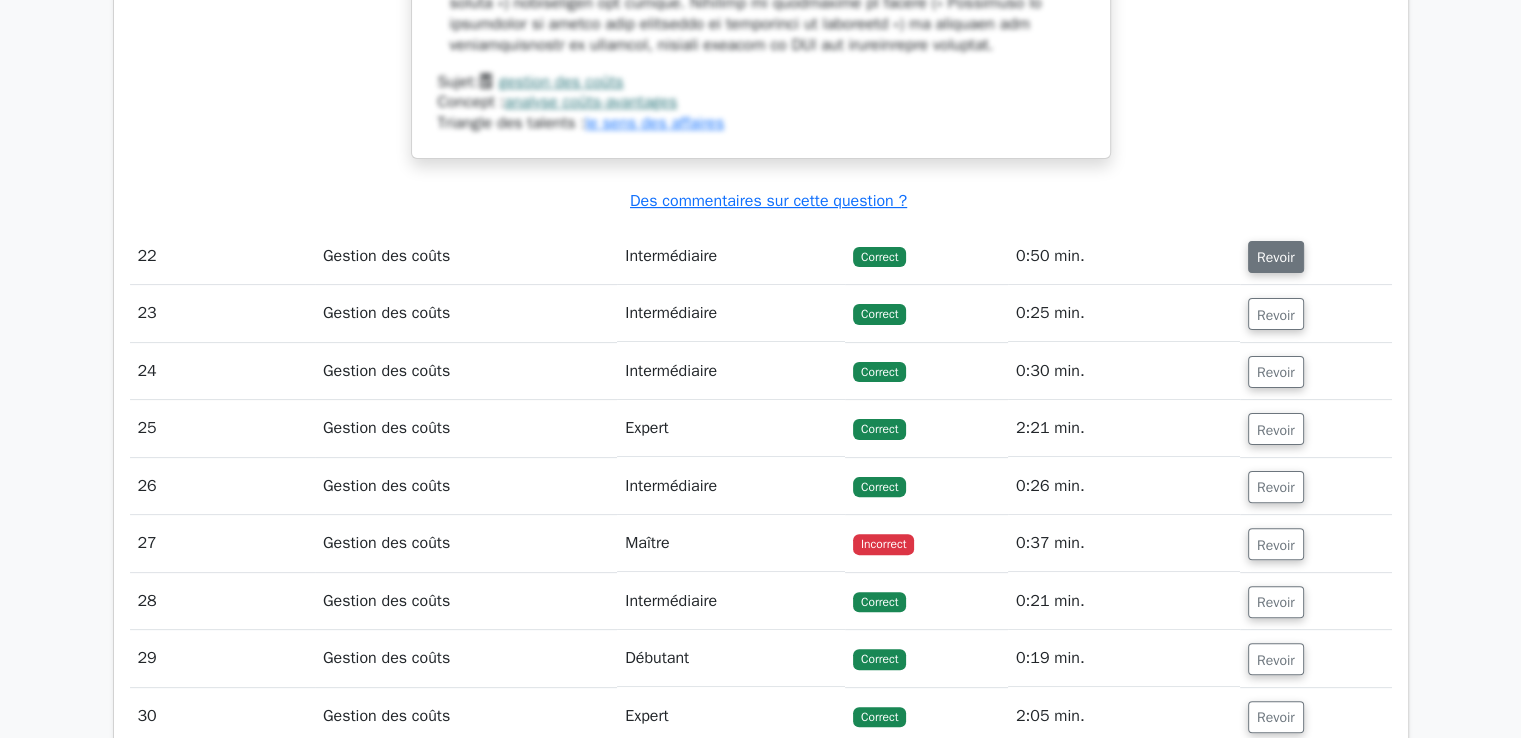 click on "Revoir" at bounding box center (1276, 257) 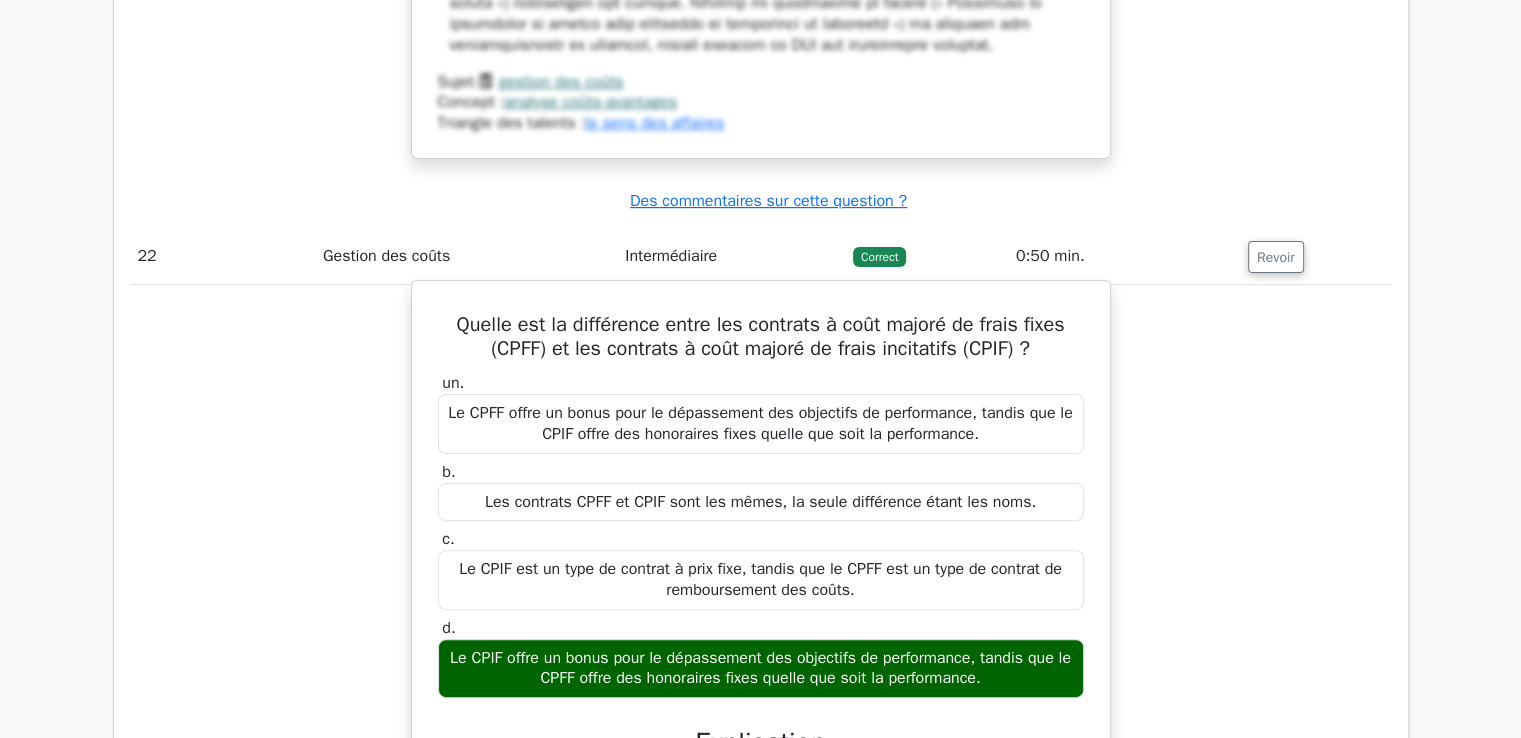 drag, startPoint x: 450, startPoint y: 217, endPoint x: 1009, endPoint y: 576, distance: 664.3508 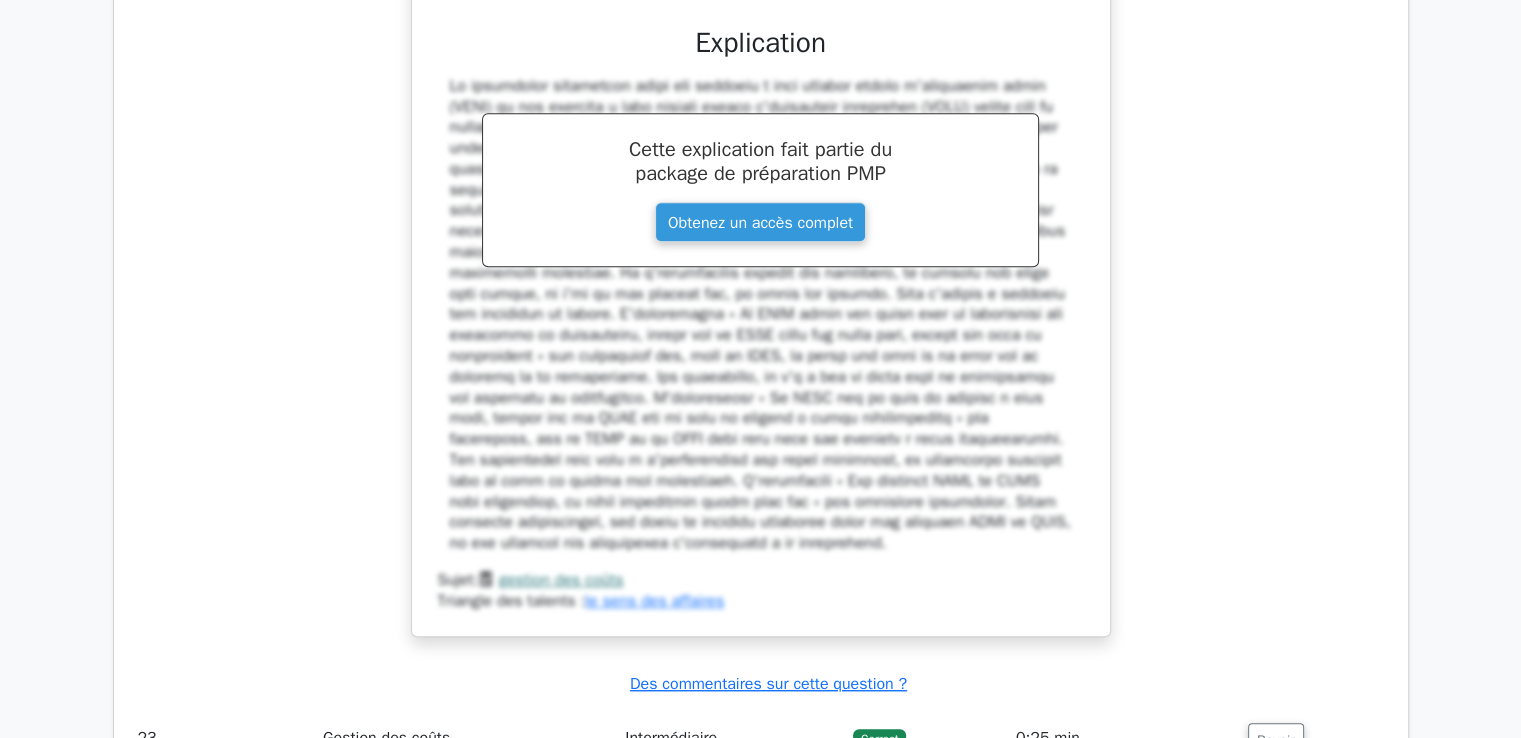 scroll, scrollTop: 24360, scrollLeft: 0, axis: vertical 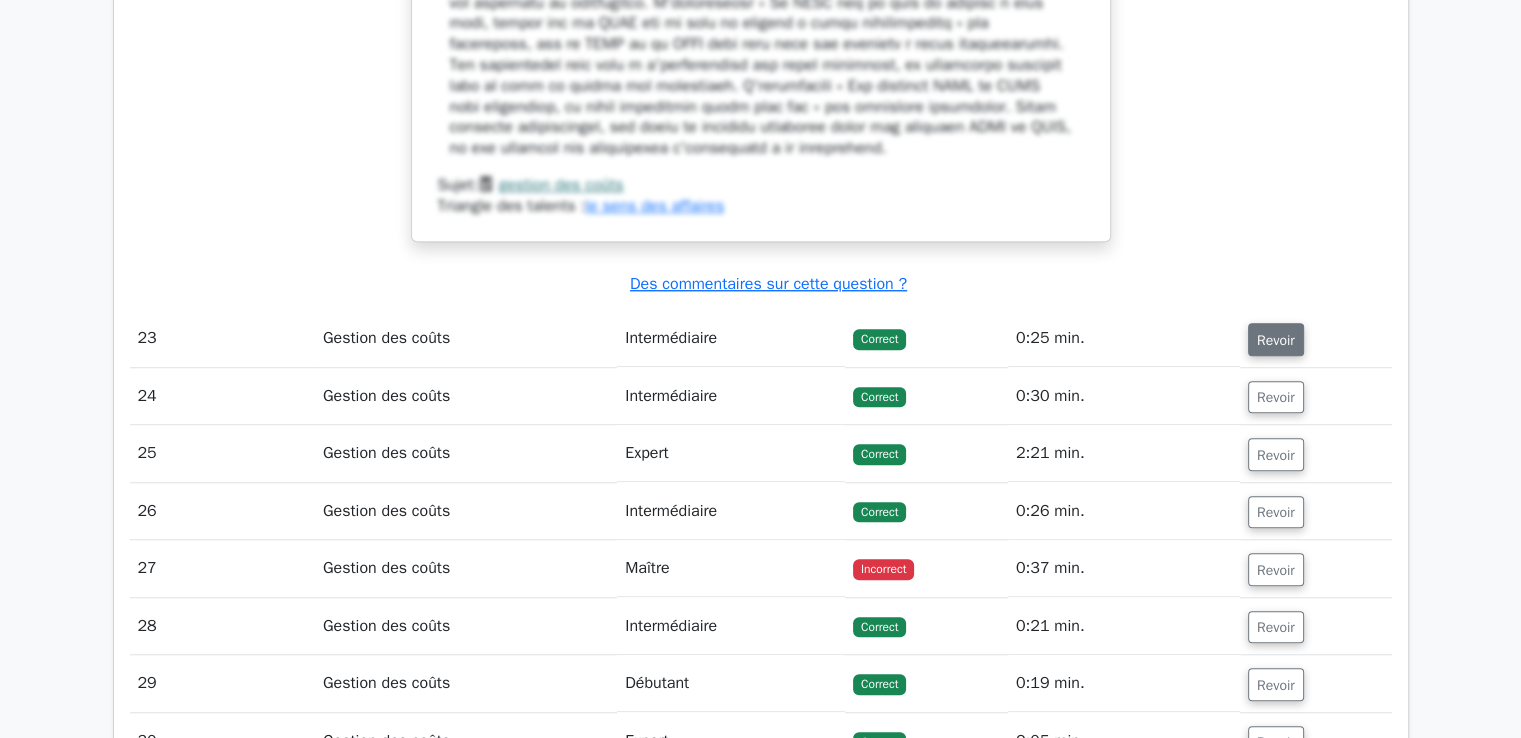 click on "Revoir" at bounding box center [1276, 340] 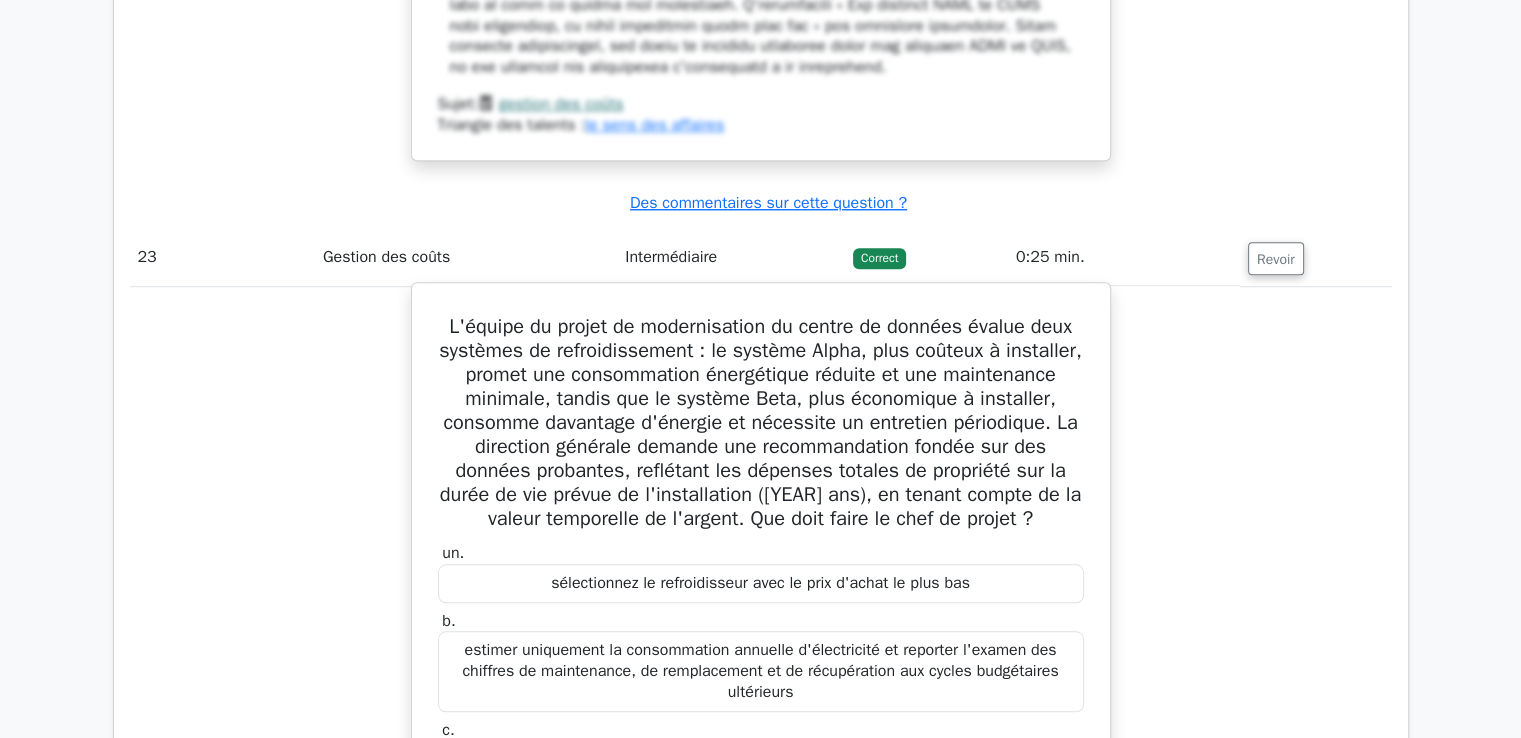scroll, scrollTop: 24560, scrollLeft: 0, axis: vertical 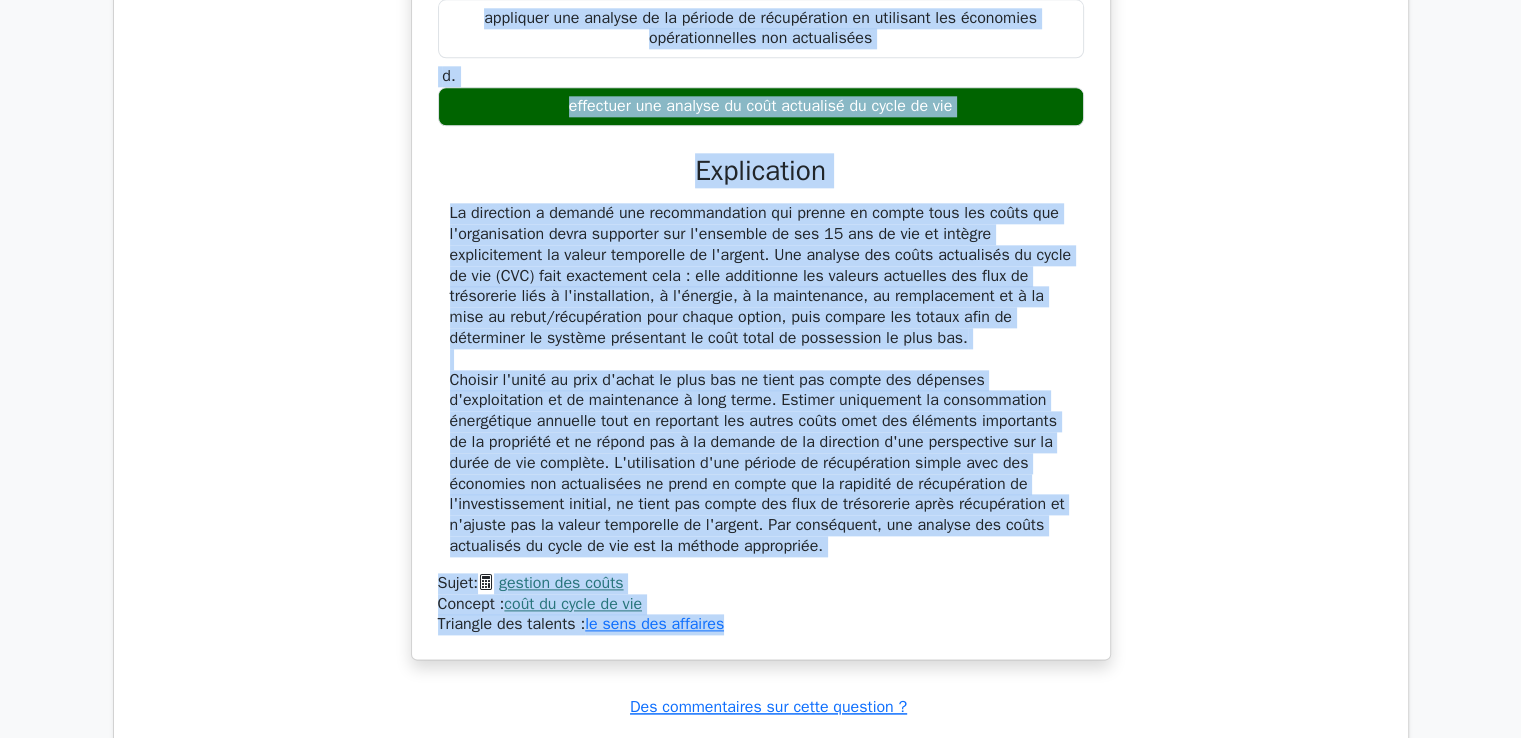 drag, startPoint x: 436, startPoint y: 97, endPoint x: 843, endPoint y: 530, distance: 594.25415 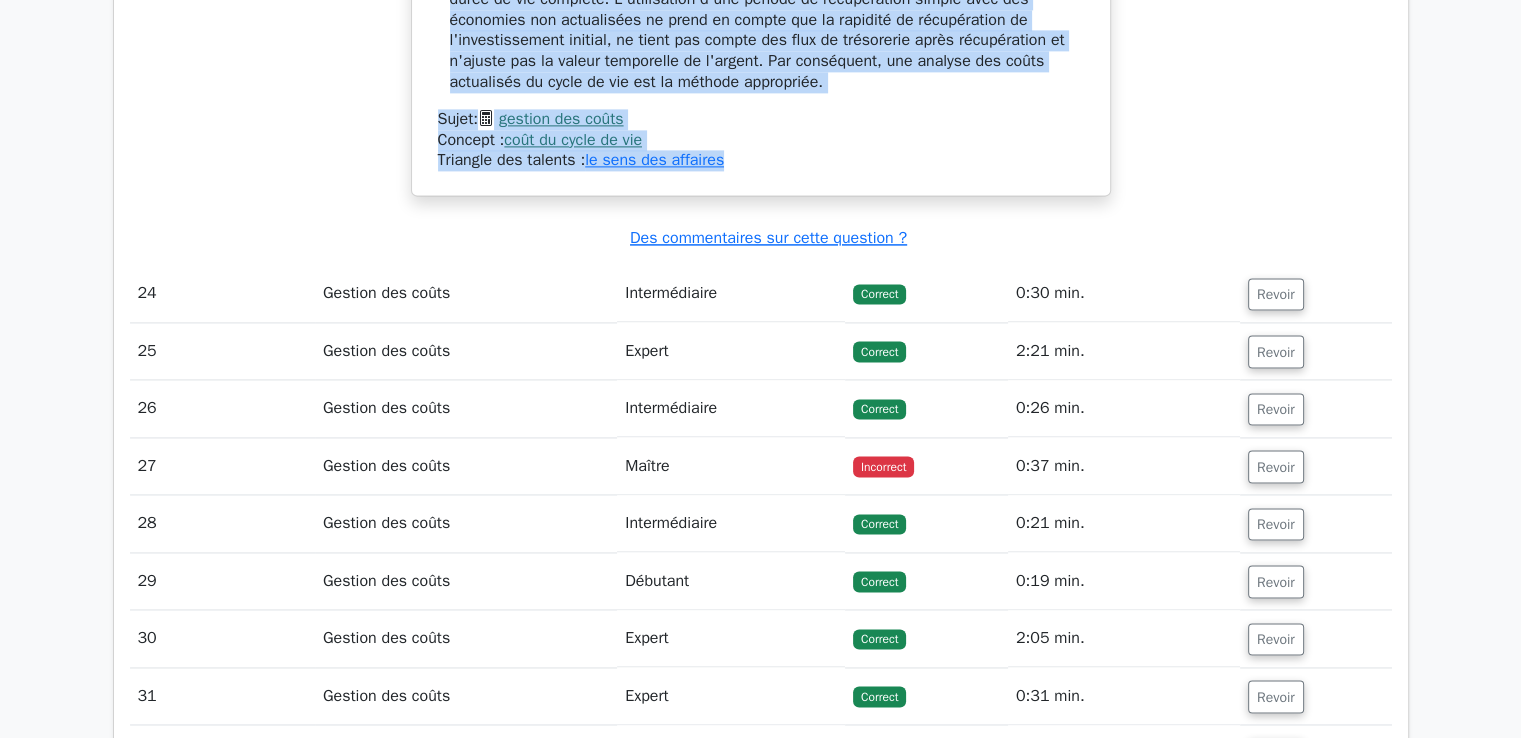 scroll, scrollTop: 25683, scrollLeft: 0, axis: vertical 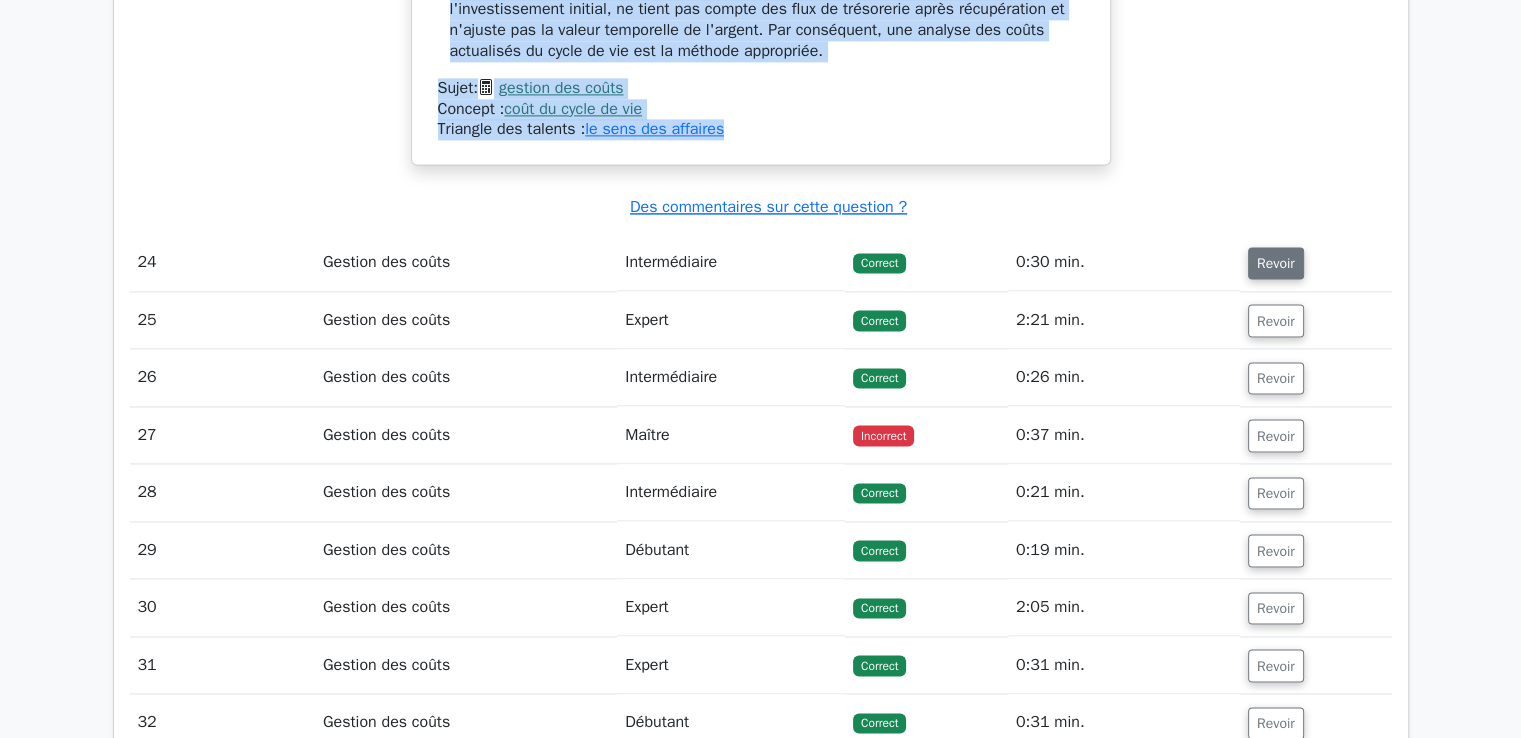 click on "Revoir" at bounding box center (1276, 263) 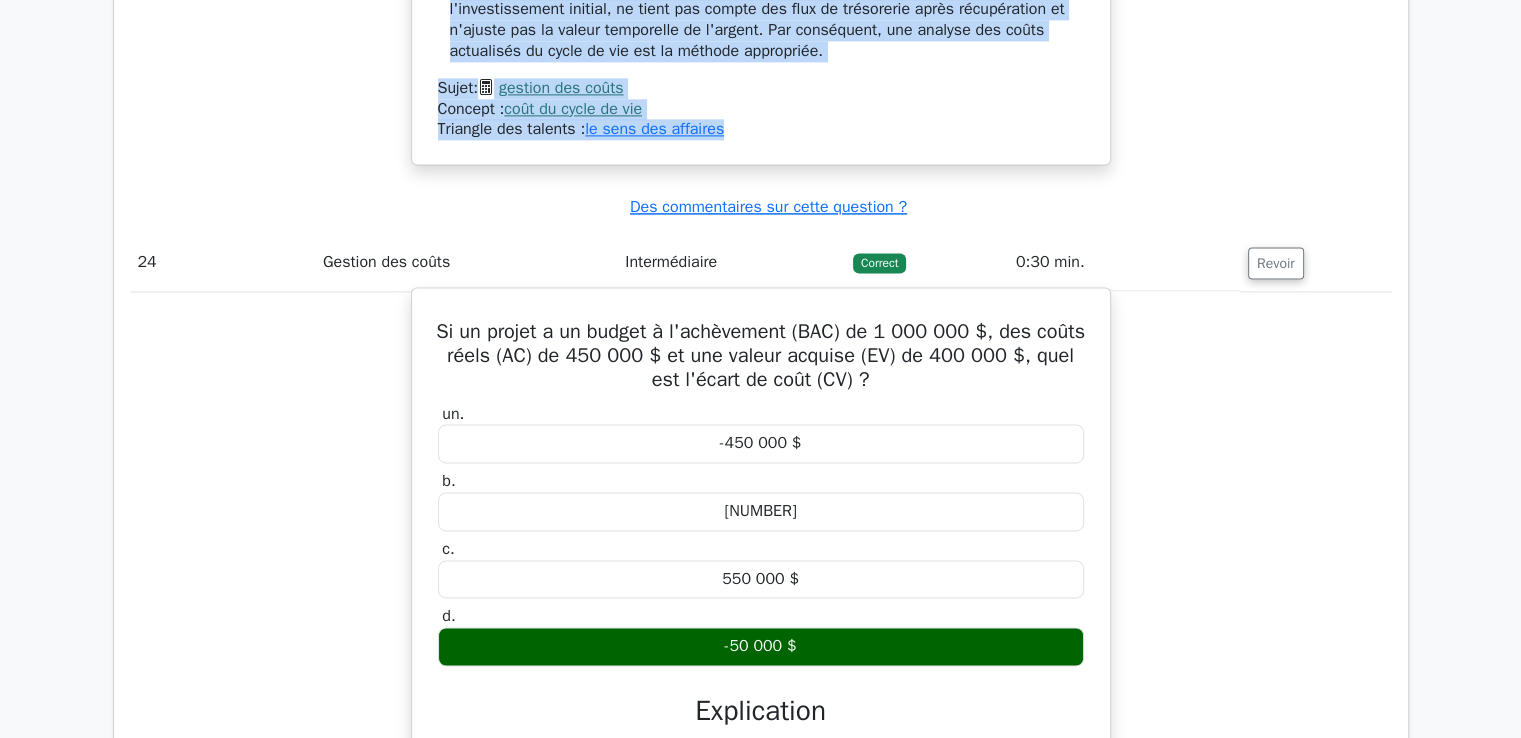 drag, startPoint x: 462, startPoint y: 221, endPoint x: 857, endPoint y: 537, distance: 505.8468 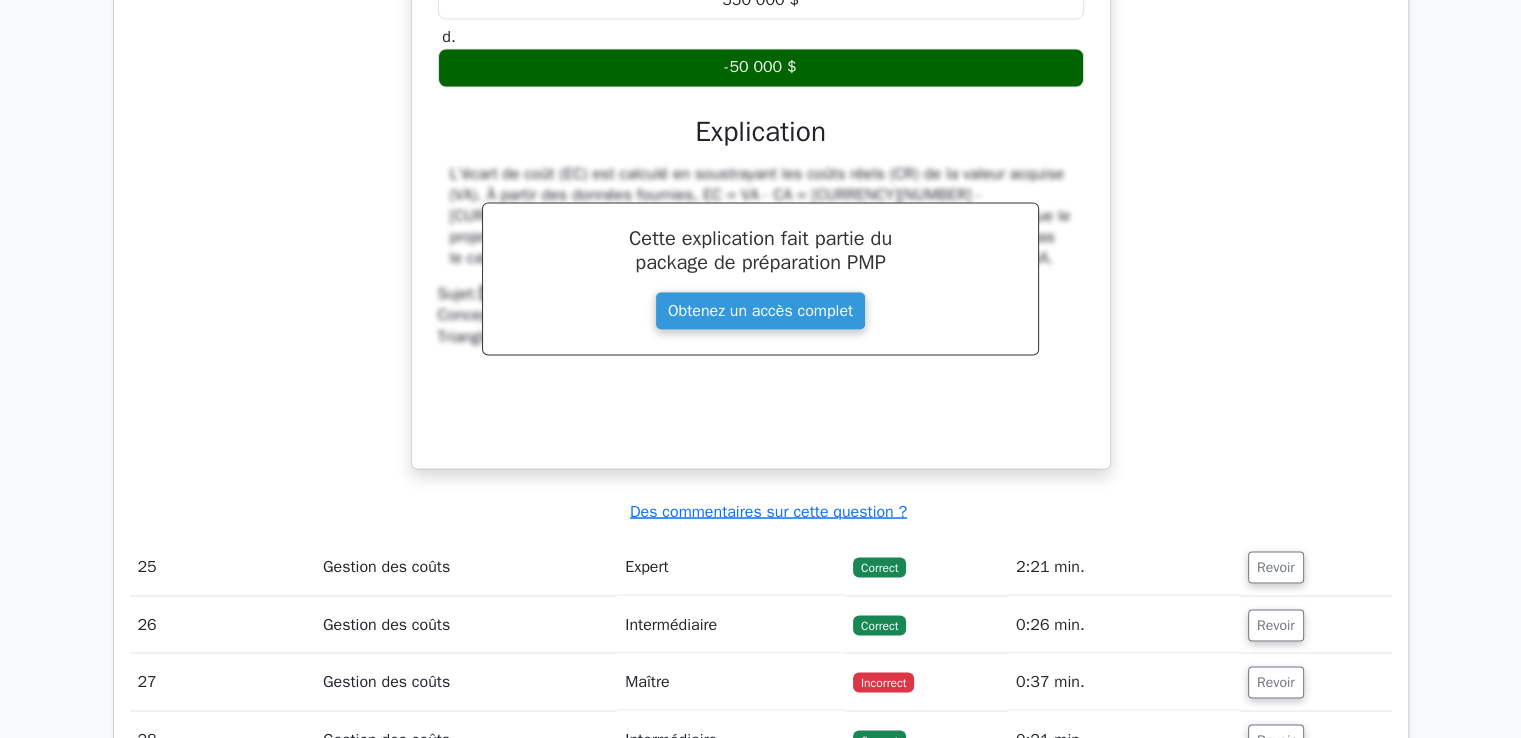 scroll, scrollTop: 26383, scrollLeft: 0, axis: vertical 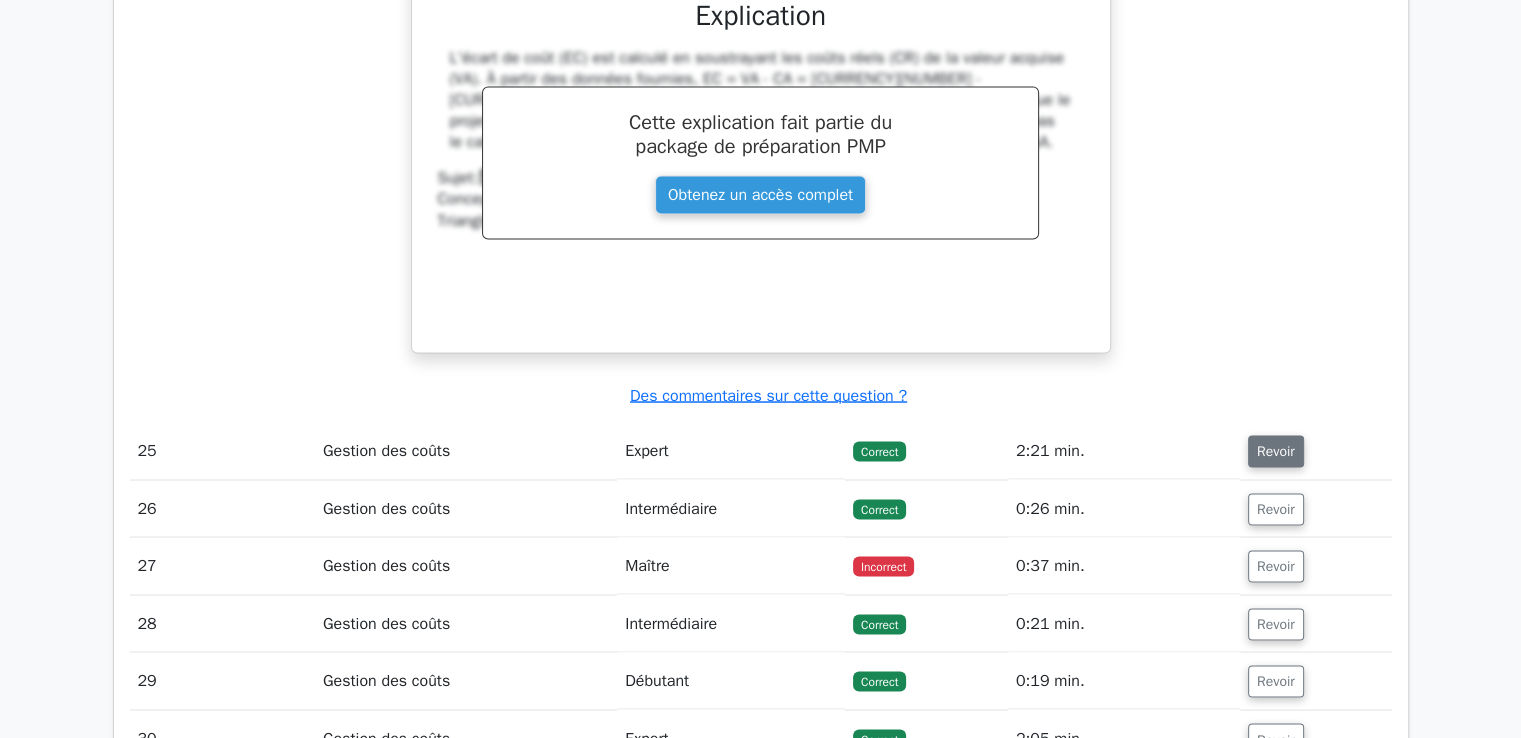 click on "Revoir" at bounding box center [1276, 451] 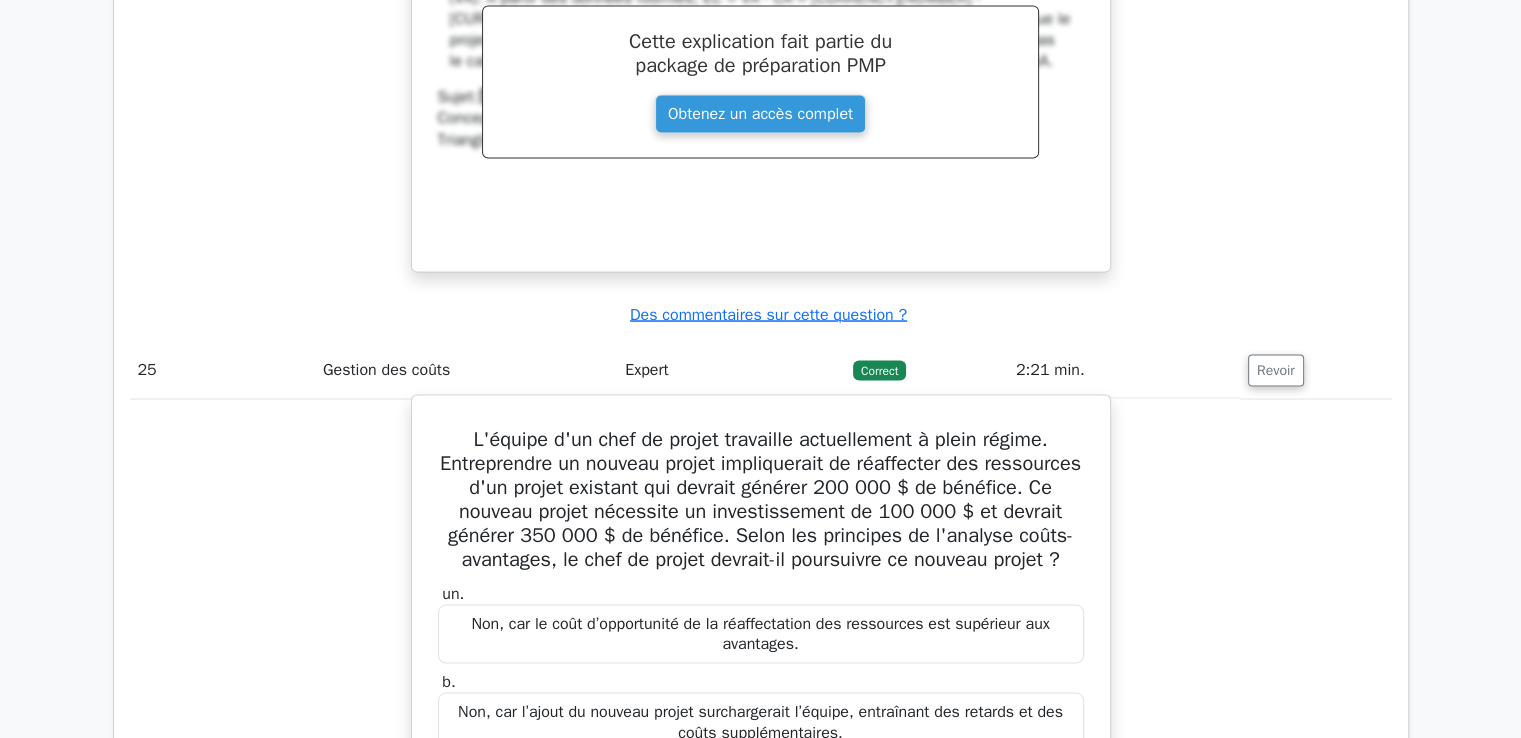 scroll, scrollTop: 26583, scrollLeft: 0, axis: vertical 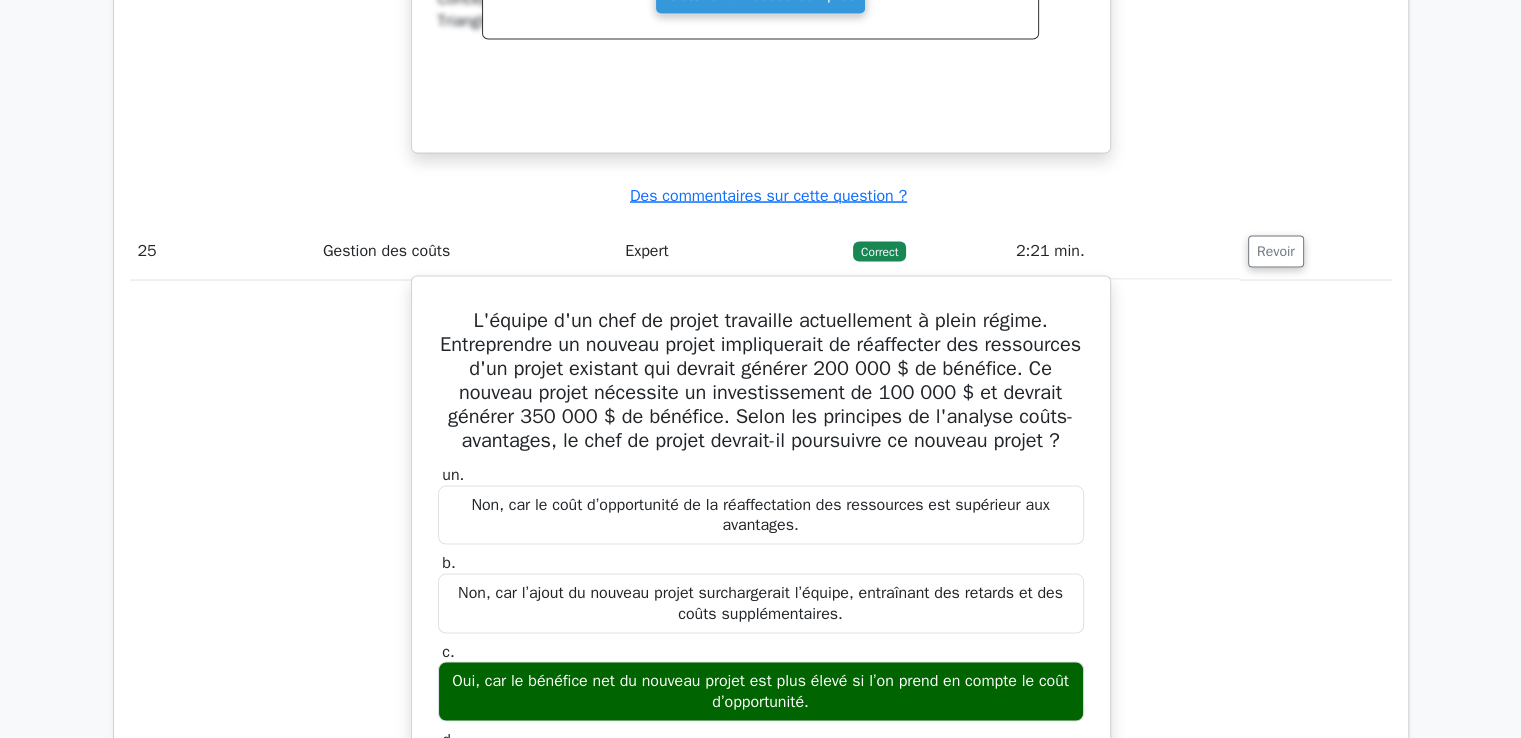drag, startPoint x: 463, startPoint y: 201, endPoint x: 656, endPoint y: 497, distance: 353.36243 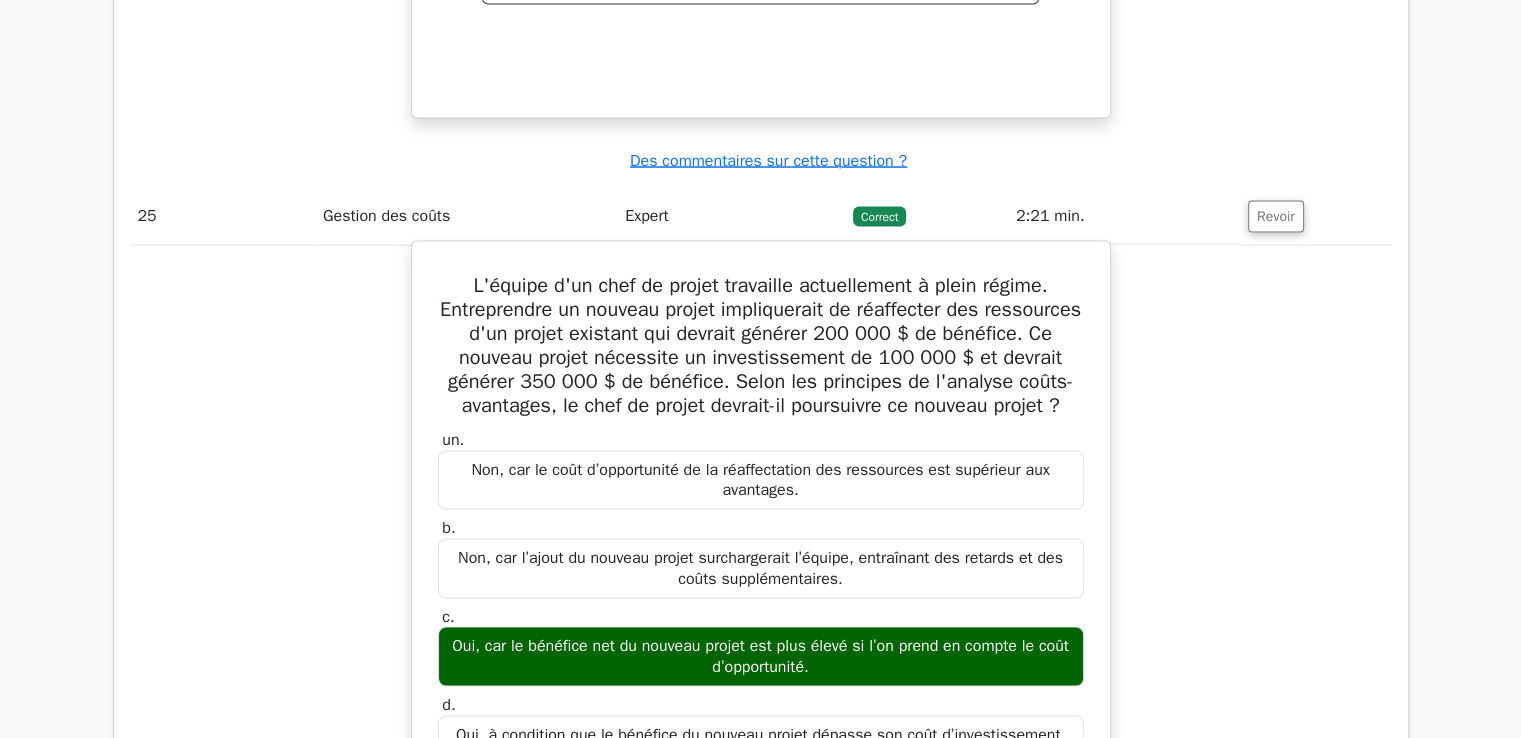 scroll, scrollTop: 26583, scrollLeft: 0, axis: vertical 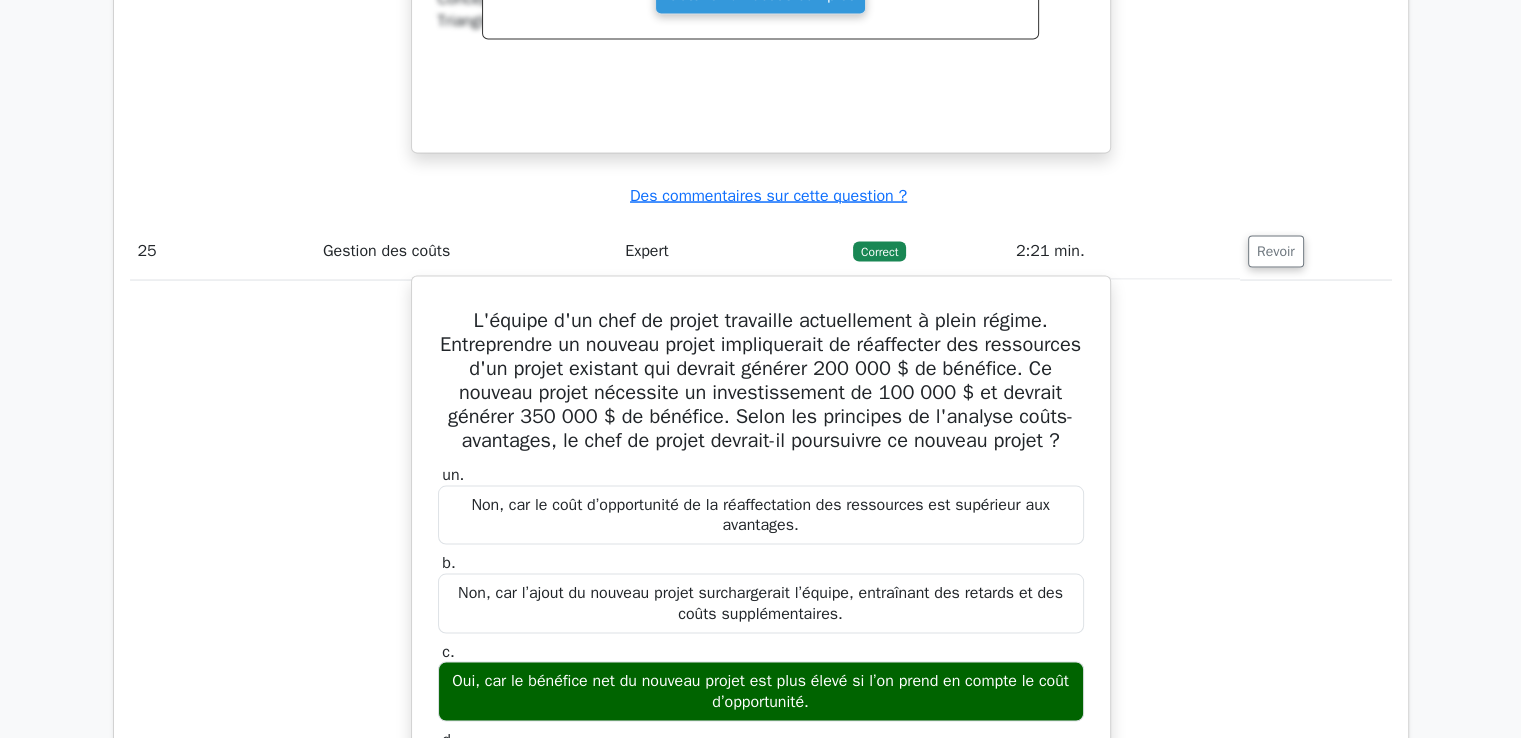 click on "Non, car le coût d’opportunité de la réaffectation des ressources est supérieur aux avantages." at bounding box center (761, 515) 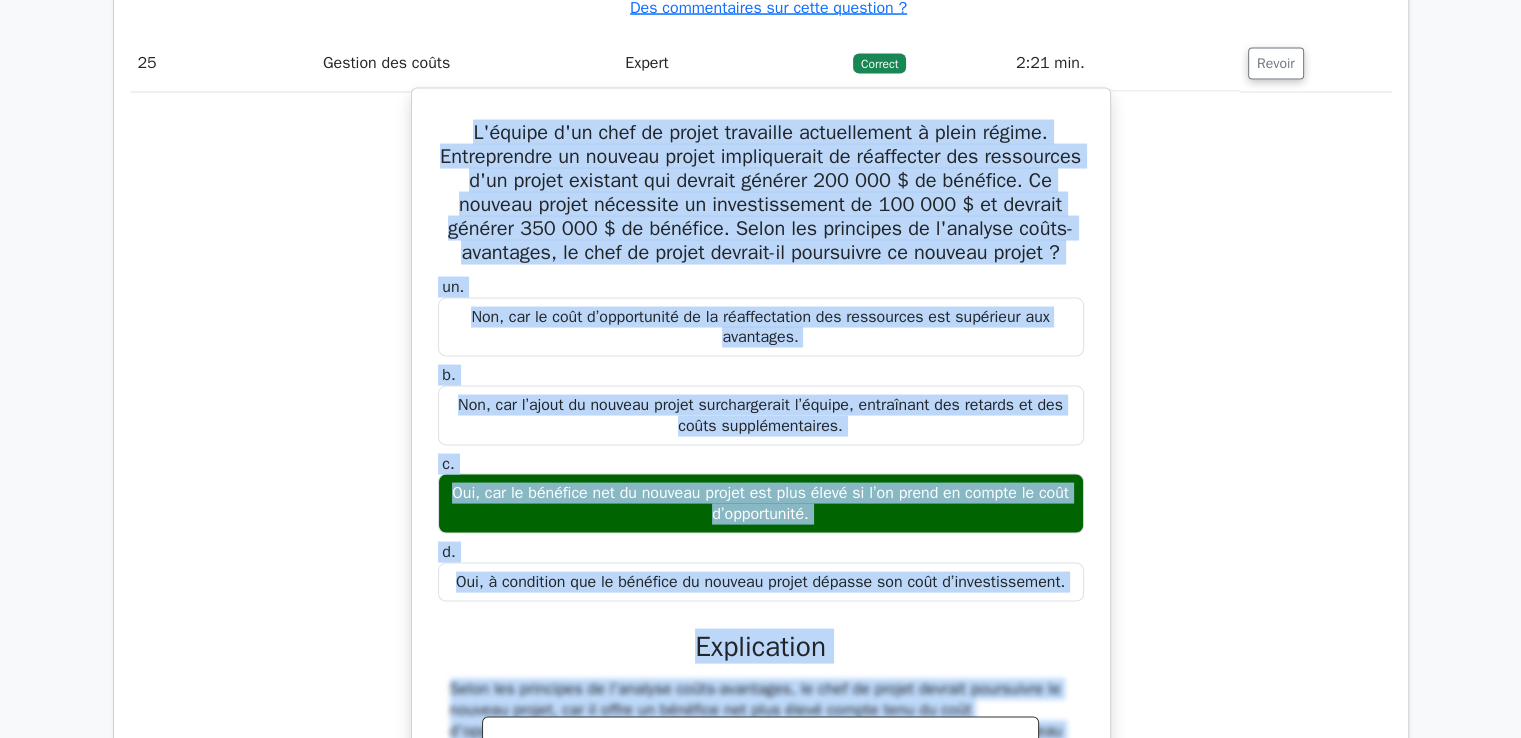 scroll, scrollTop: 26844, scrollLeft: 0, axis: vertical 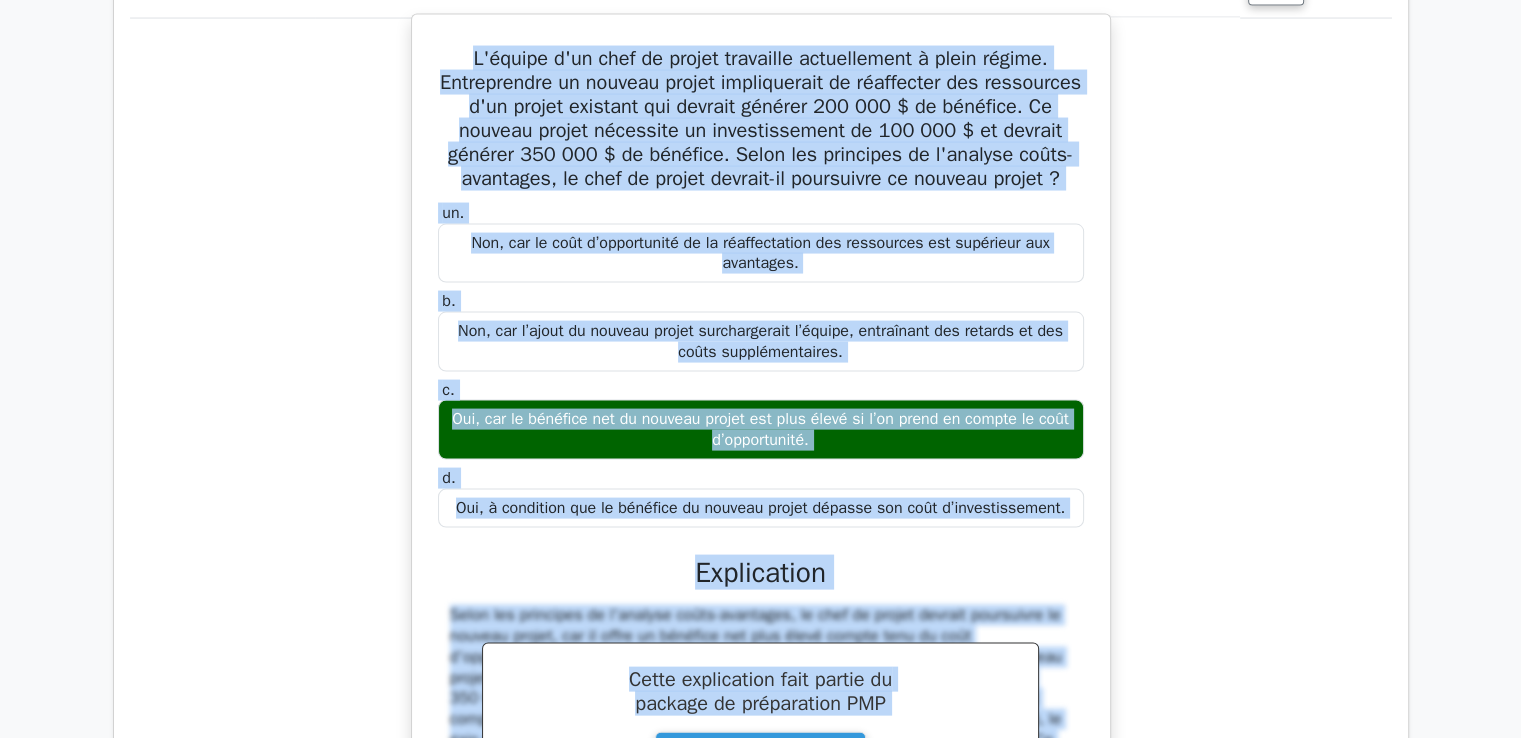 drag, startPoint x: 465, startPoint y: 201, endPoint x: 1067, endPoint y: 417, distance: 639.578 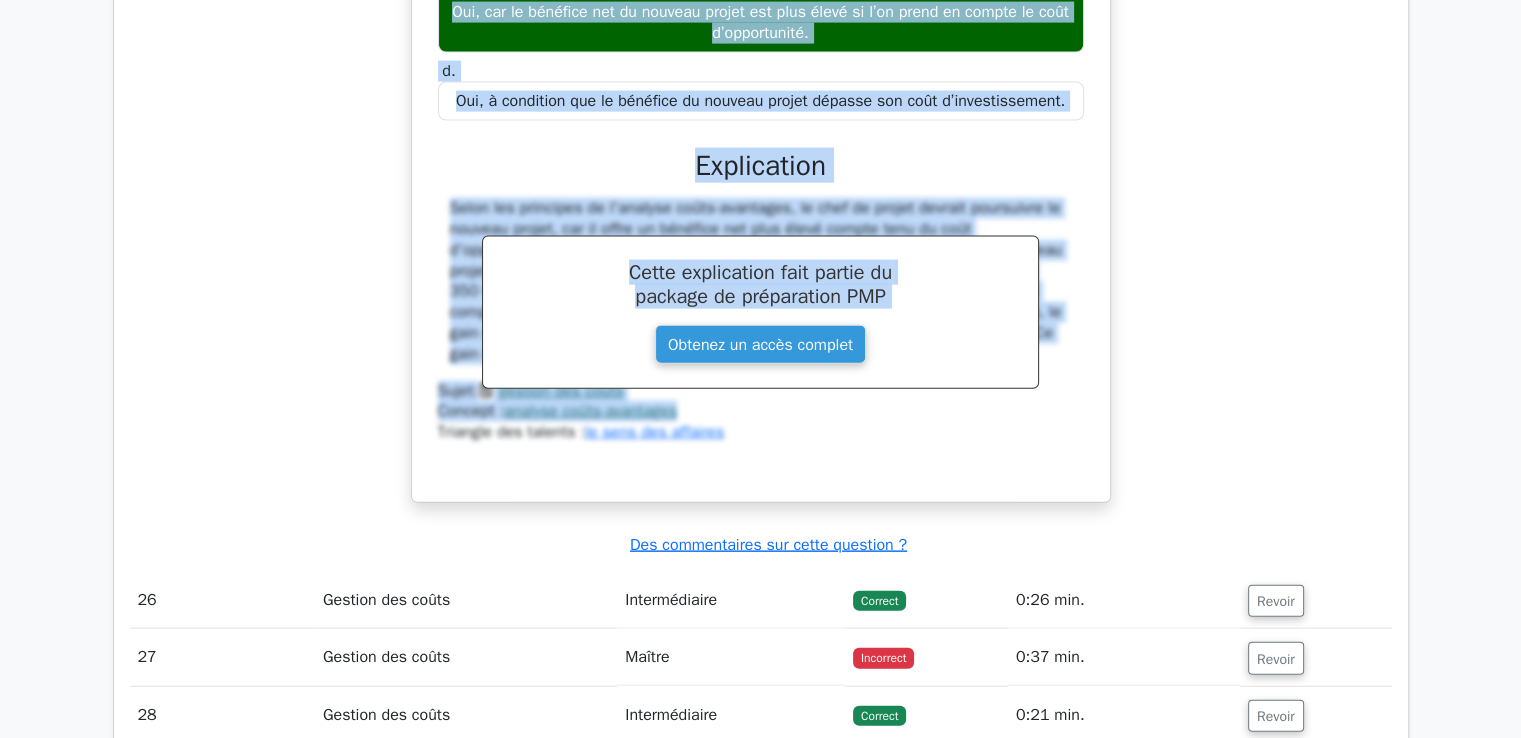 scroll, scrollTop: 27544, scrollLeft: 0, axis: vertical 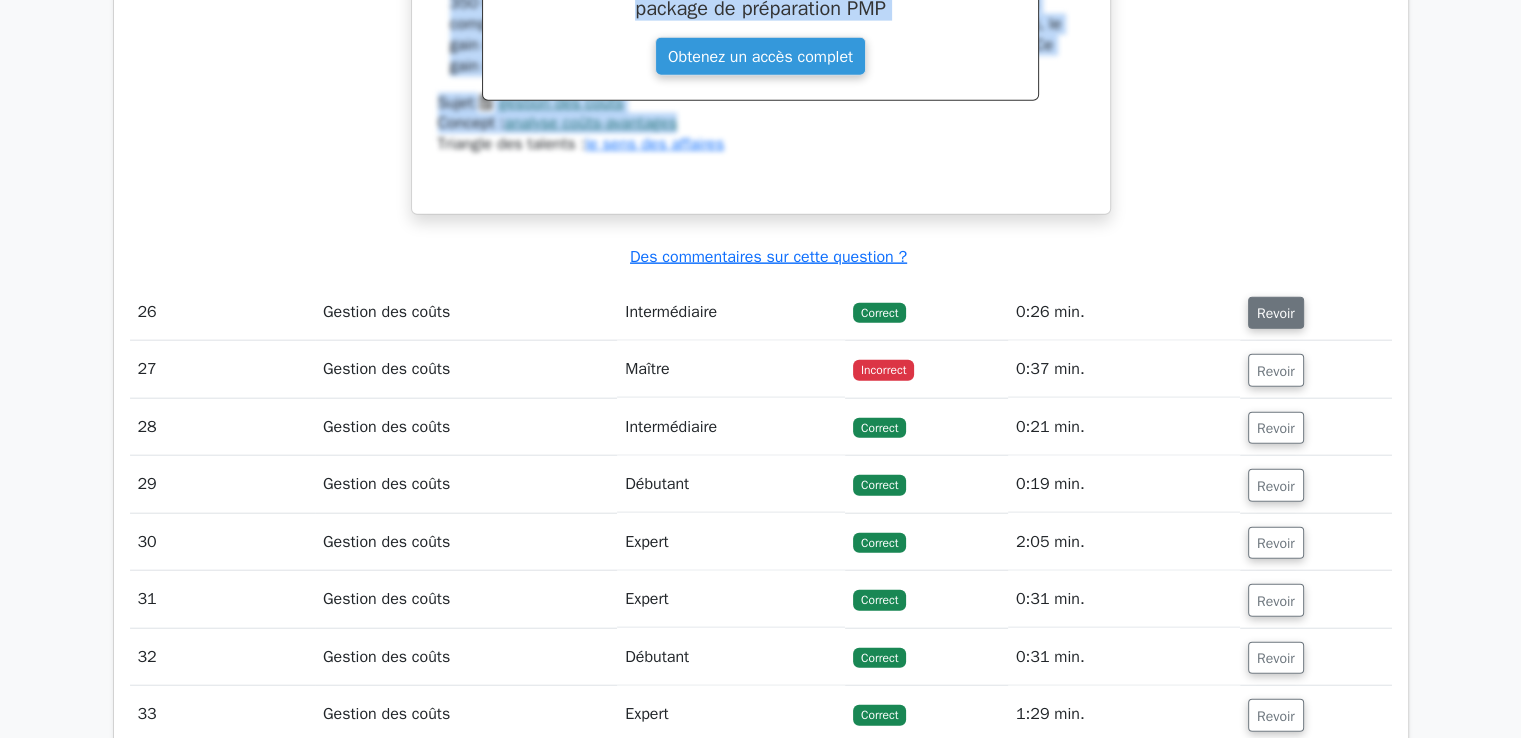 click on "Revoir" at bounding box center [1276, 313] 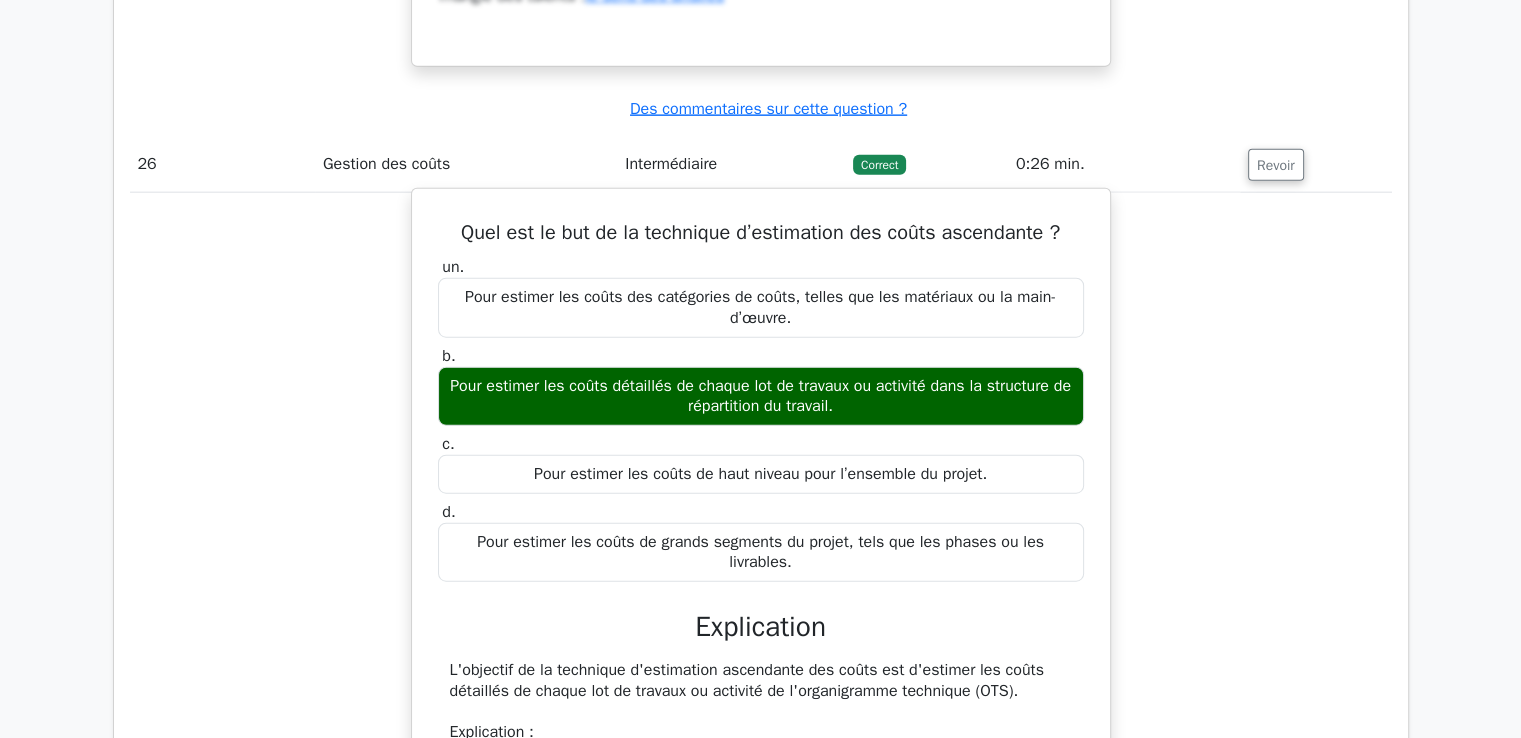 scroll, scrollTop: 27744, scrollLeft: 0, axis: vertical 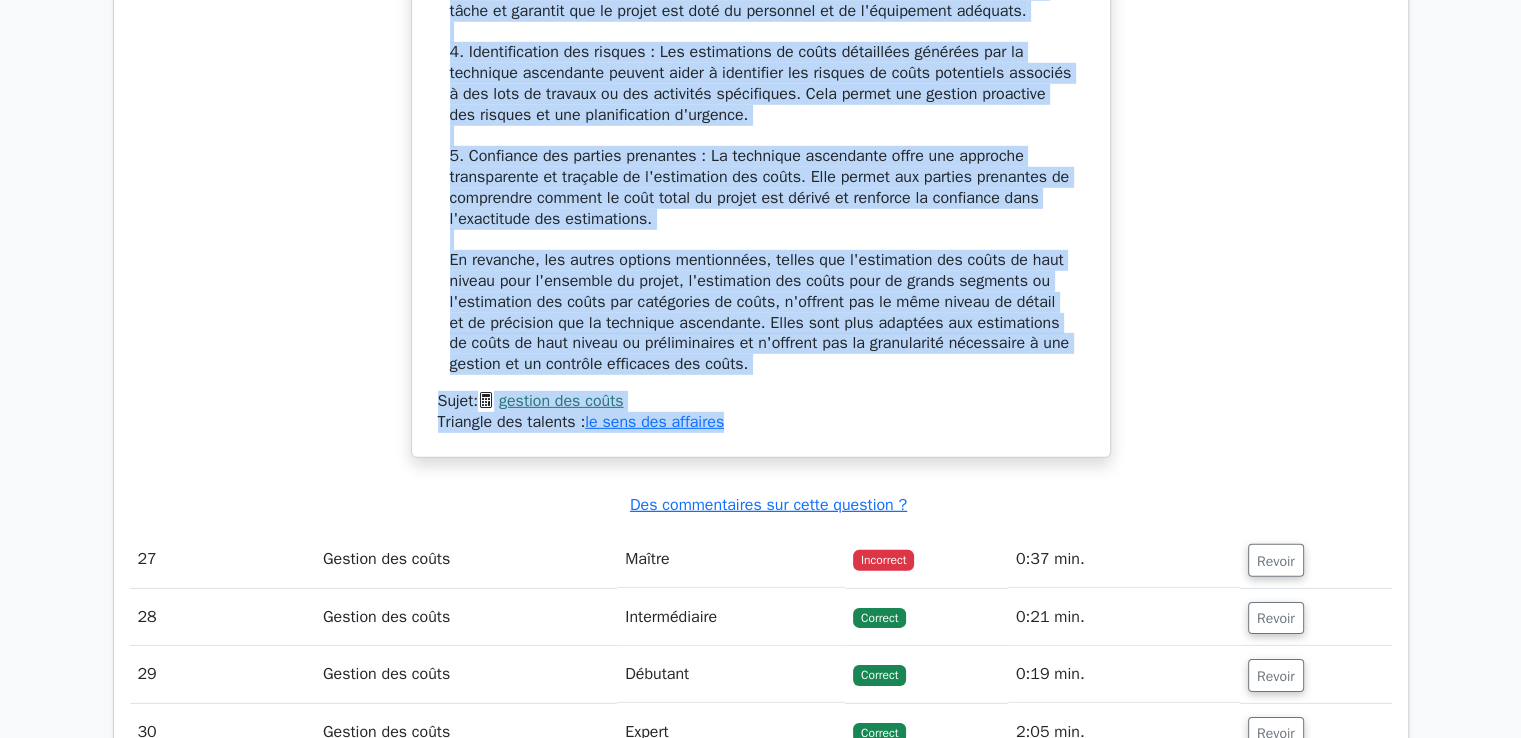 drag, startPoint x: 460, startPoint y: 85, endPoint x: 768, endPoint y: 321, distance: 388.02063 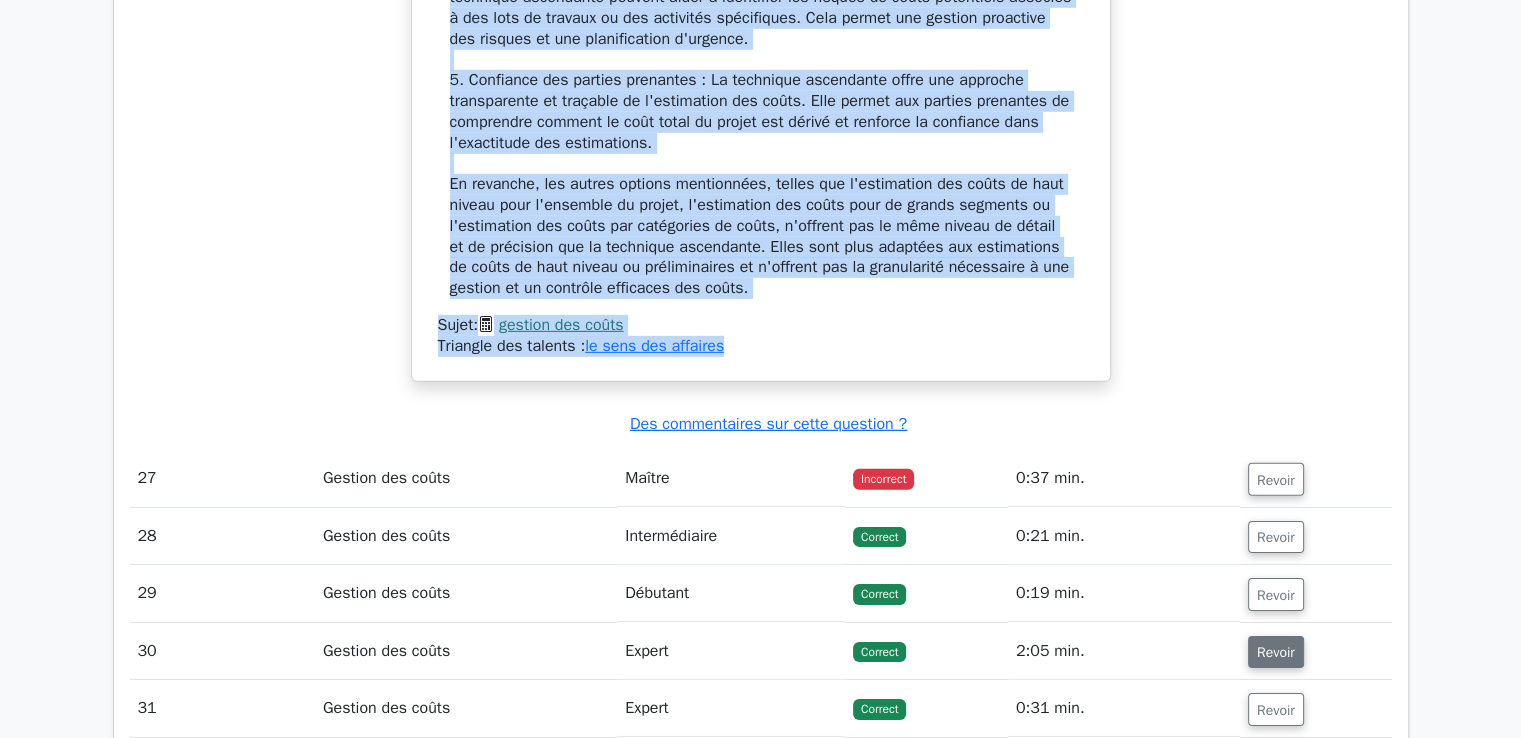 scroll, scrollTop: 29071, scrollLeft: 0, axis: vertical 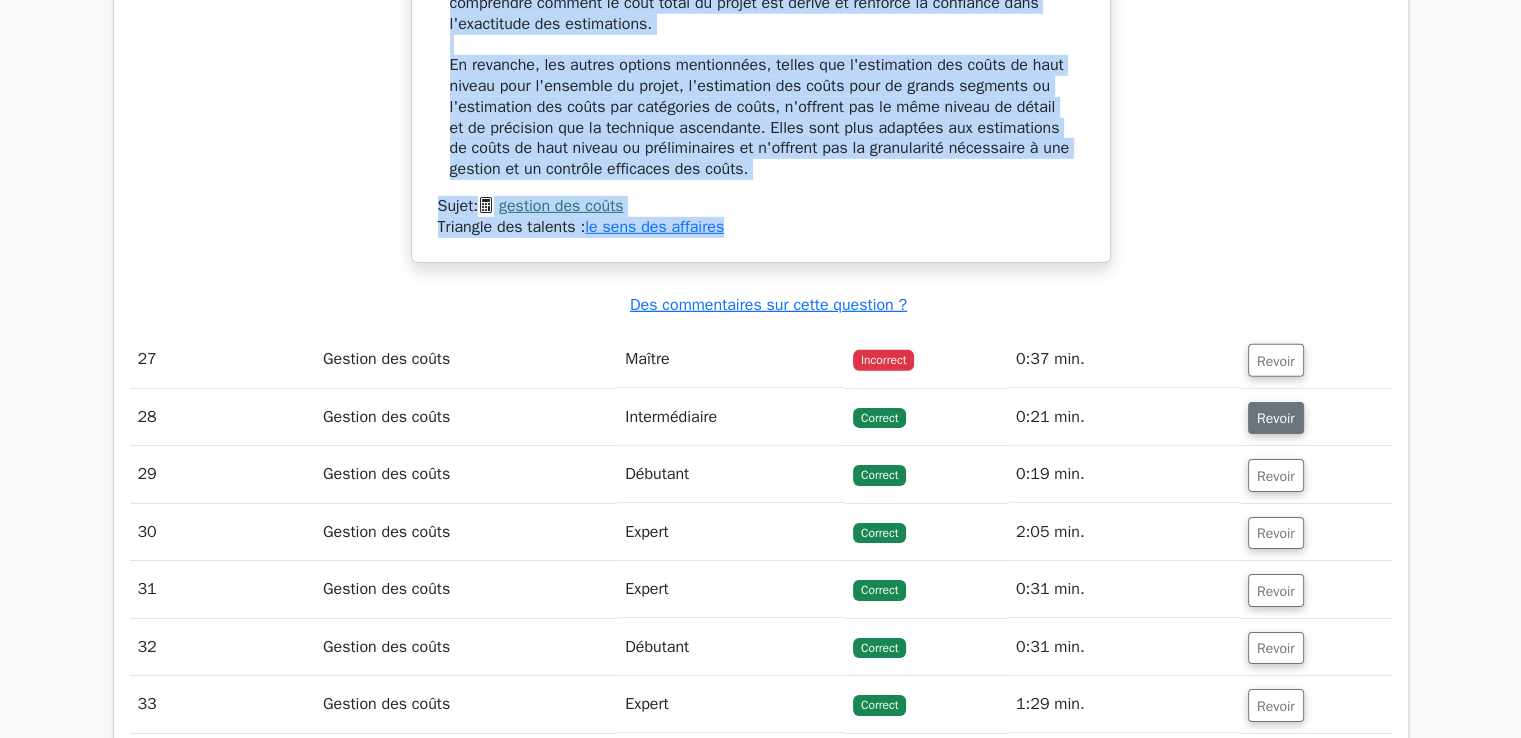 click on "Revoir" at bounding box center (1276, 418) 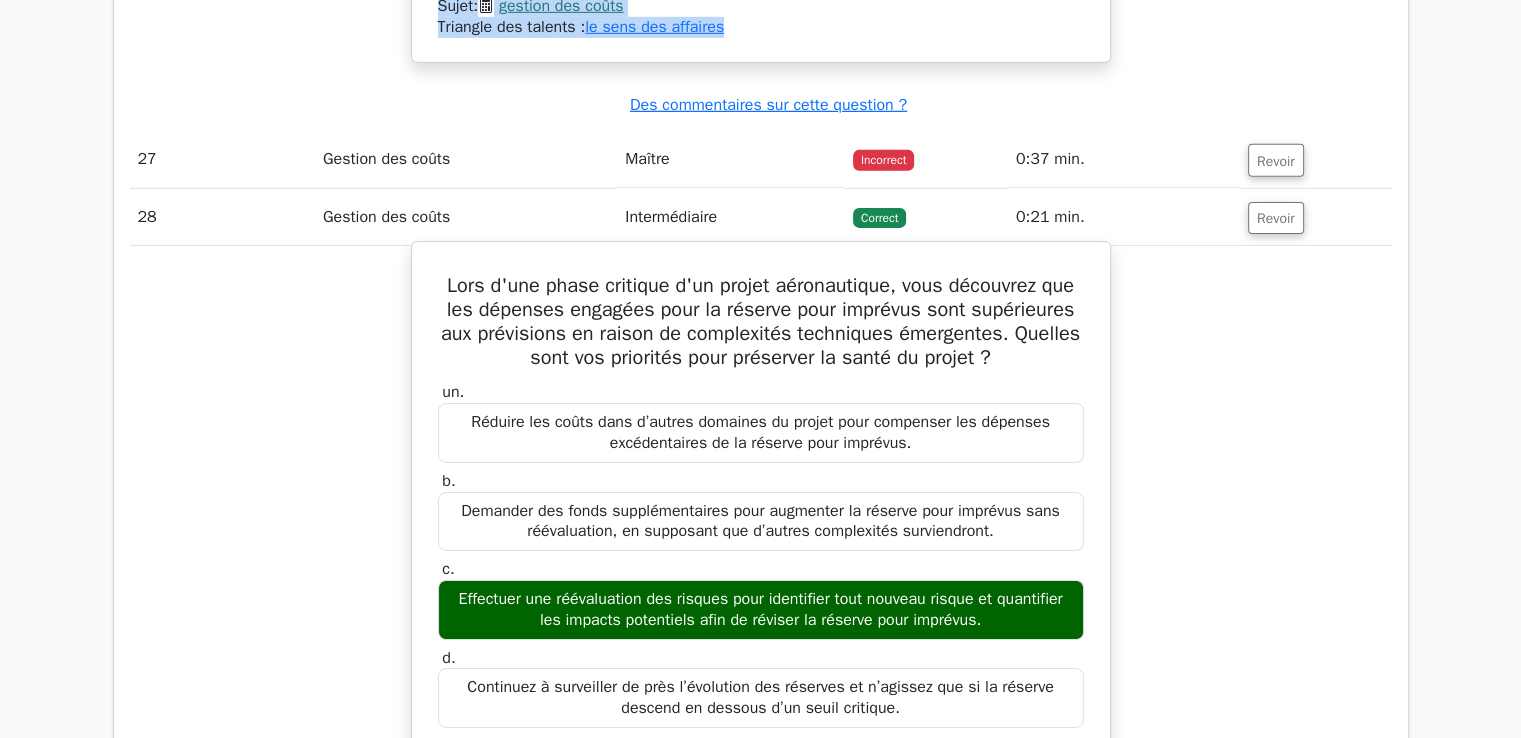 scroll, scrollTop: 29171, scrollLeft: 0, axis: vertical 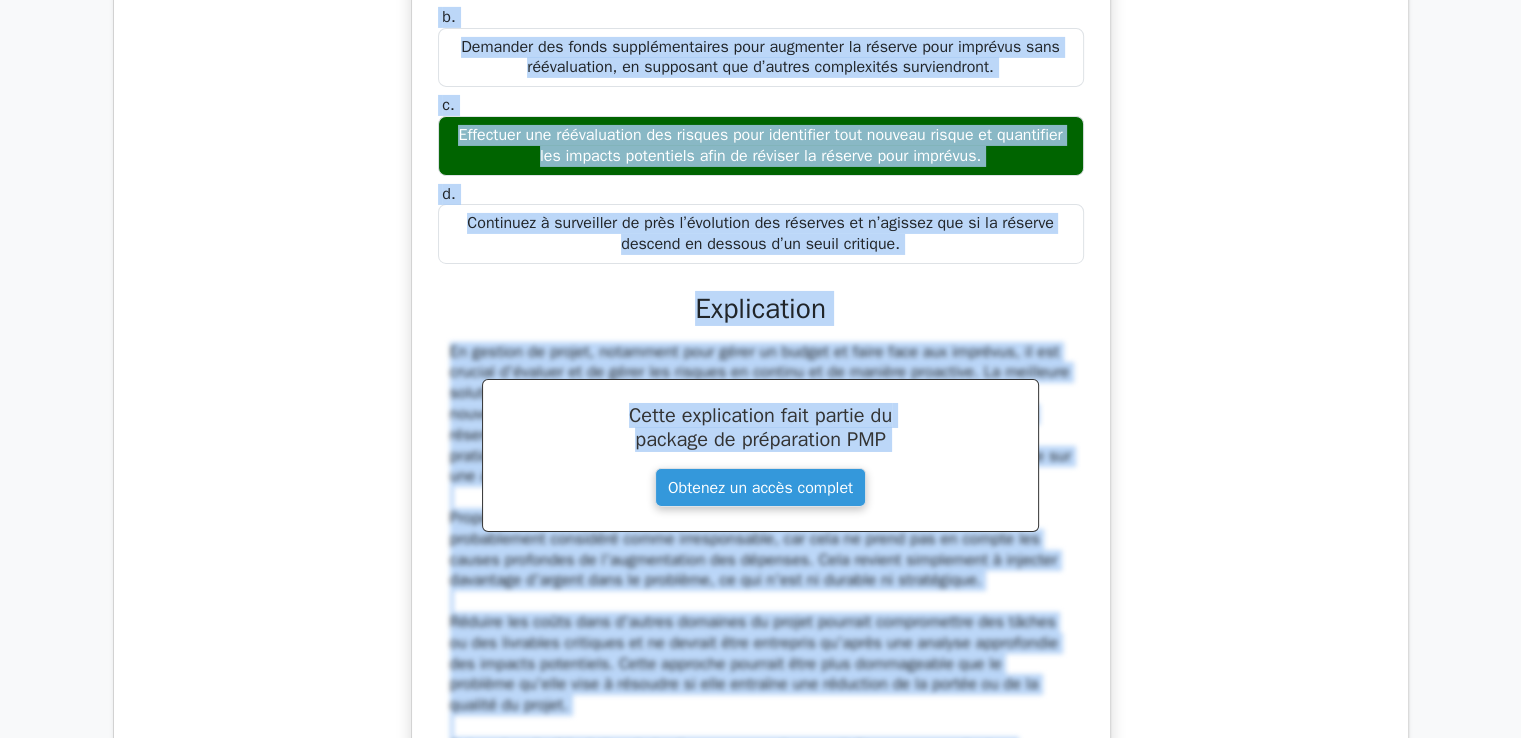 drag, startPoint x: 456, startPoint y: 273, endPoint x: 909, endPoint y: 156, distance: 467.86536 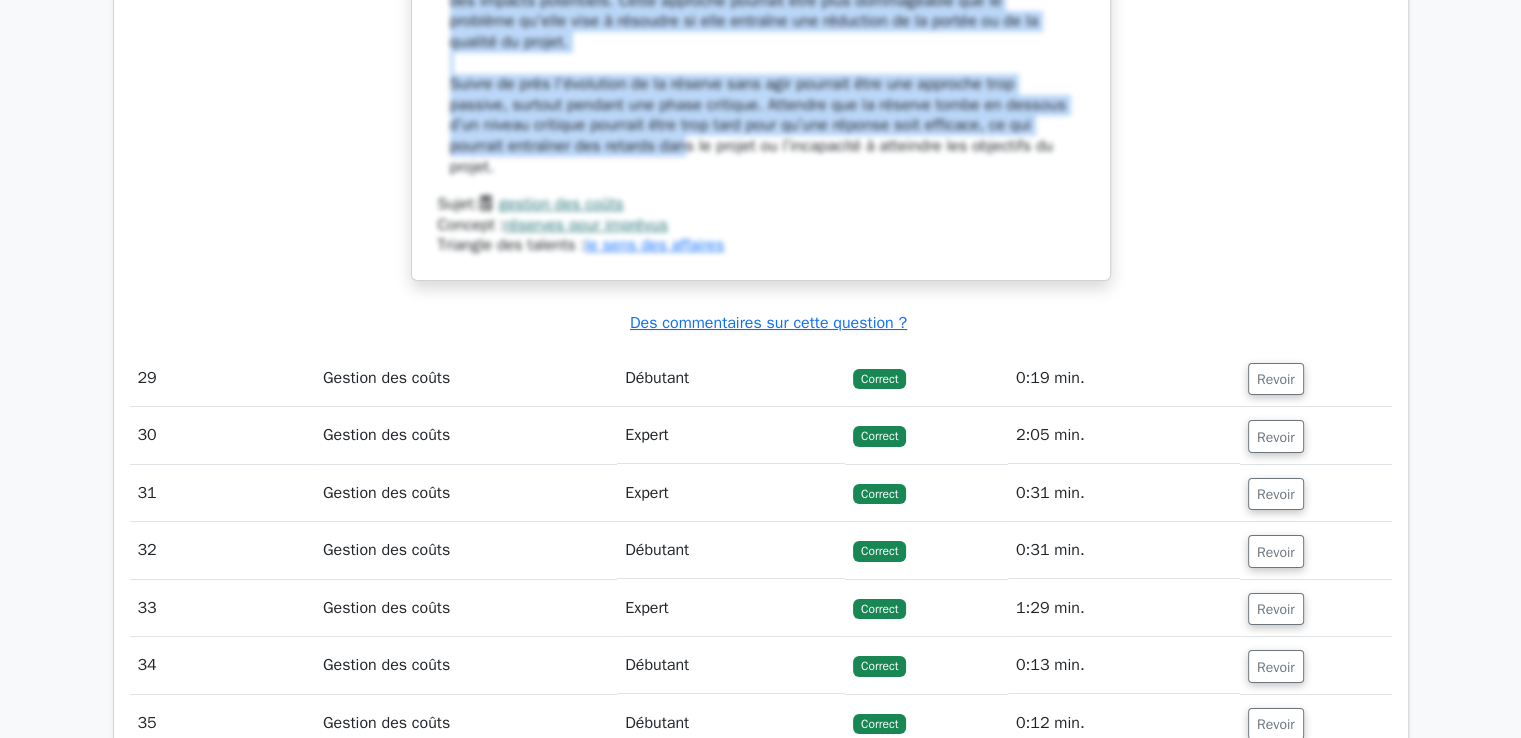 scroll, scrollTop: 30435, scrollLeft: 0, axis: vertical 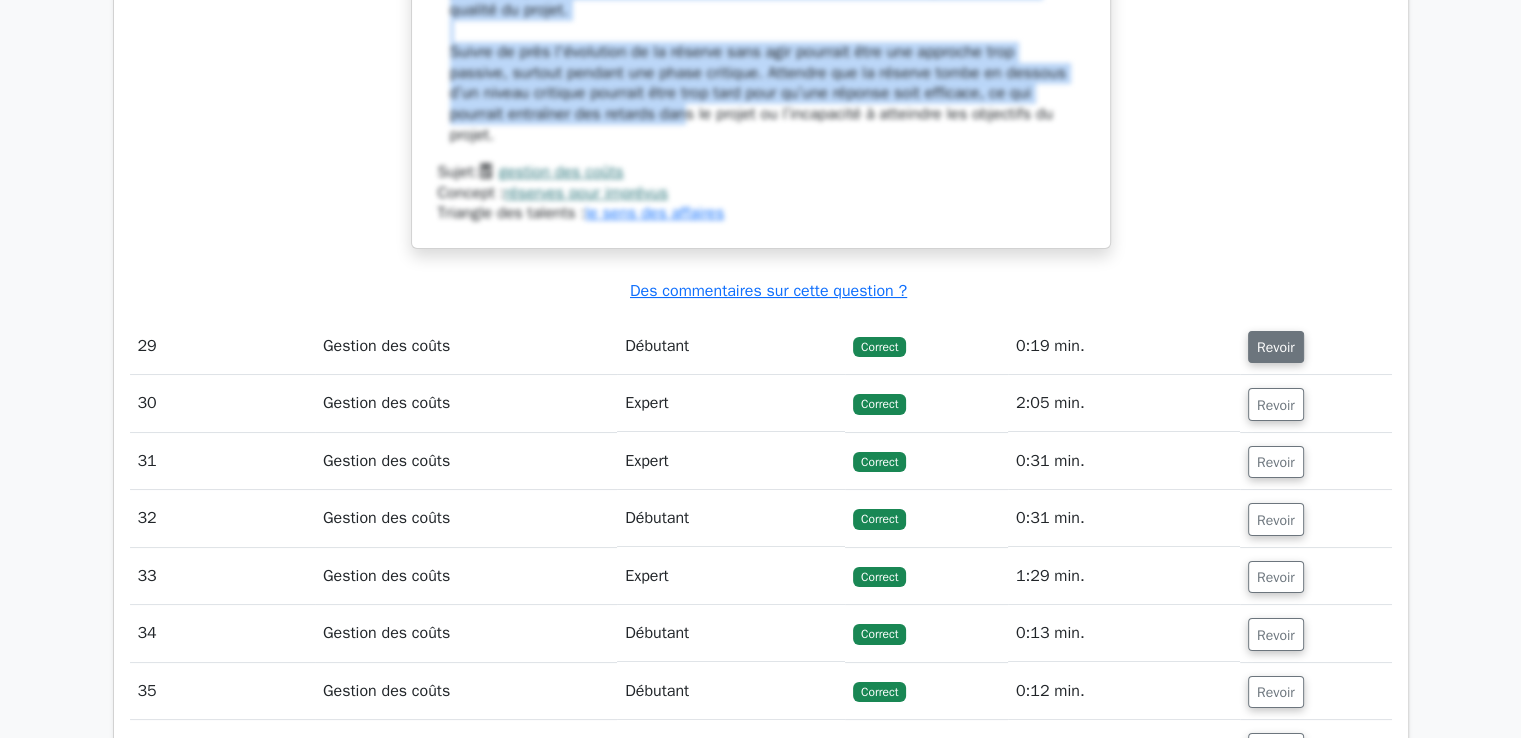 click on "Revoir" at bounding box center [1276, 347] 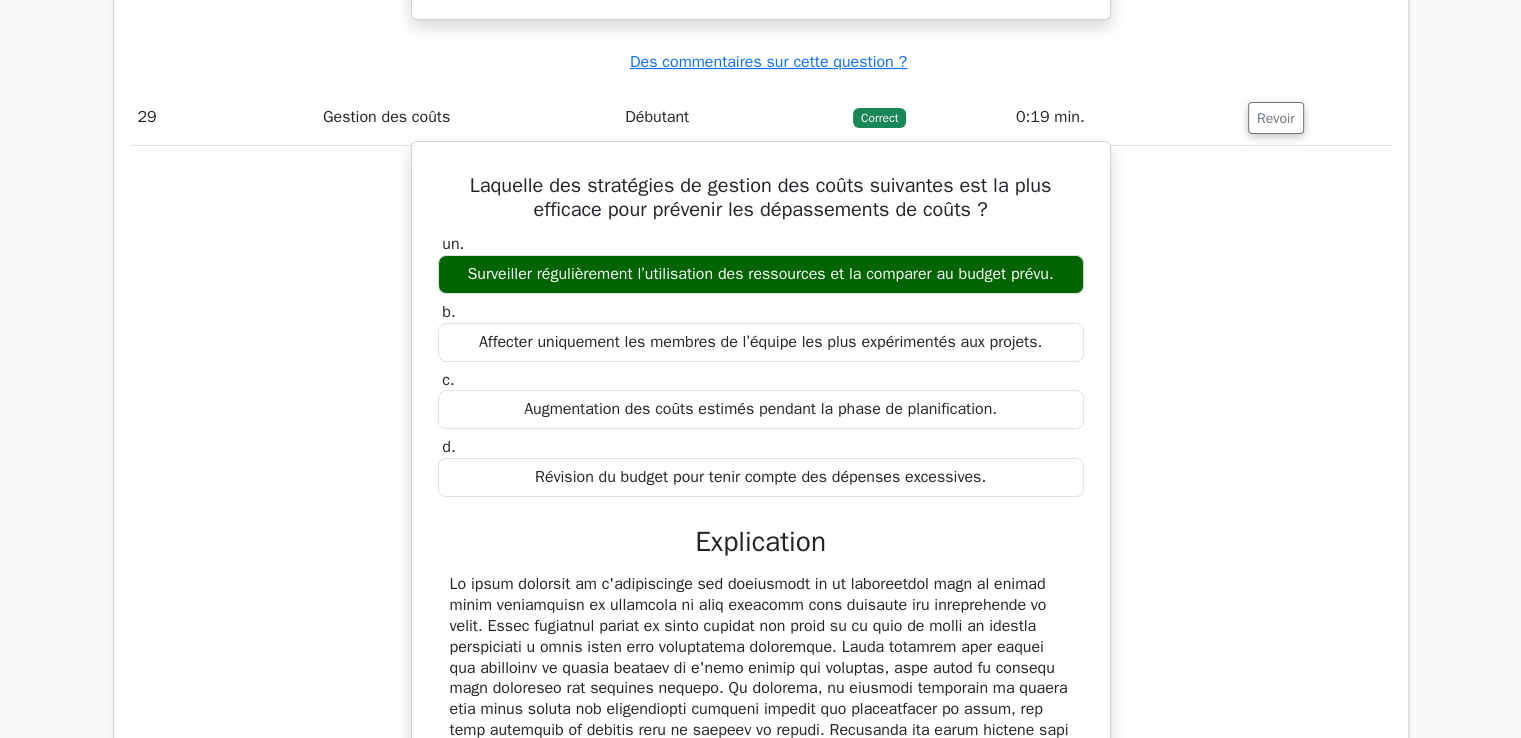 scroll, scrollTop: 30535, scrollLeft: 0, axis: vertical 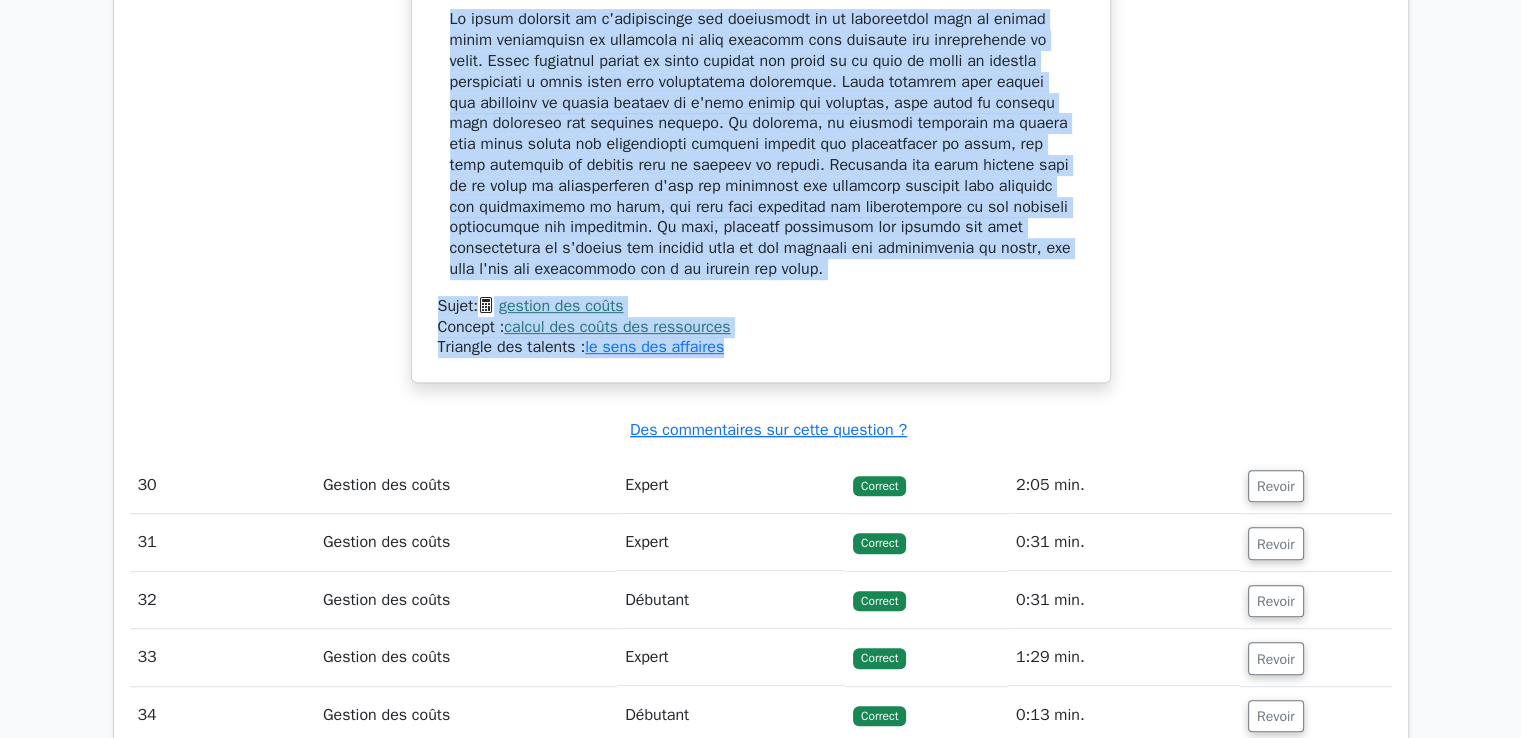 drag, startPoint x: 470, startPoint y: 221, endPoint x: 790, endPoint y: 242, distance: 320.68832 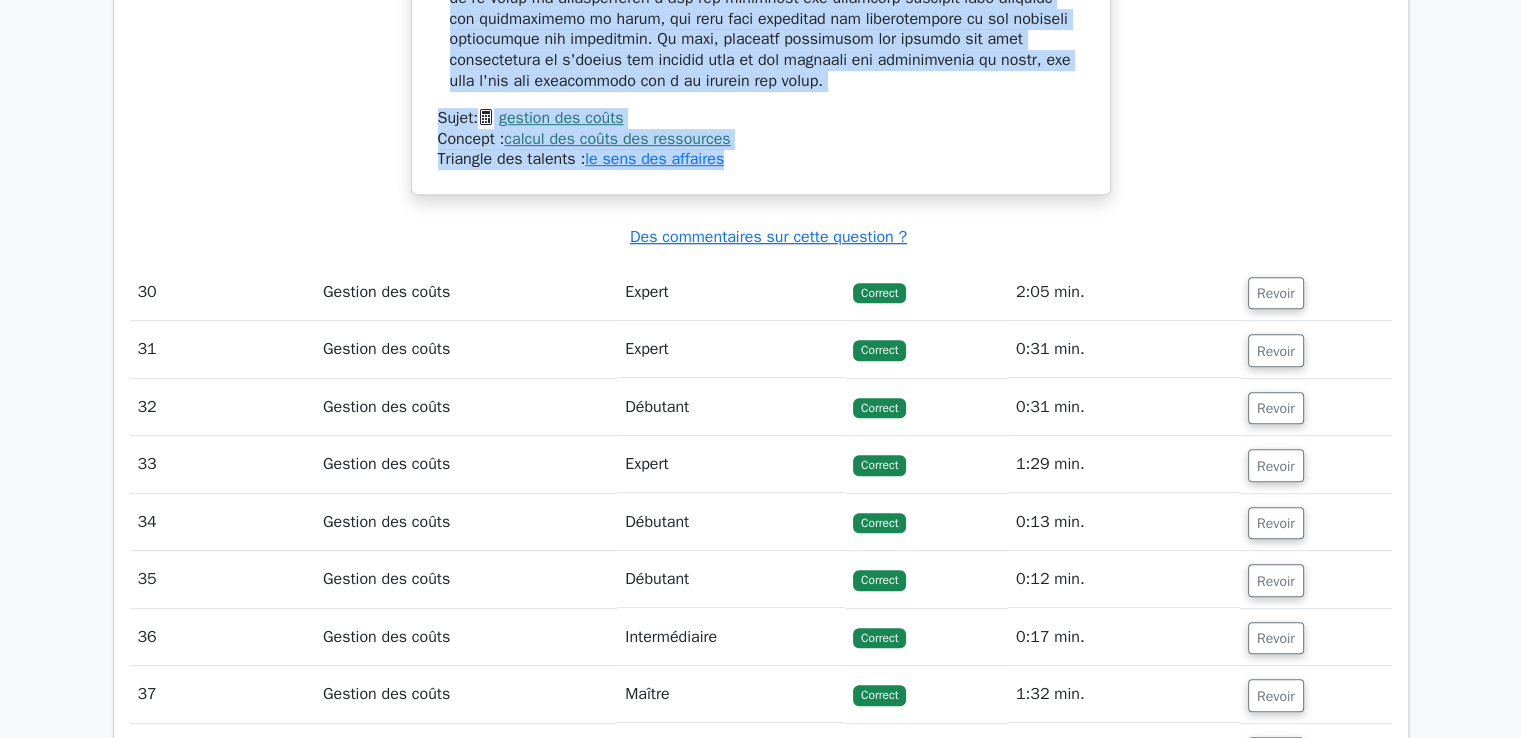 scroll, scrollTop: 31429, scrollLeft: 0, axis: vertical 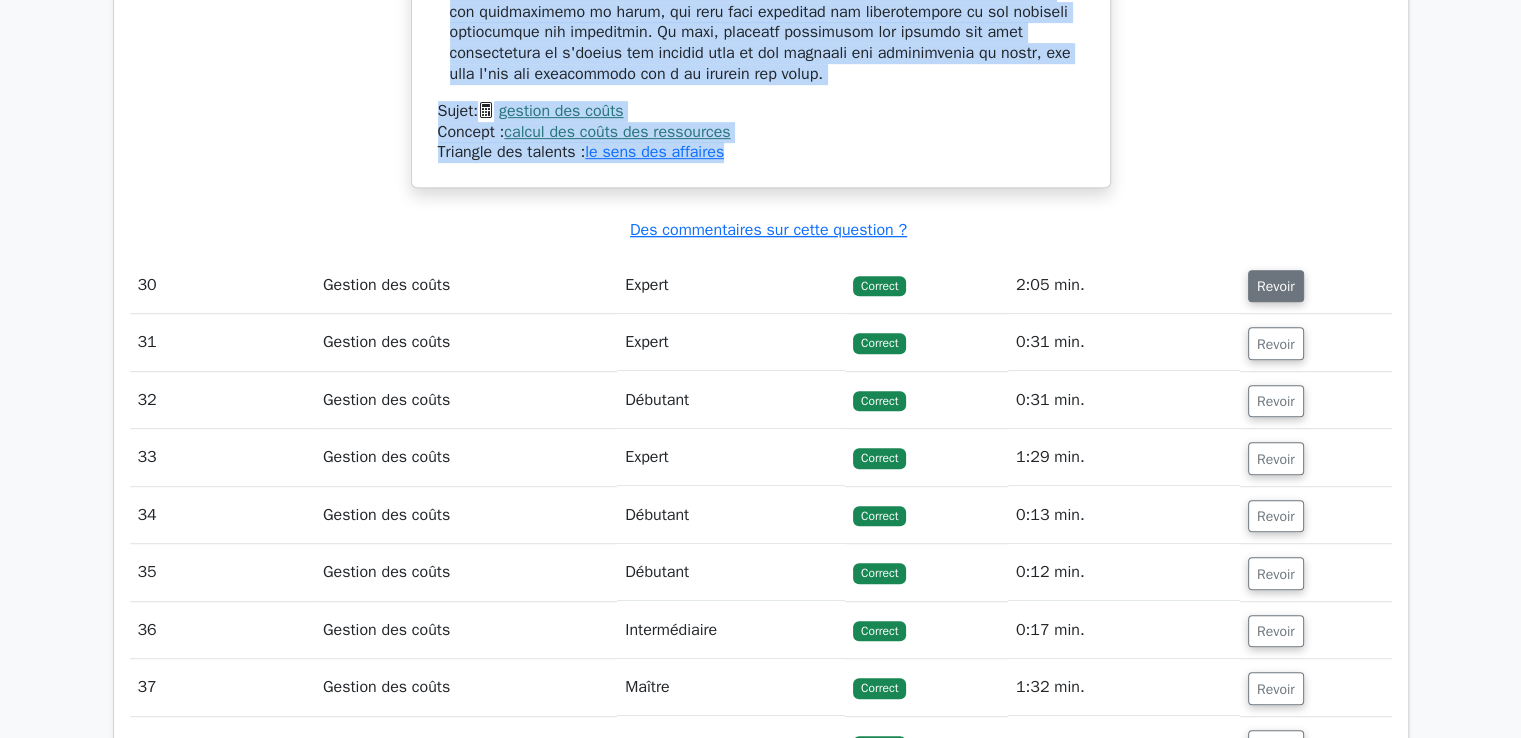 click on "Revoir" at bounding box center [1276, 286] 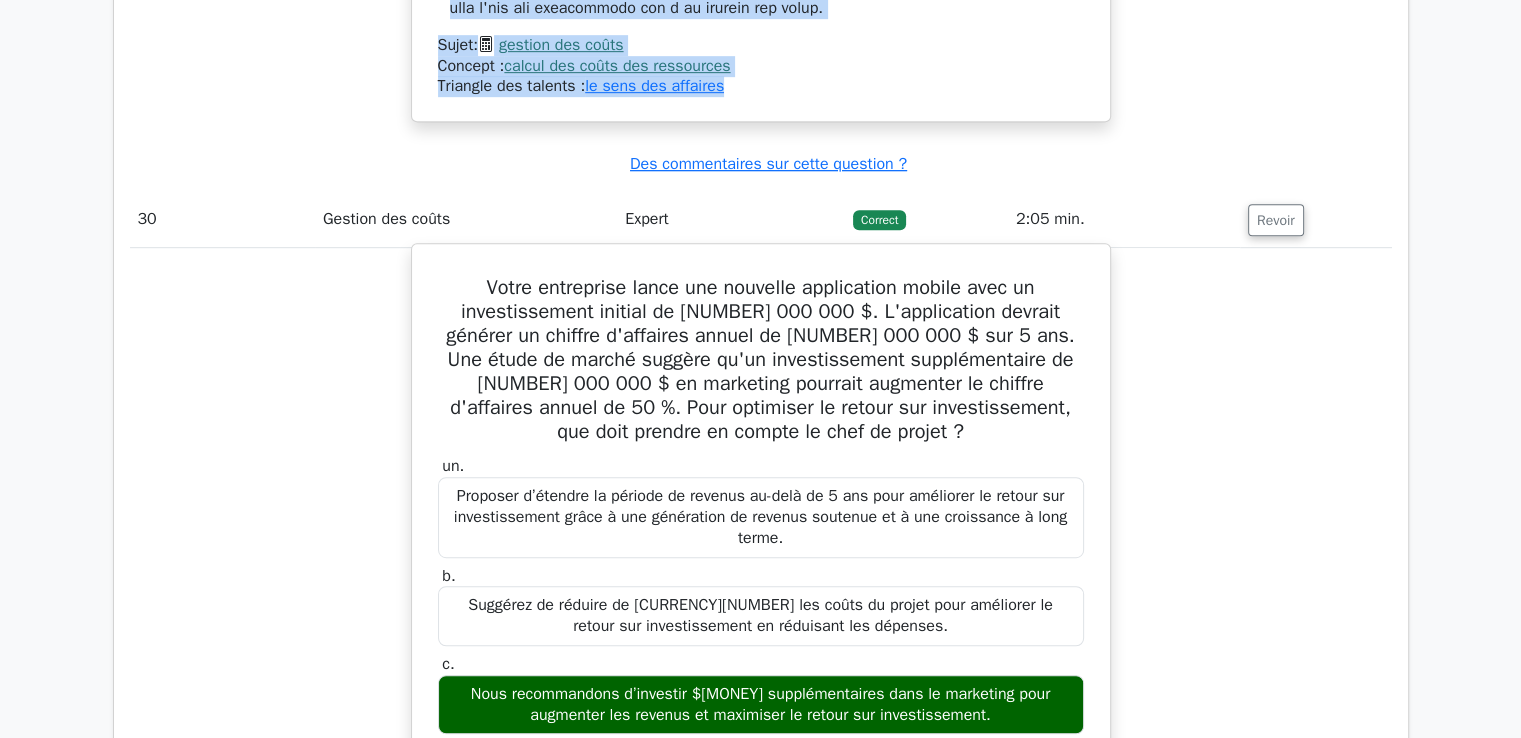 scroll, scrollTop: 31529, scrollLeft: 0, axis: vertical 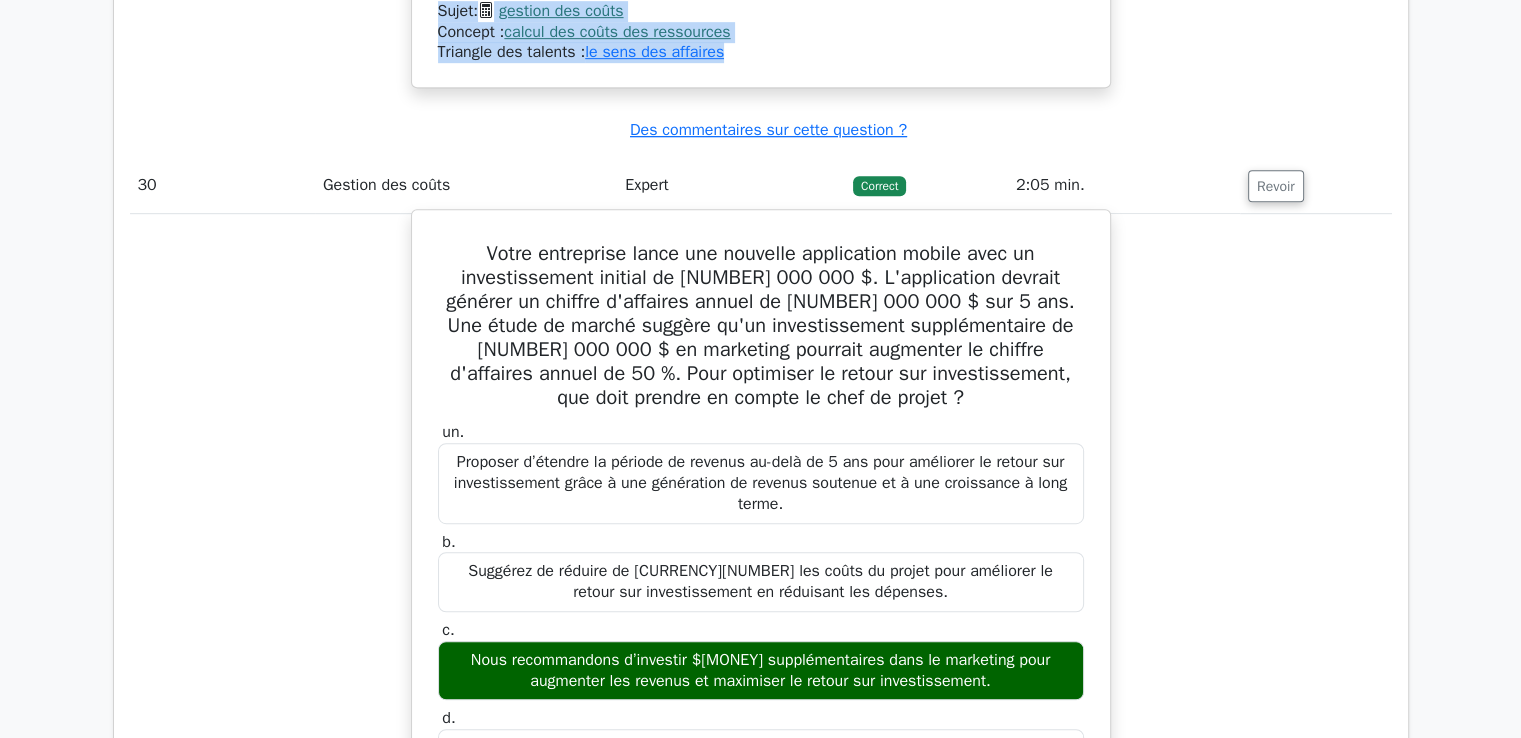 drag, startPoint x: 479, startPoint y: 154, endPoint x: 847, endPoint y: 701, distance: 659.267 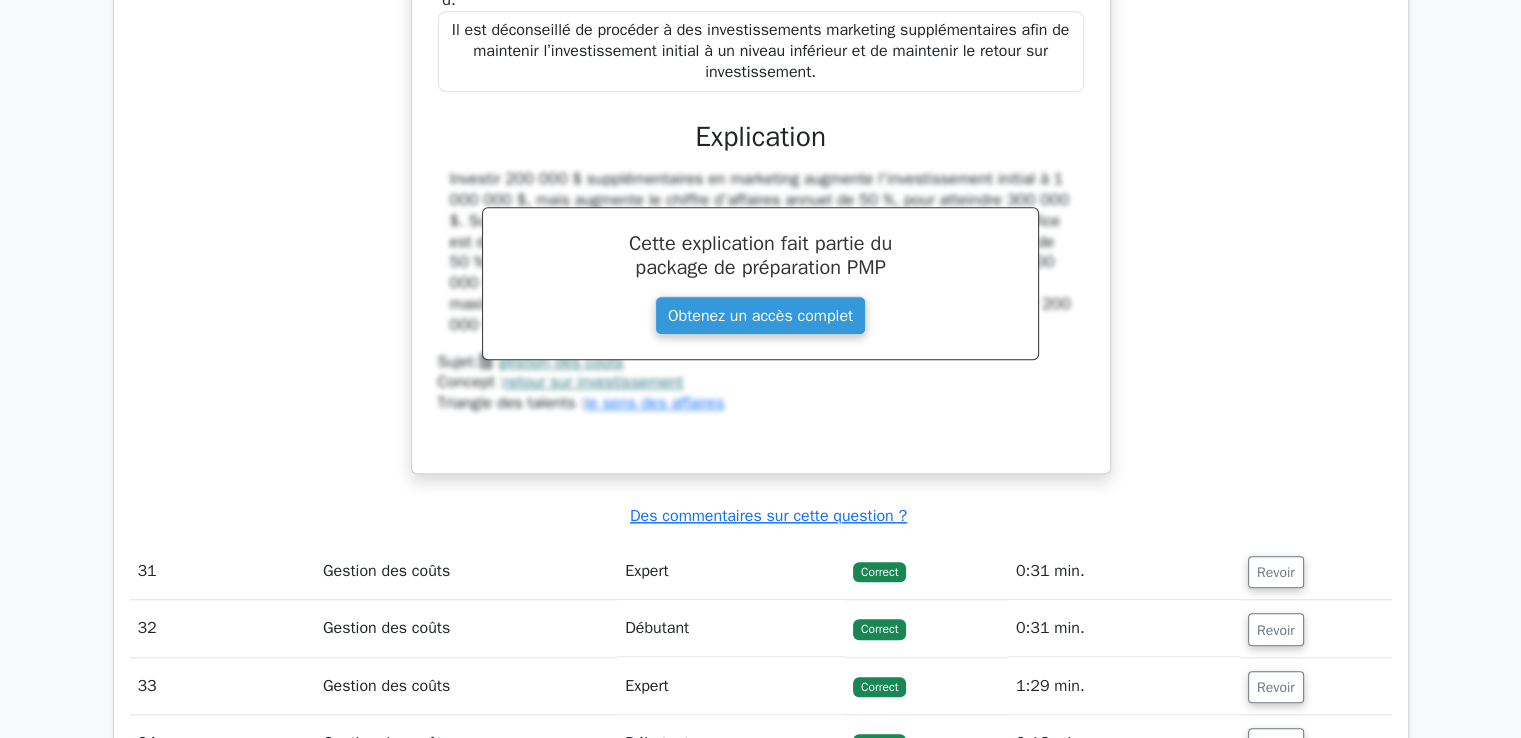 scroll, scrollTop: 31729, scrollLeft: 0, axis: vertical 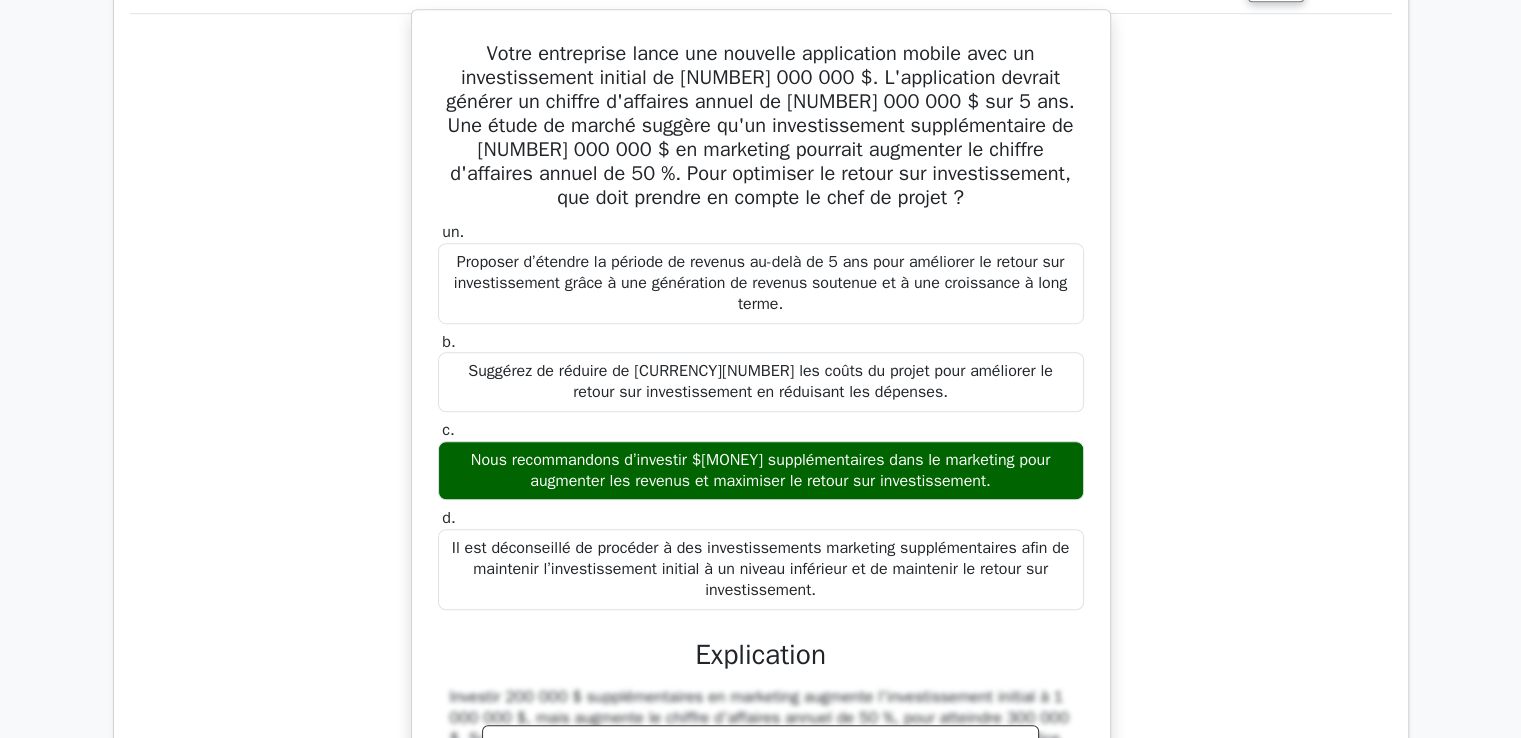 click on "b.
Suggérez de réduire de 200 000 $ les coûts du projet pour améliorer le retour sur investissement en réduisant les dépenses." at bounding box center [761, 372] 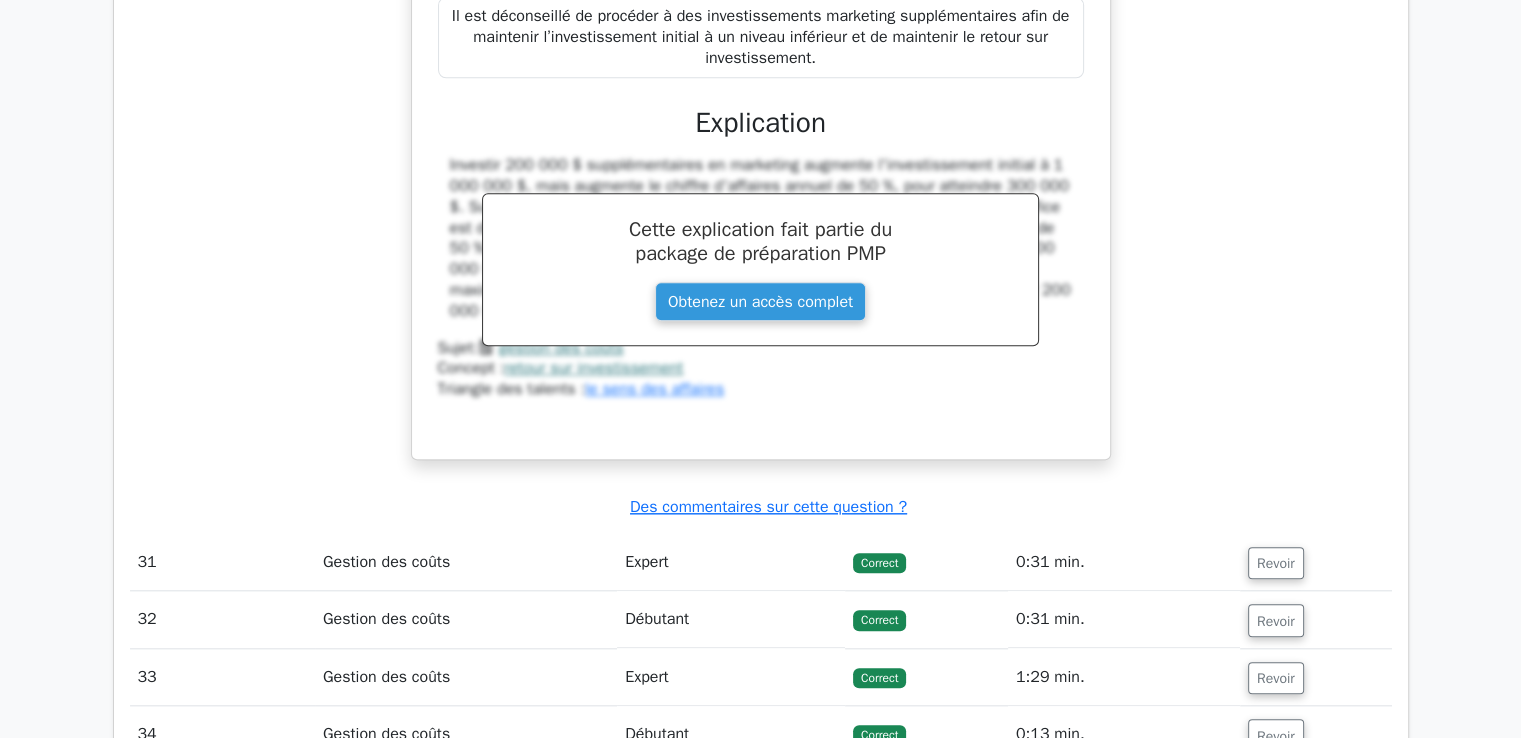 scroll, scrollTop: 32429, scrollLeft: 0, axis: vertical 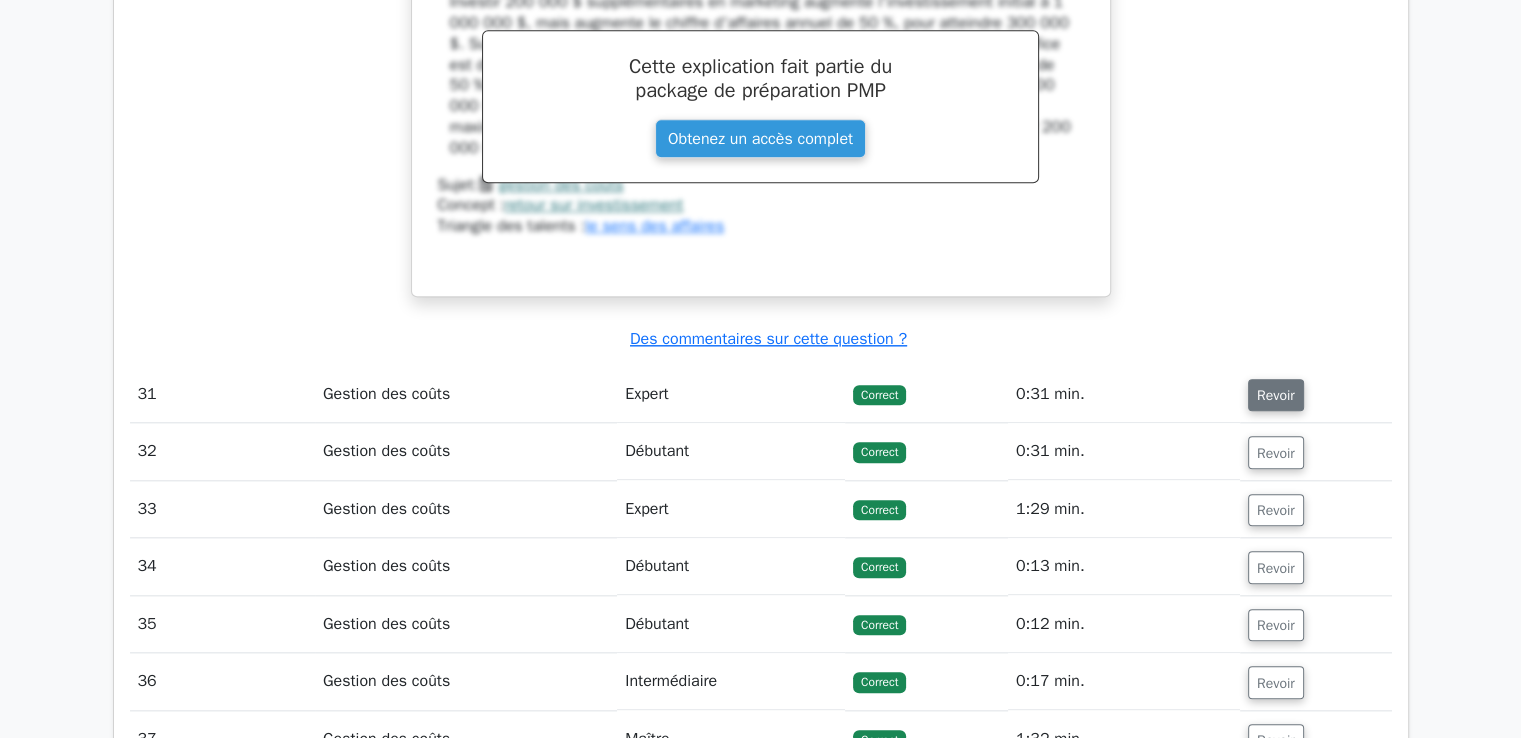 click on "Revoir" at bounding box center (1276, 395) 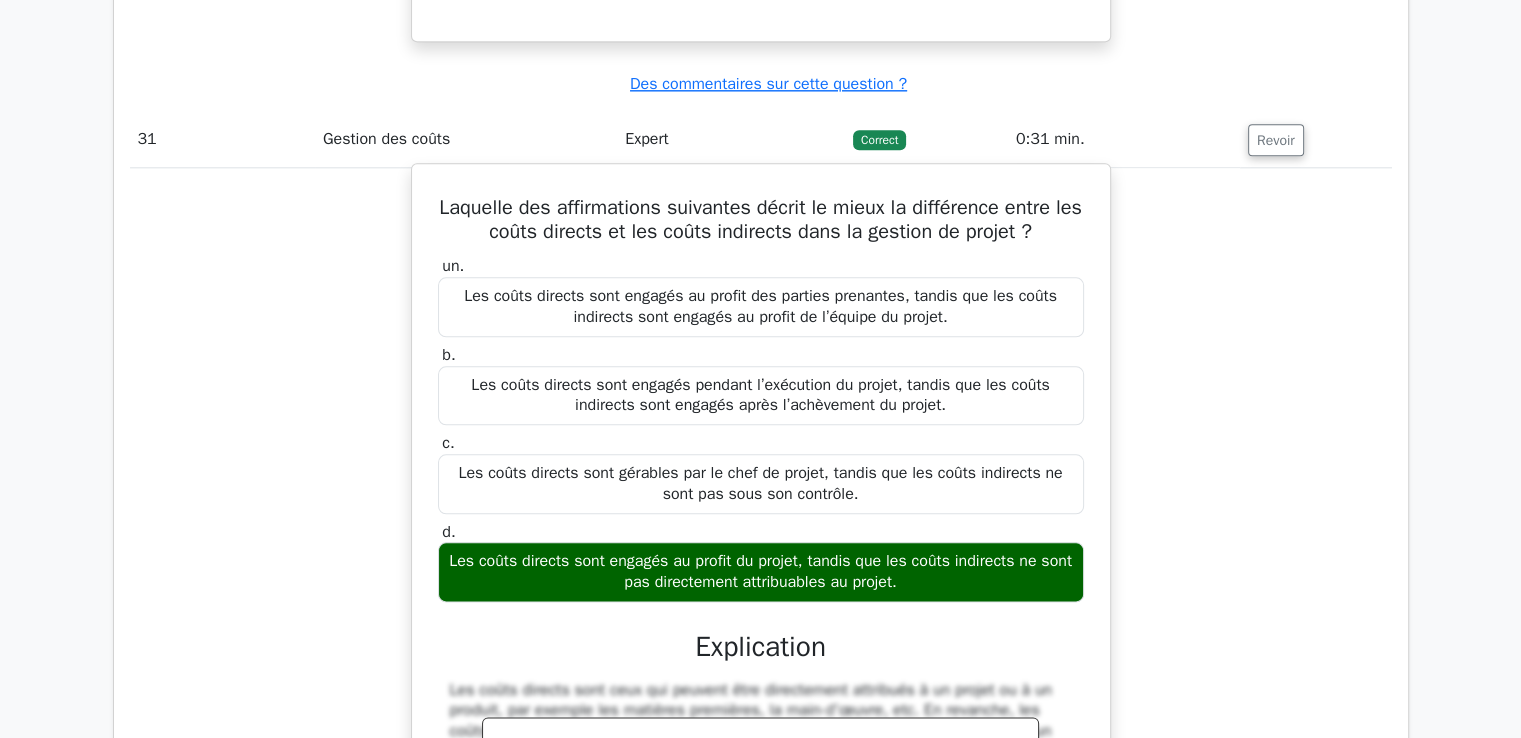 scroll, scrollTop: 32629, scrollLeft: 0, axis: vertical 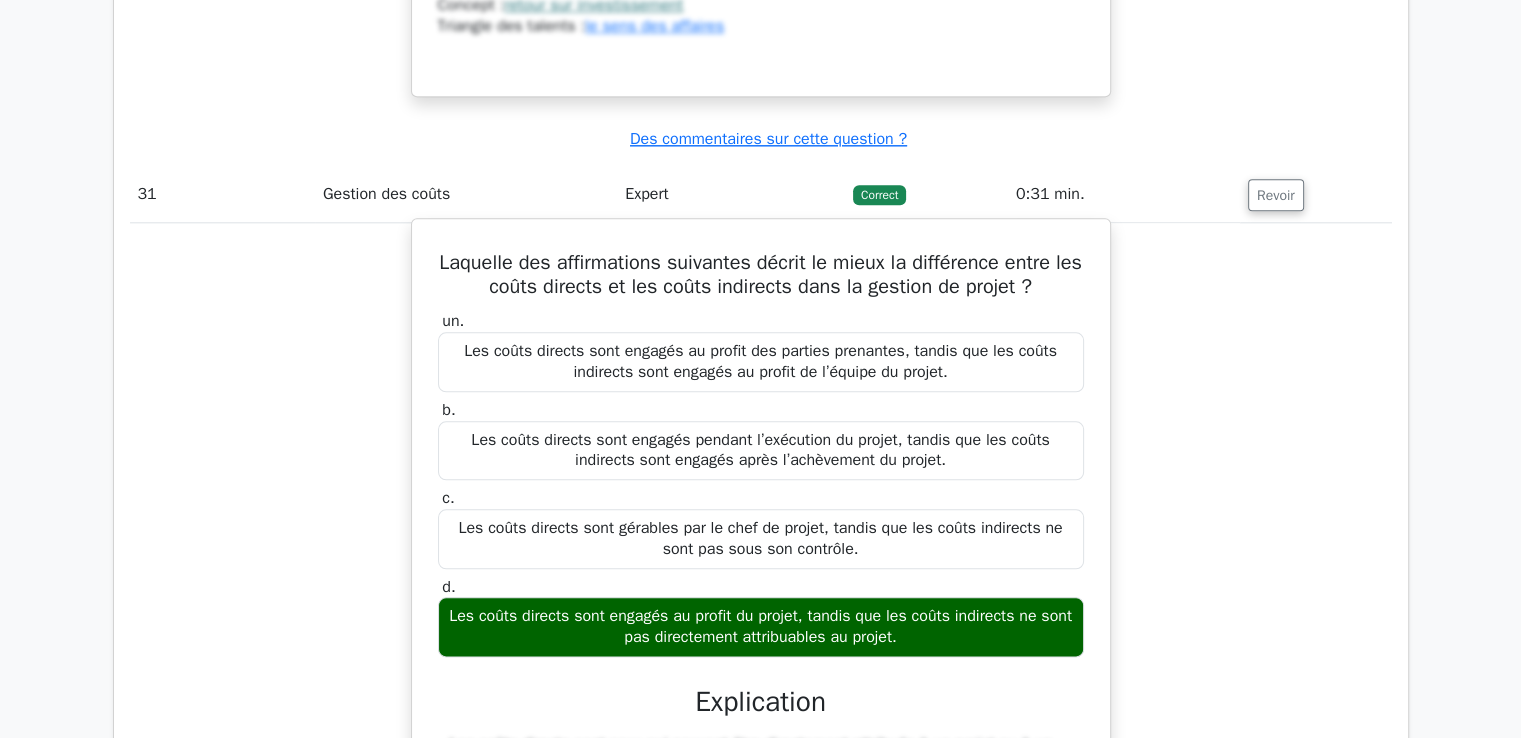 drag, startPoint x: 448, startPoint y: 161, endPoint x: 954, endPoint y: 523, distance: 622.15753 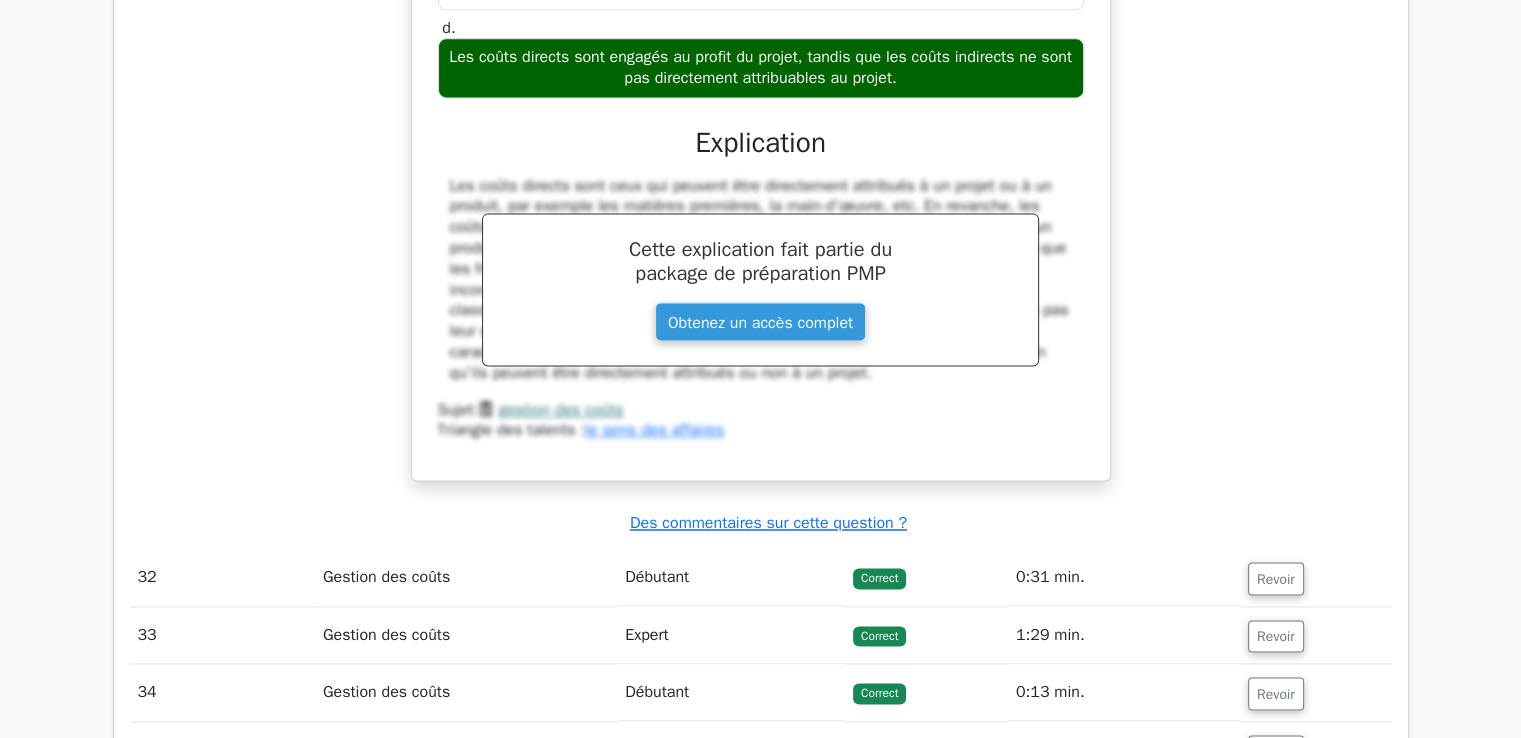 scroll, scrollTop: 33429, scrollLeft: 0, axis: vertical 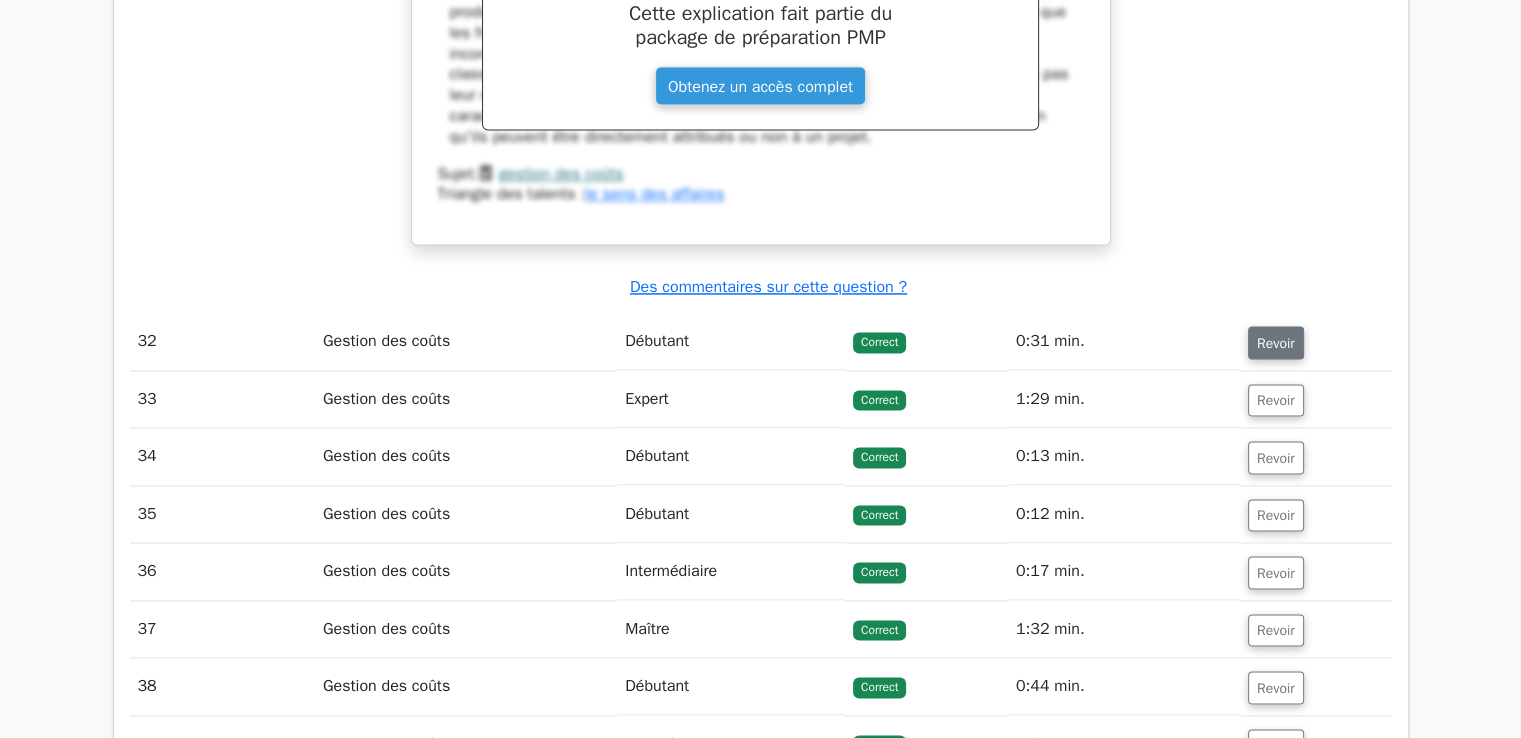 click on "Revoir" at bounding box center [1276, 343] 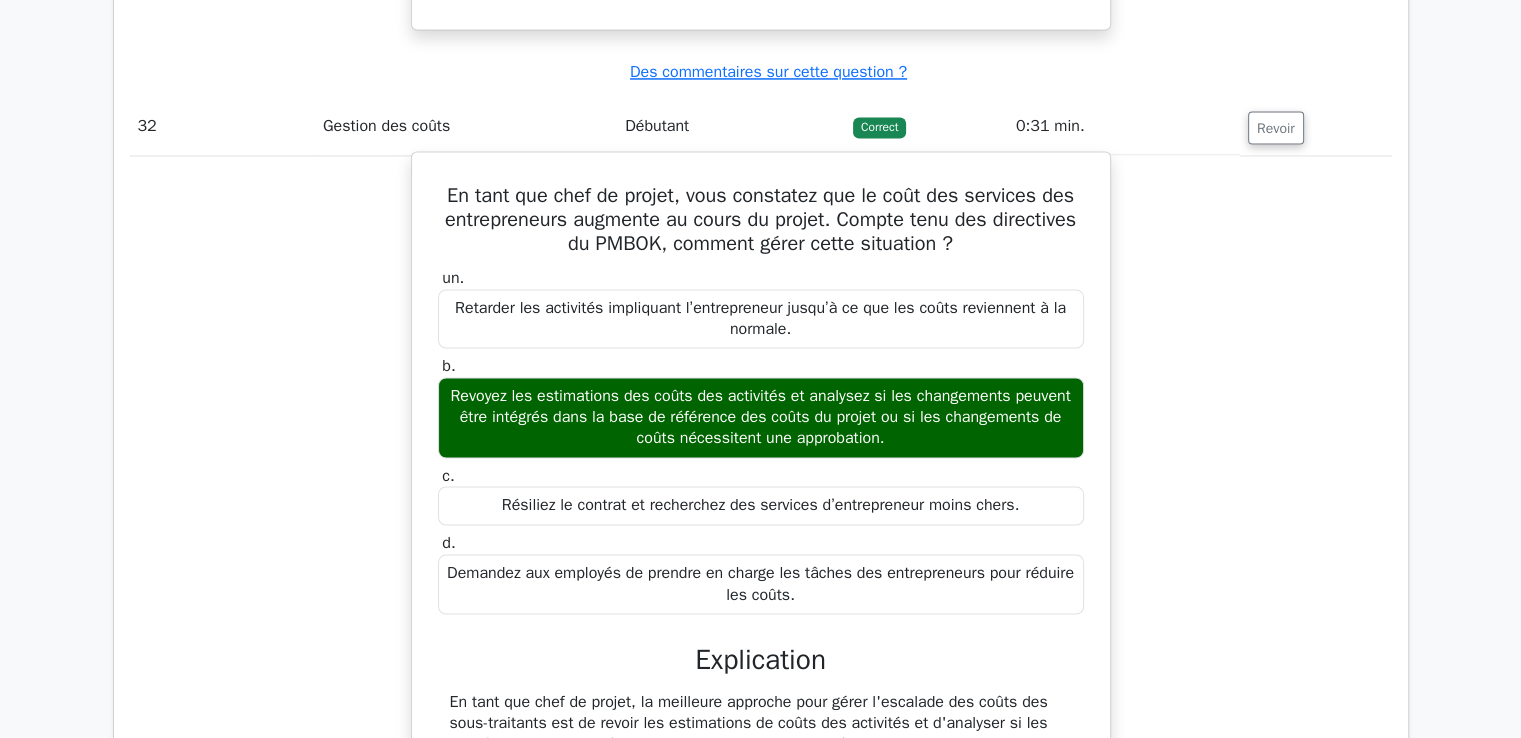 scroll, scrollTop: 33529, scrollLeft: 0, axis: vertical 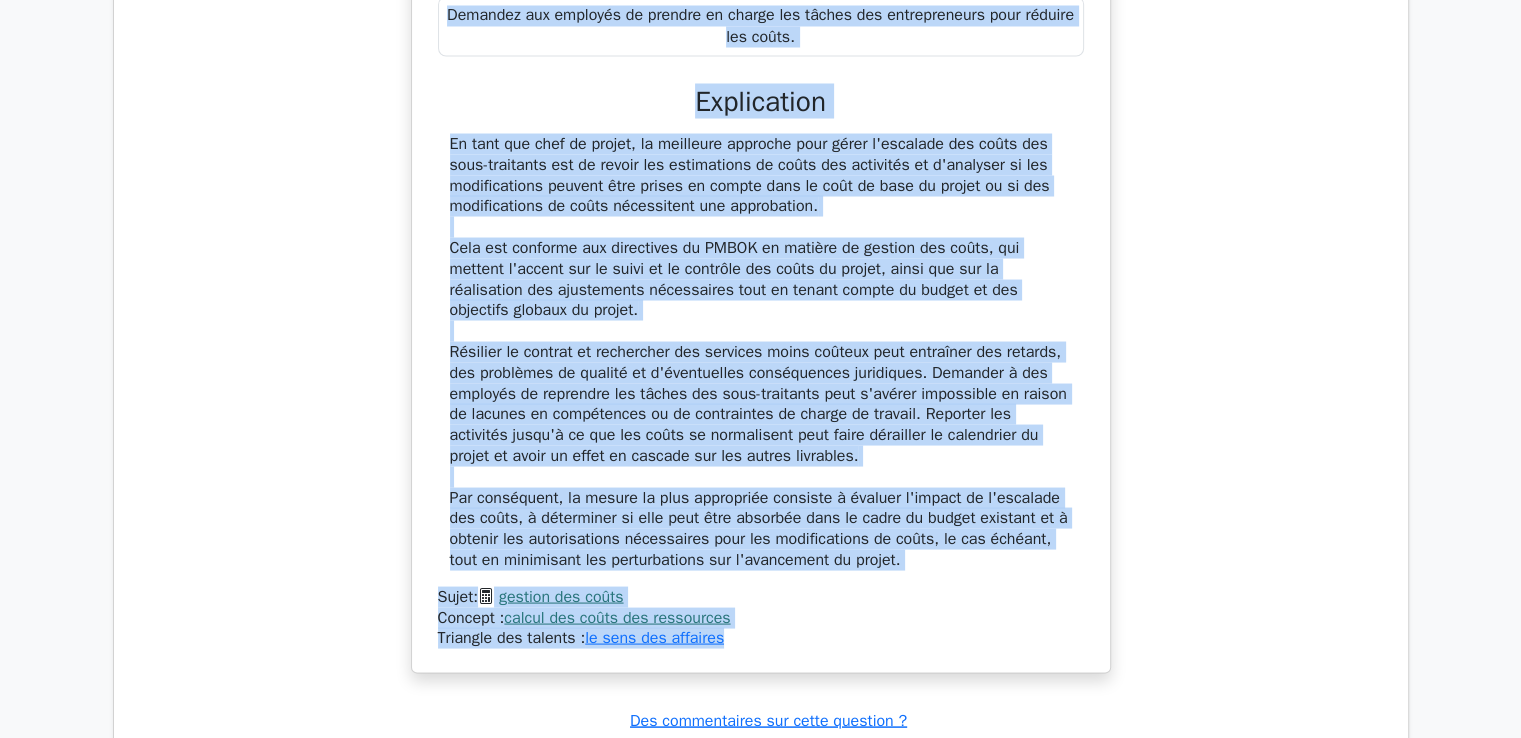 drag, startPoint x: 444, startPoint y: 211, endPoint x: 785, endPoint y: 549, distance: 480.1302 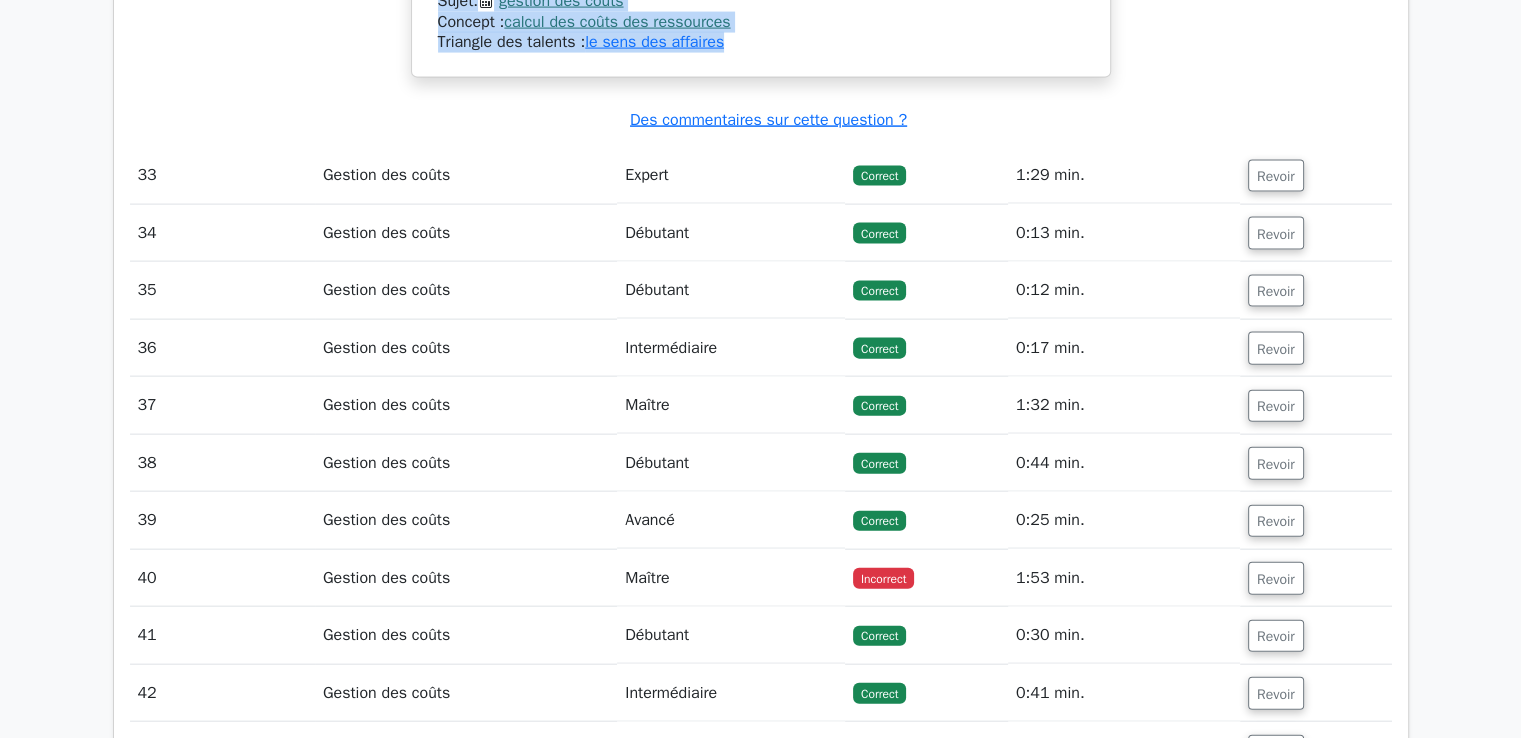 scroll, scrollTop: 34602, scrollLeft: 0, axis: vertical 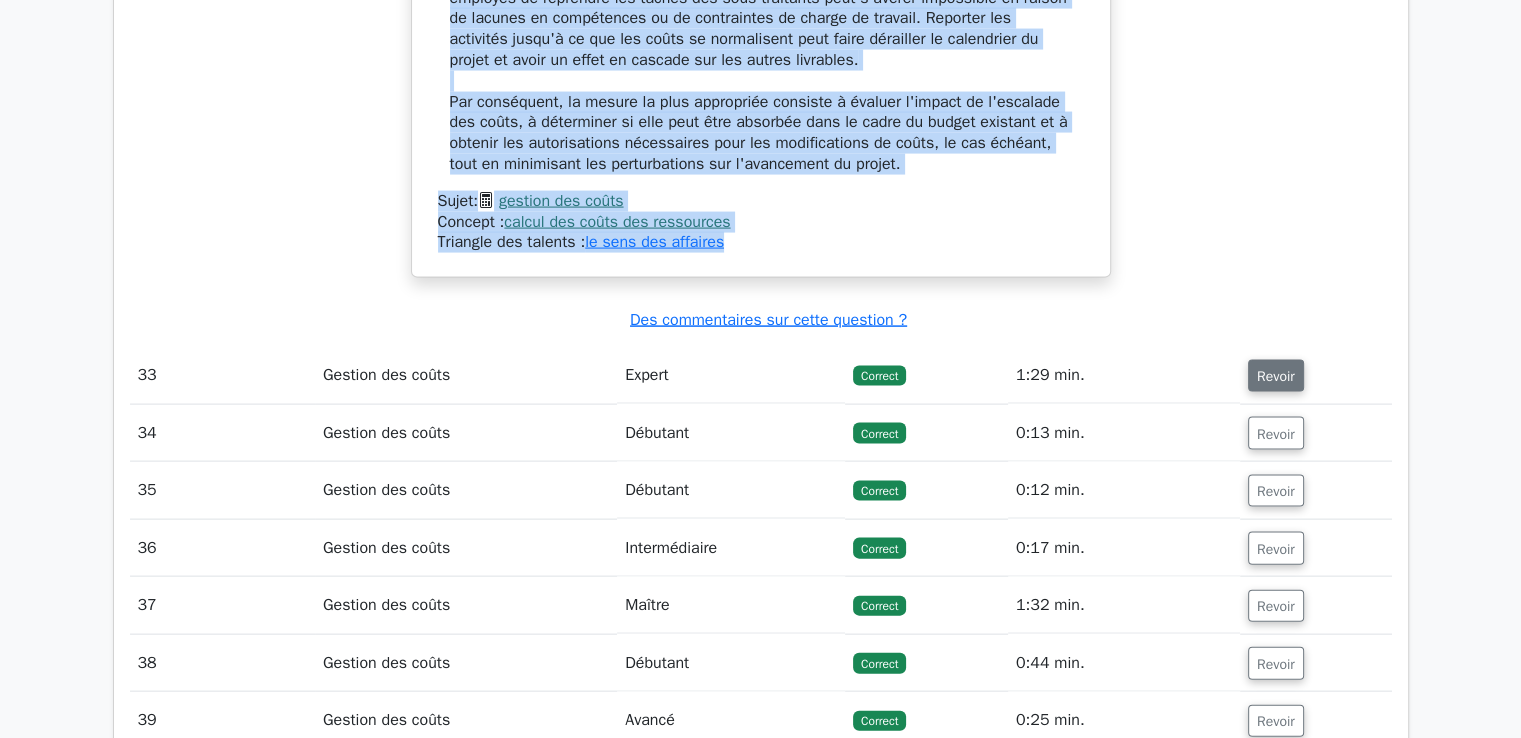 click on "Revoir" at bounding box center [1276, 376] 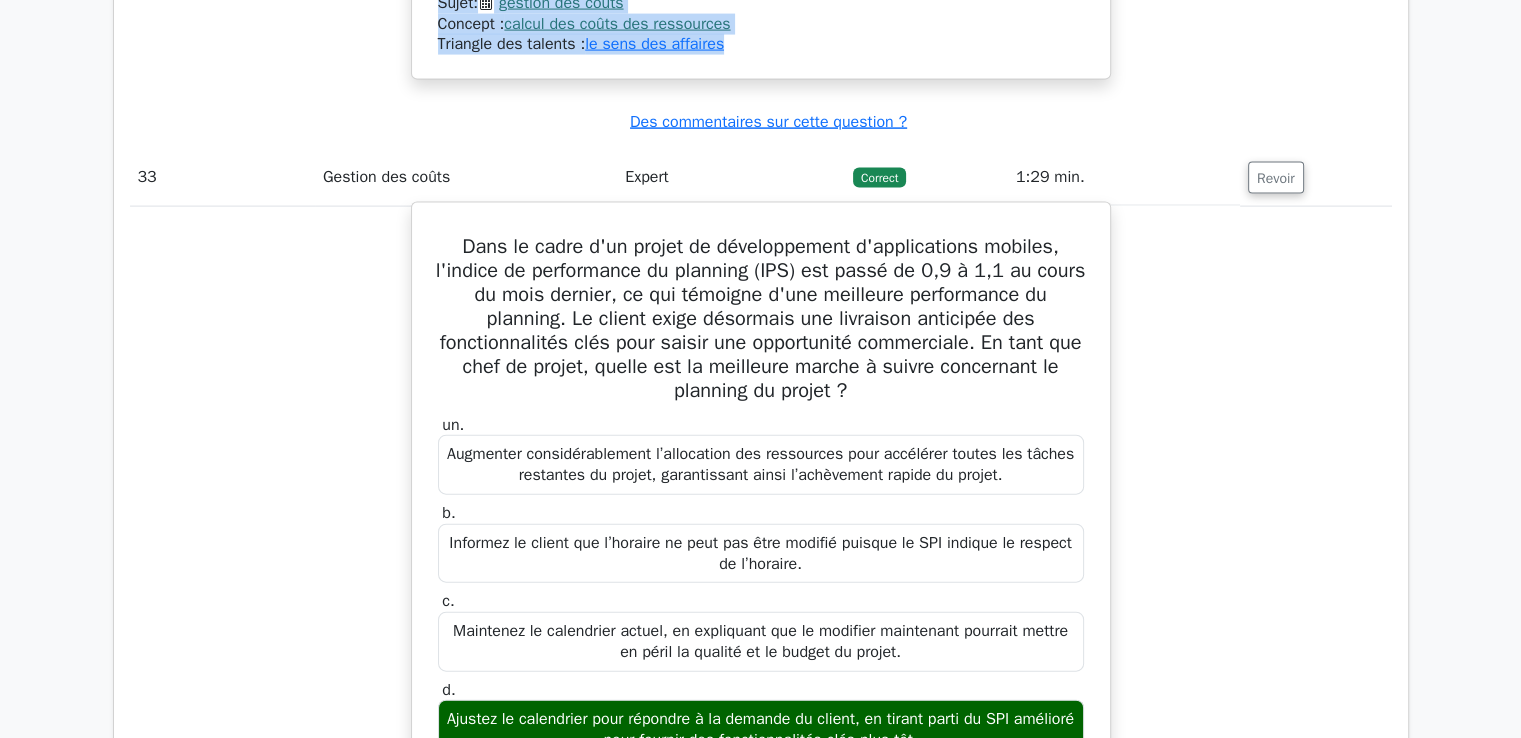 scroll, scrollTop: 34802, scrollLeft: 0, axis: vertical 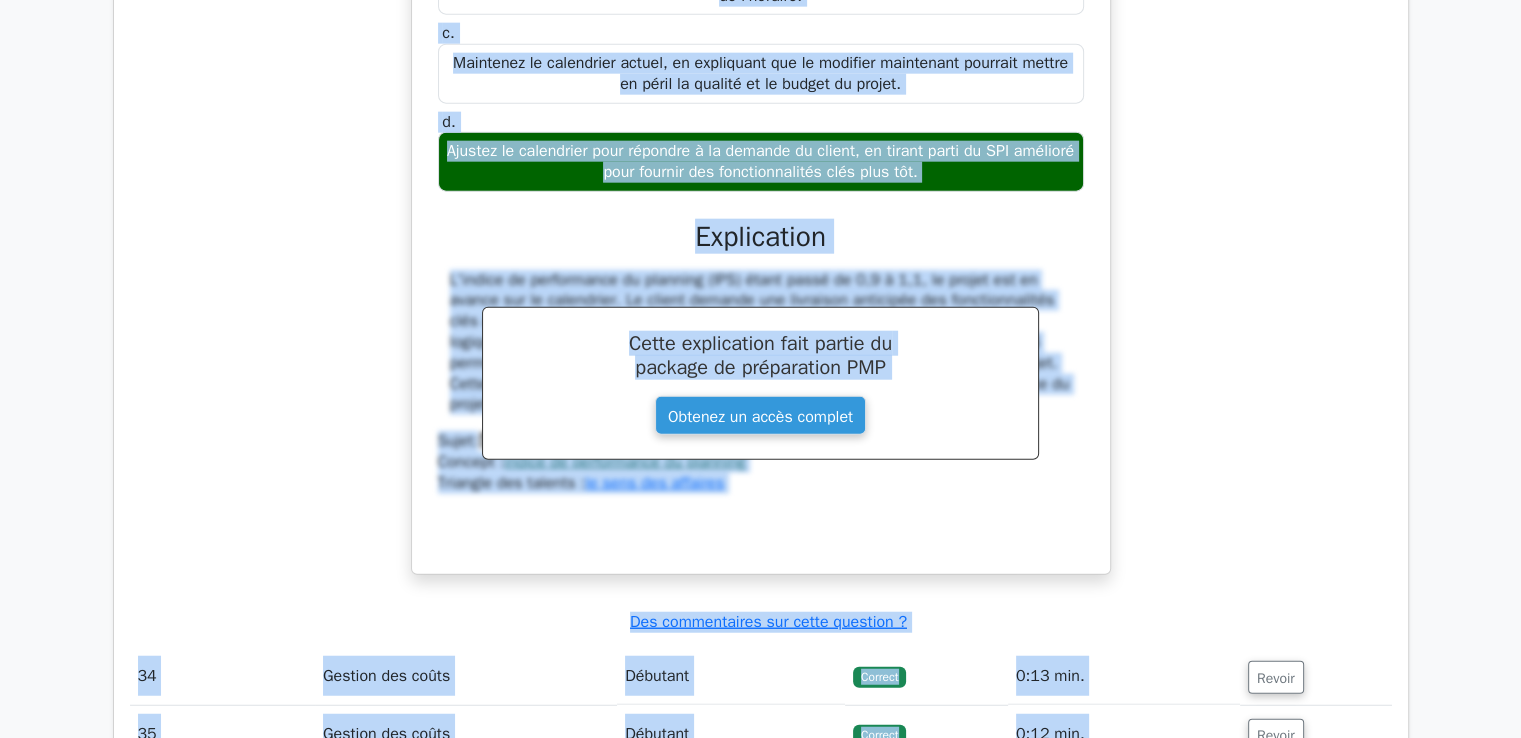 drag, startPoint x: 454, startPoint y: 139, endPoint x: 1021, endPoint y: 73, distance: 570.82837 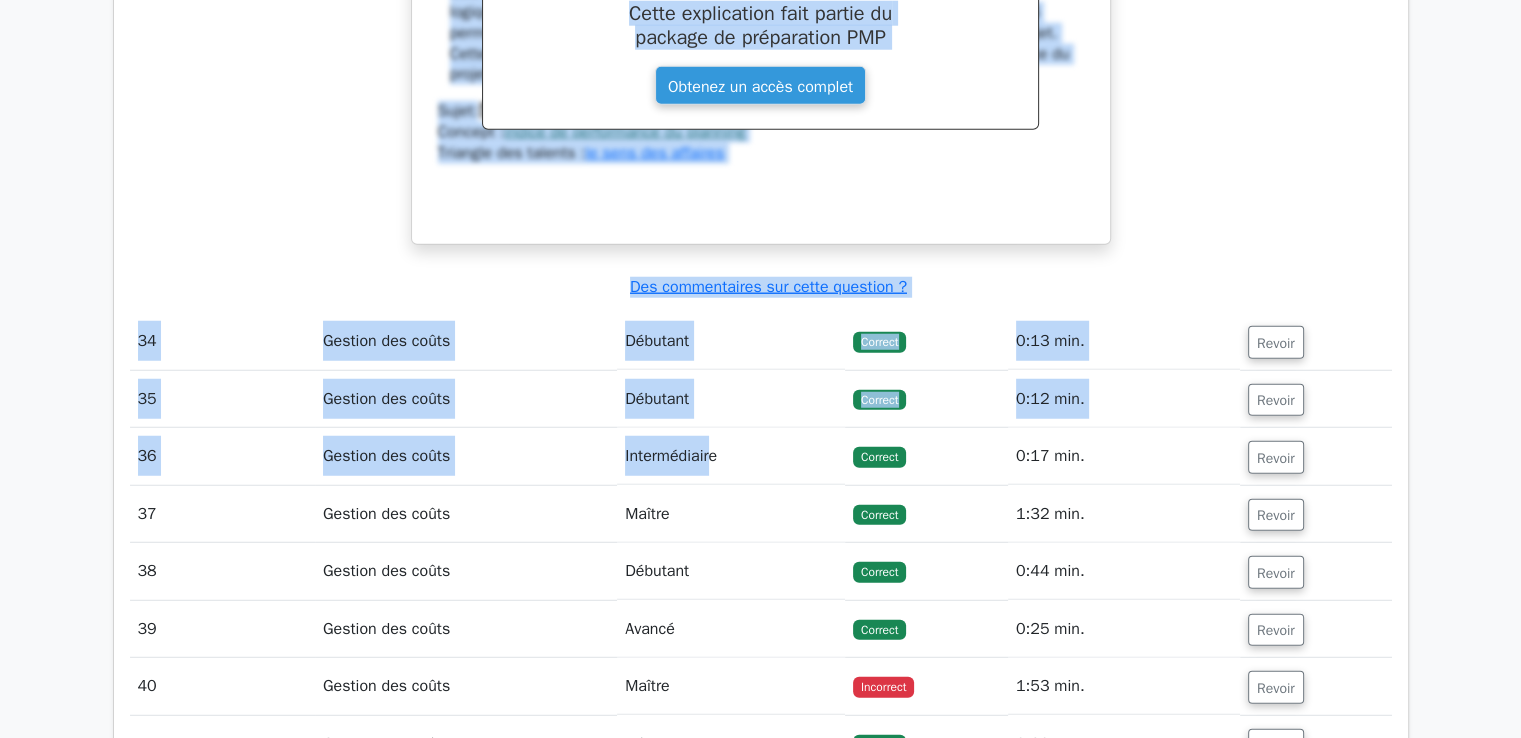 scroll, scrollTop: 35668, scrollLeft: 0, axis: vertical 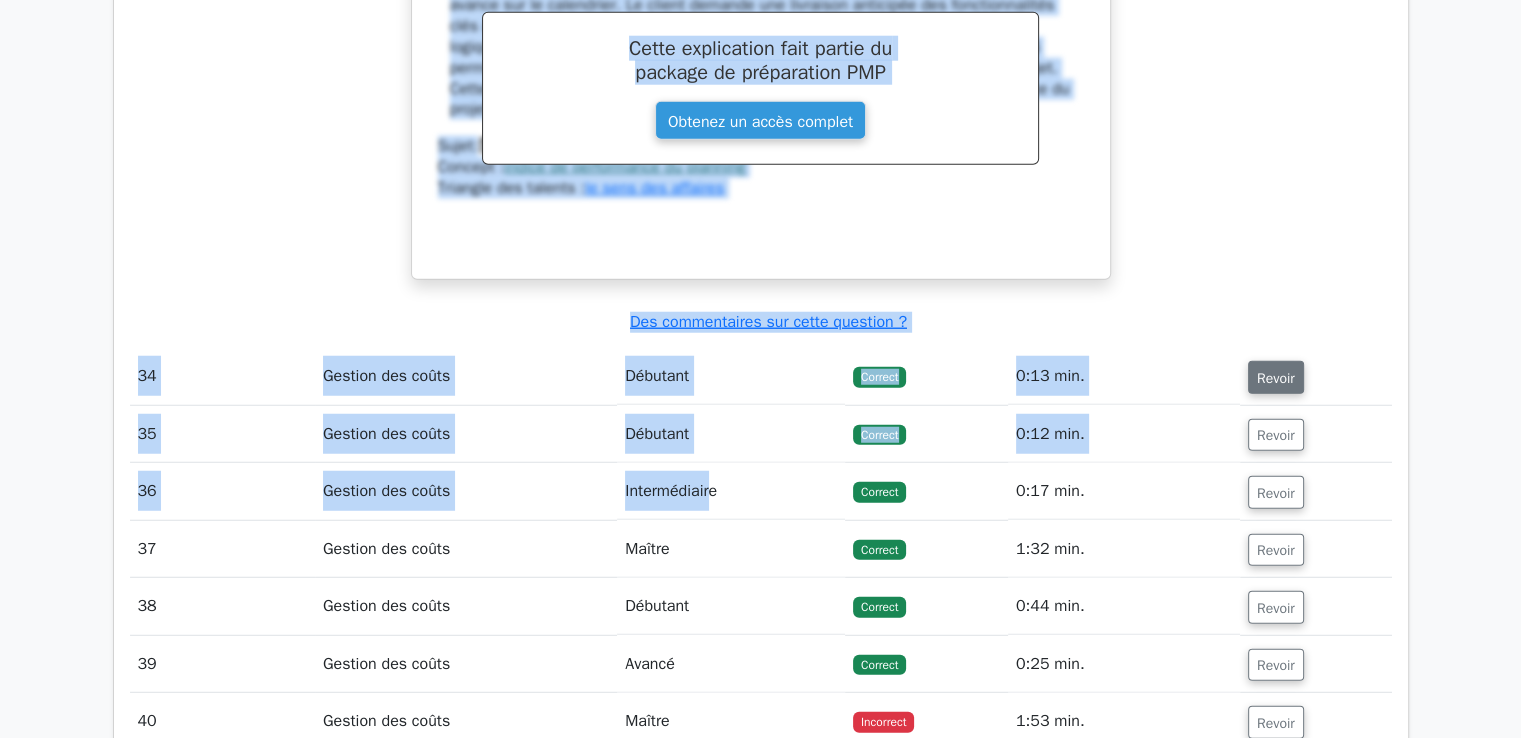 click on "Revoir" at bounding box center [1276, 378] 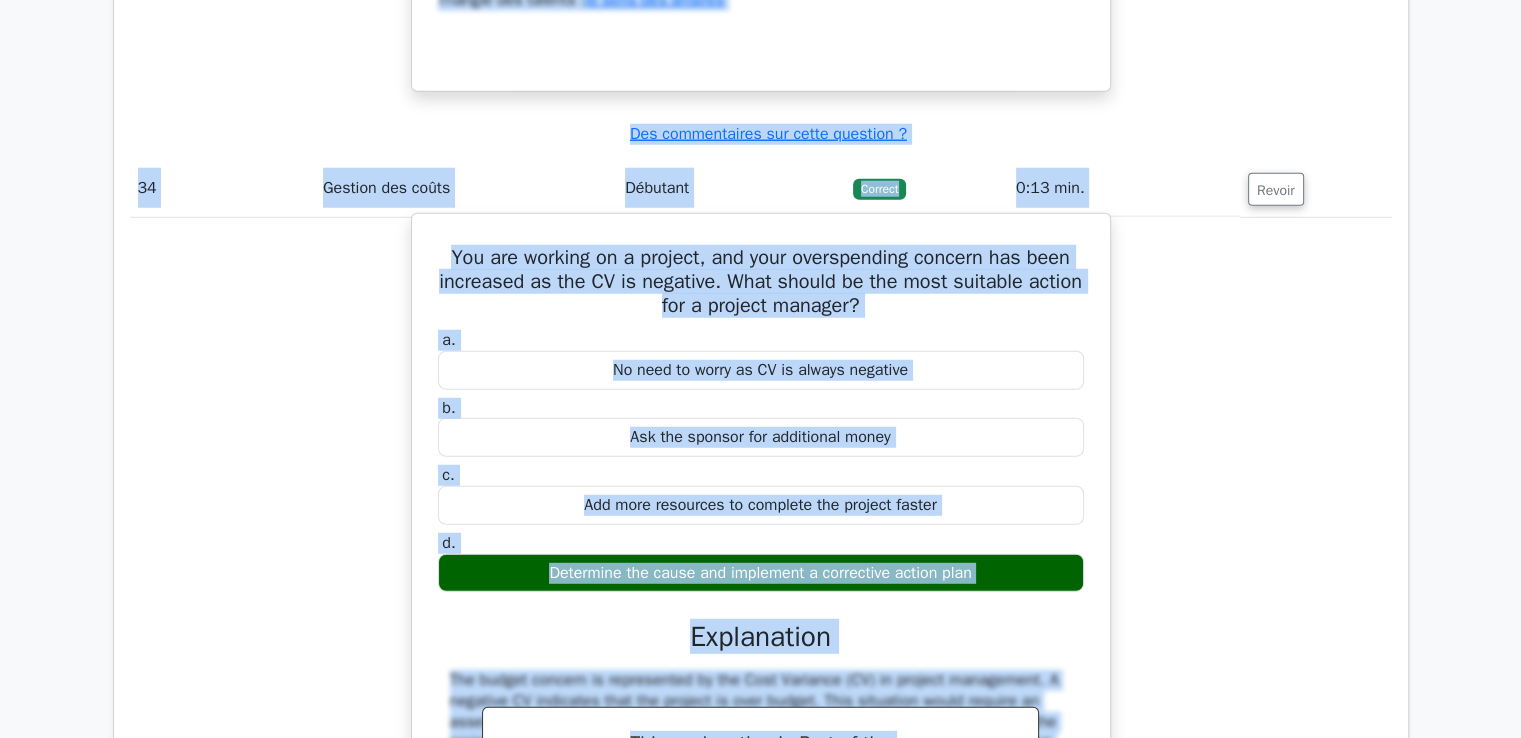 scroll, scrollTop: 35868, scrollLeft: 0, axis: vertical 